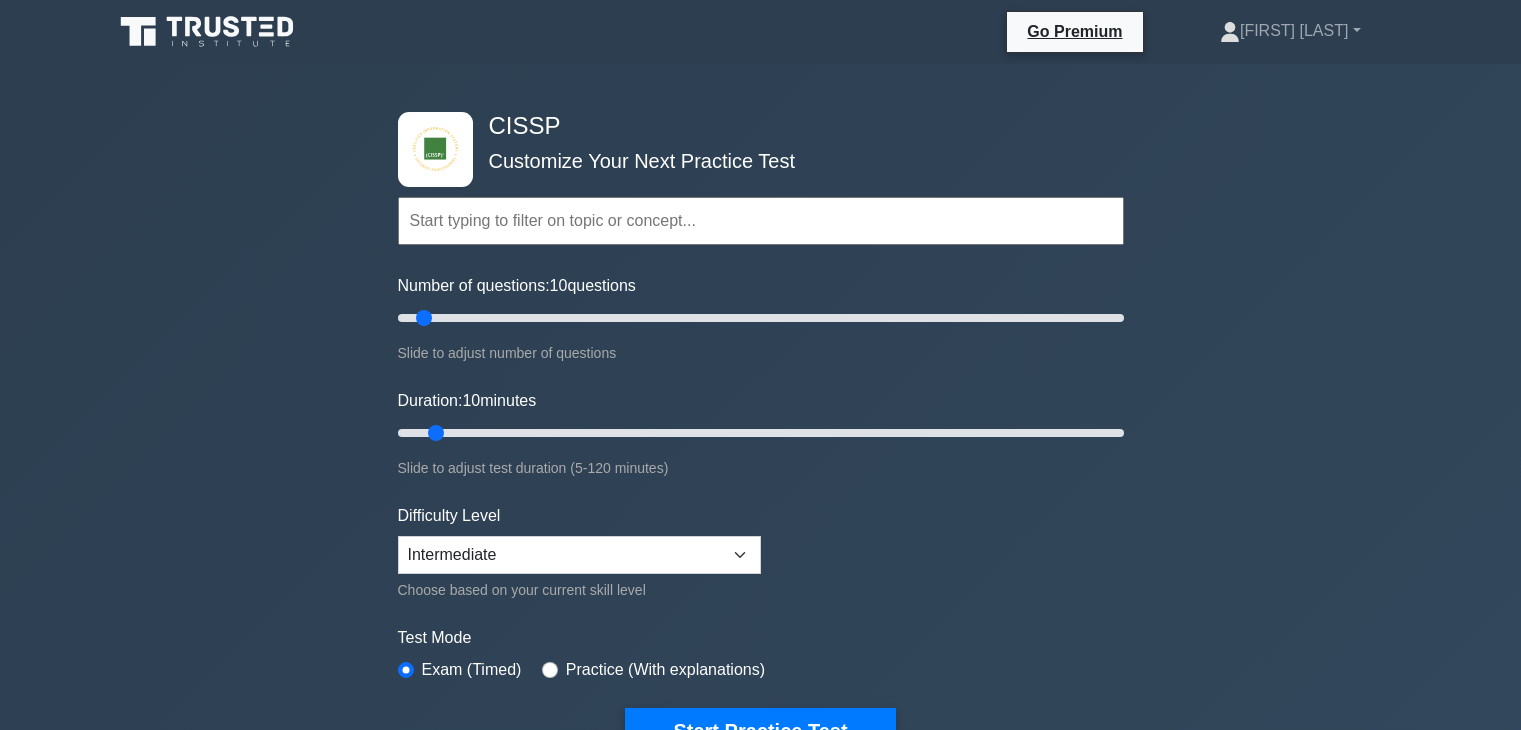 scroll, scrollTop: 0, scrollLeft: 0, axis: both 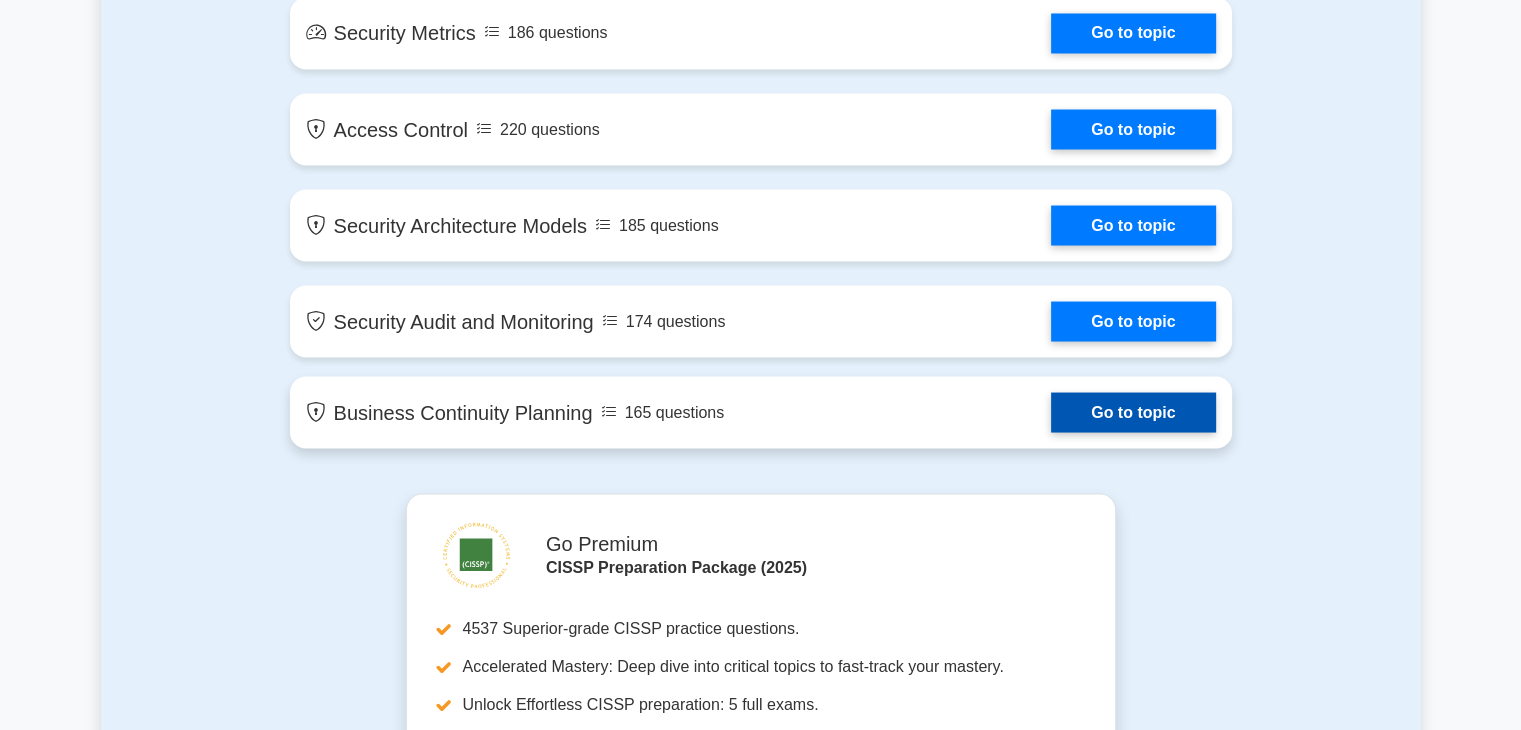 click on "Go to topic" at bounding box center (1133, 412) 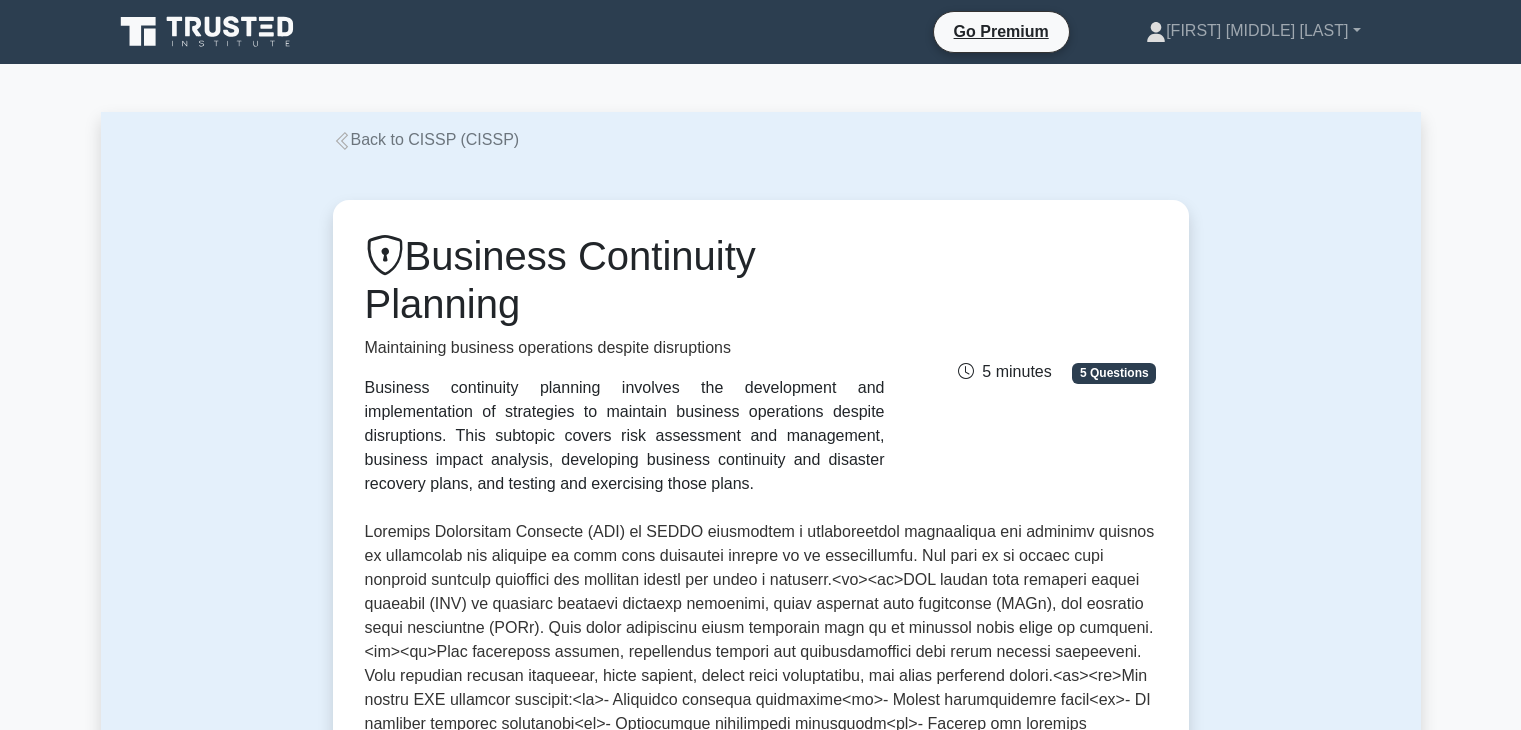 scroll, scrollTop: 1415, scrollLeft: 0, axis: vertical 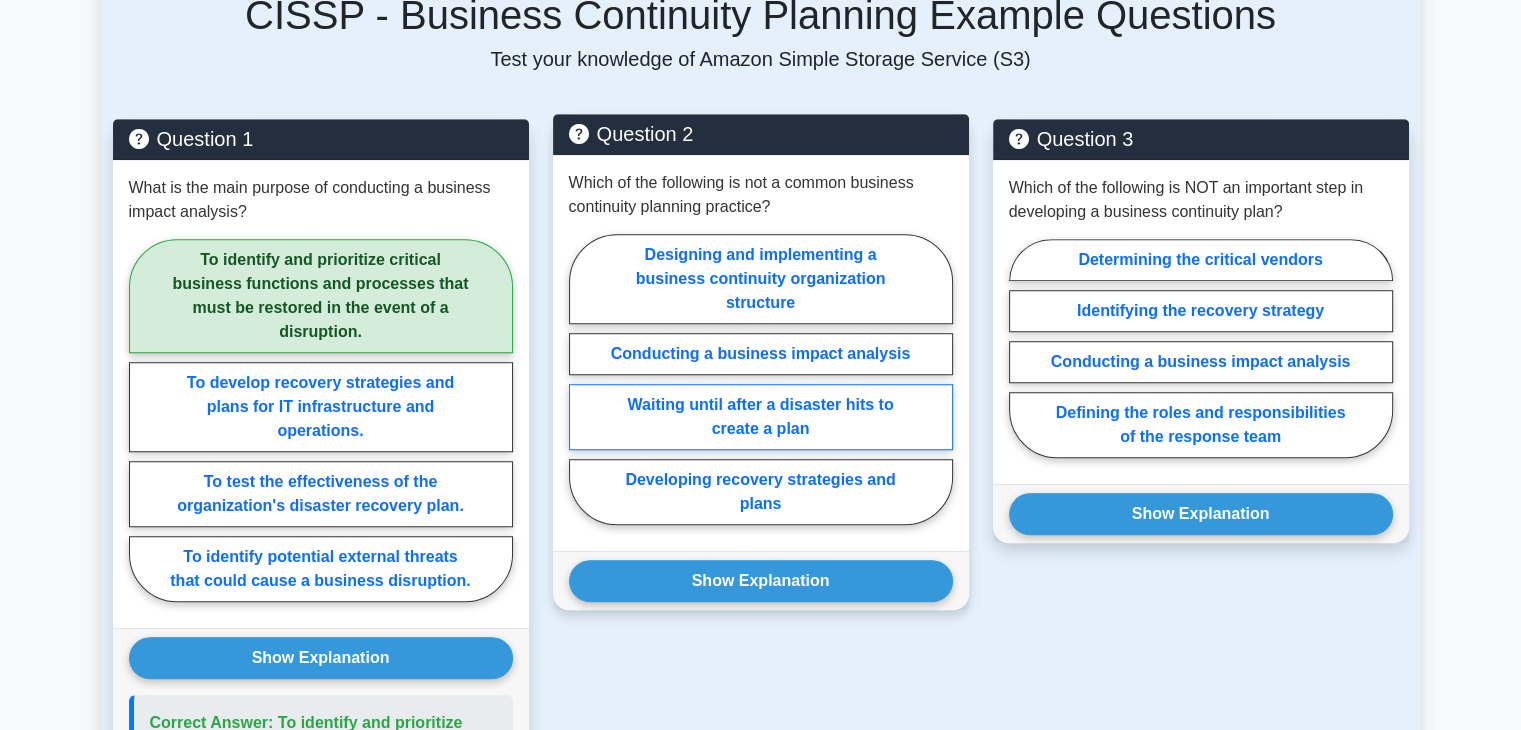 click on "Waiting until after a disaster hits to create a plan" at bounding box center (761, 417) 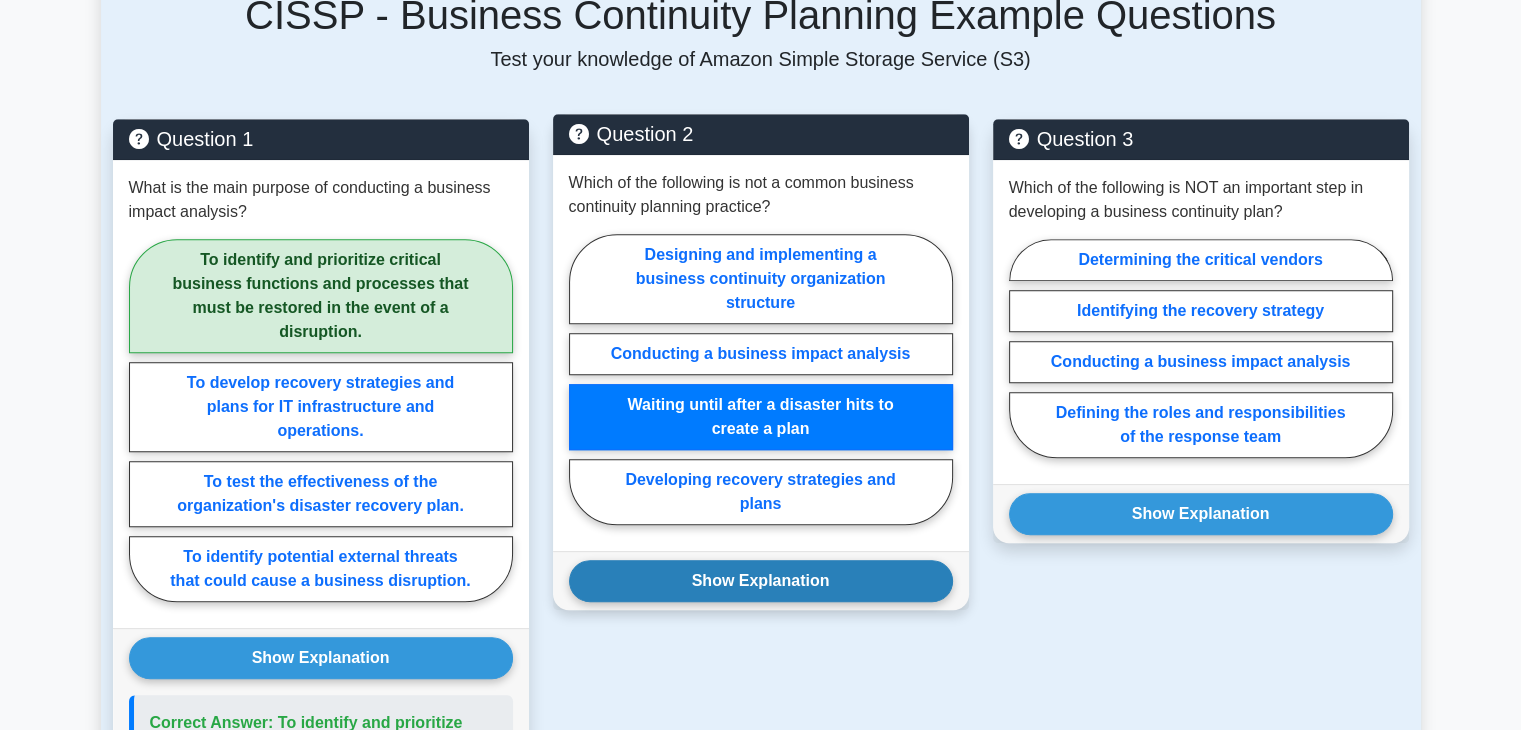 click on "Show Explanation" at bounding box center [761, 581] 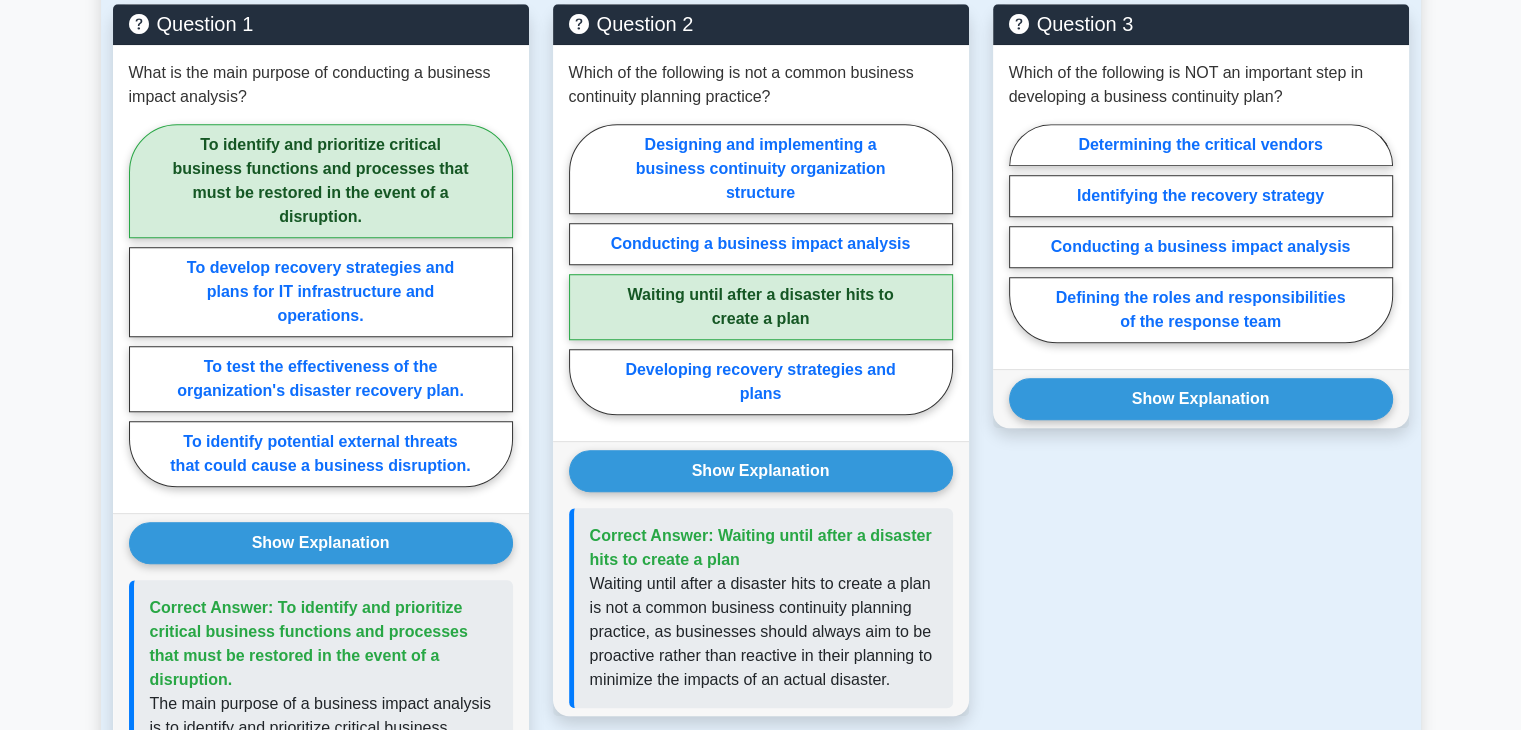 scroll, scrollTop: 1534, scrollLeft: 0, axis: vertical 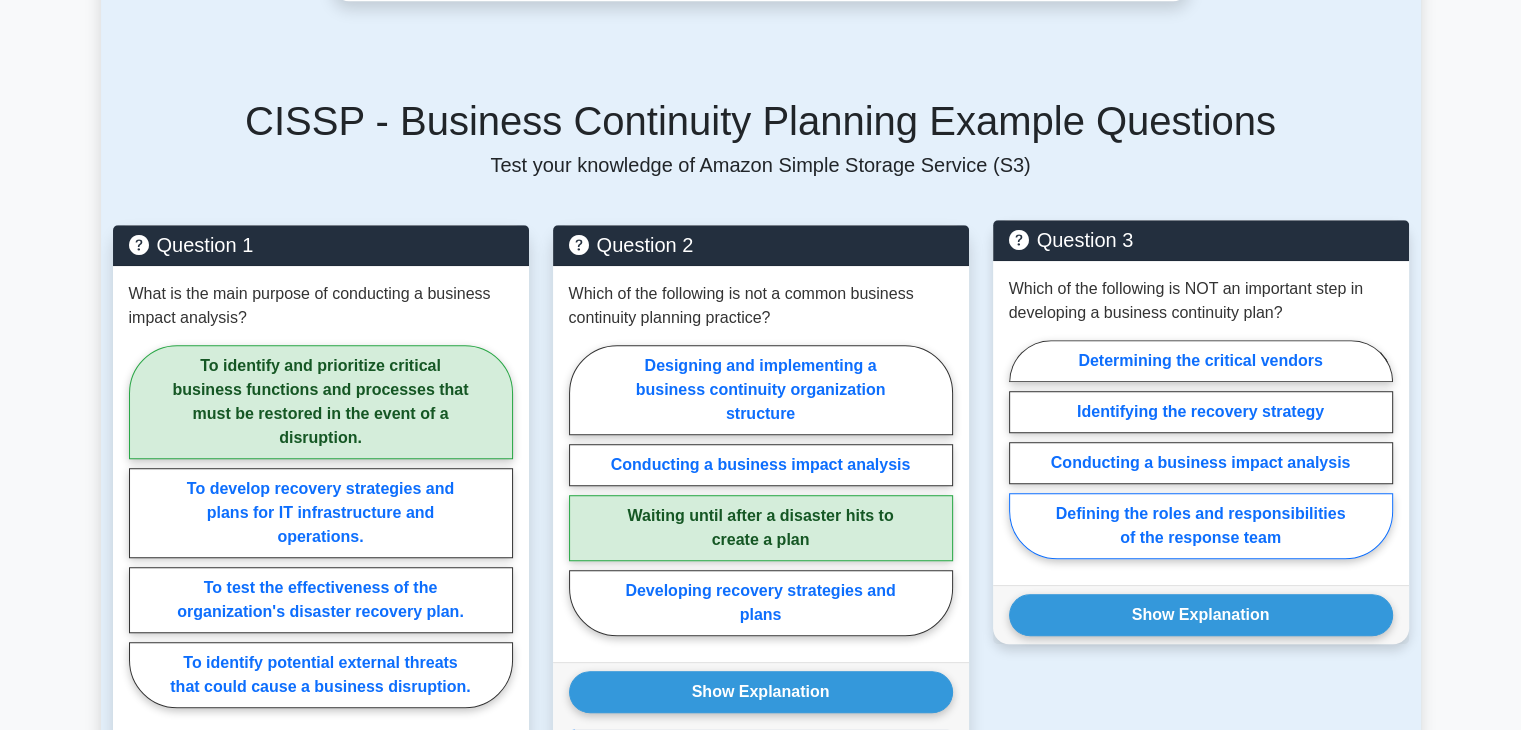 click on "Defining the roles and responsibilities of the response team" at bounding box center [1201, 526] 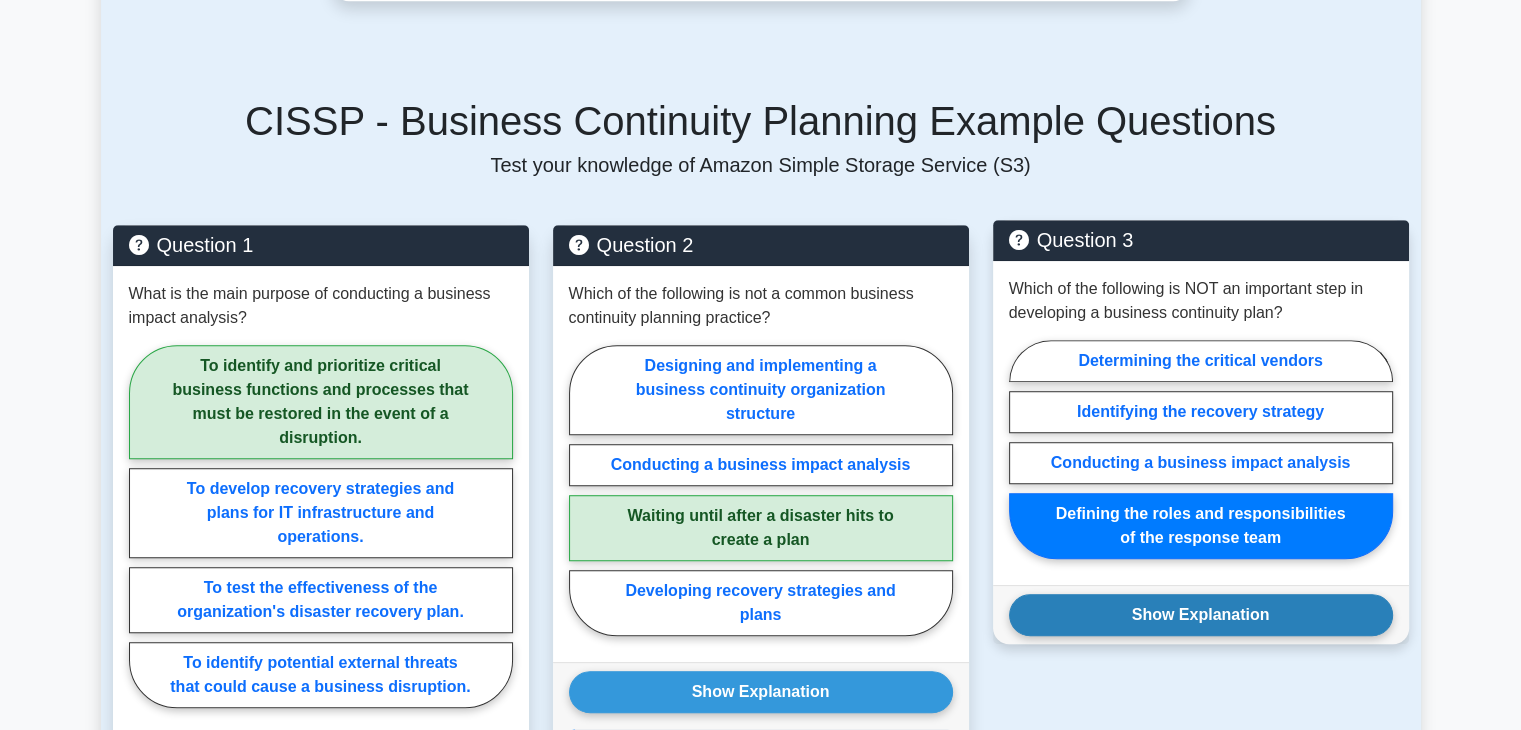 click on "Show Explanation" at bounding box center (1201, 615) 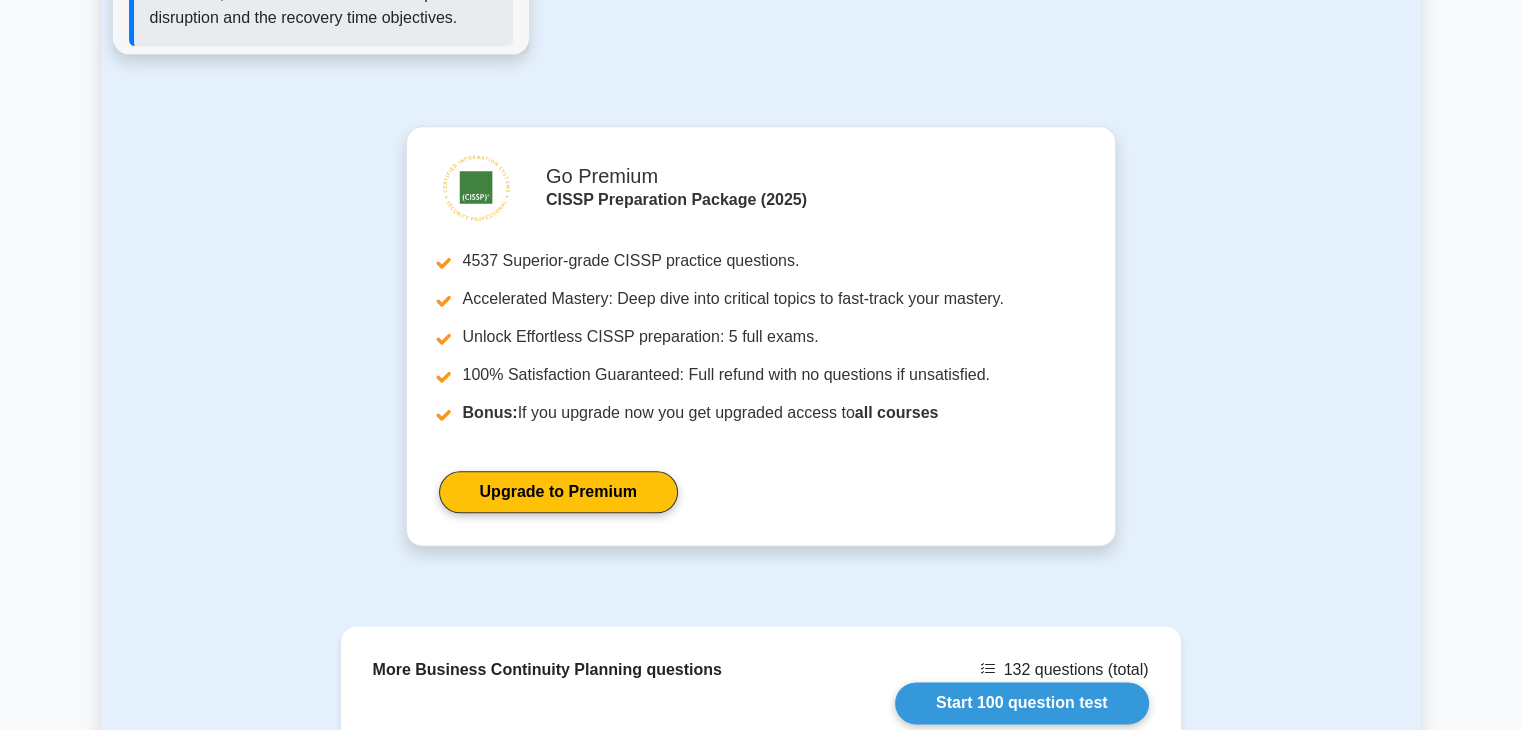 scroll, scrollTop: 2490, scrollLeft: 0, axis: vertical 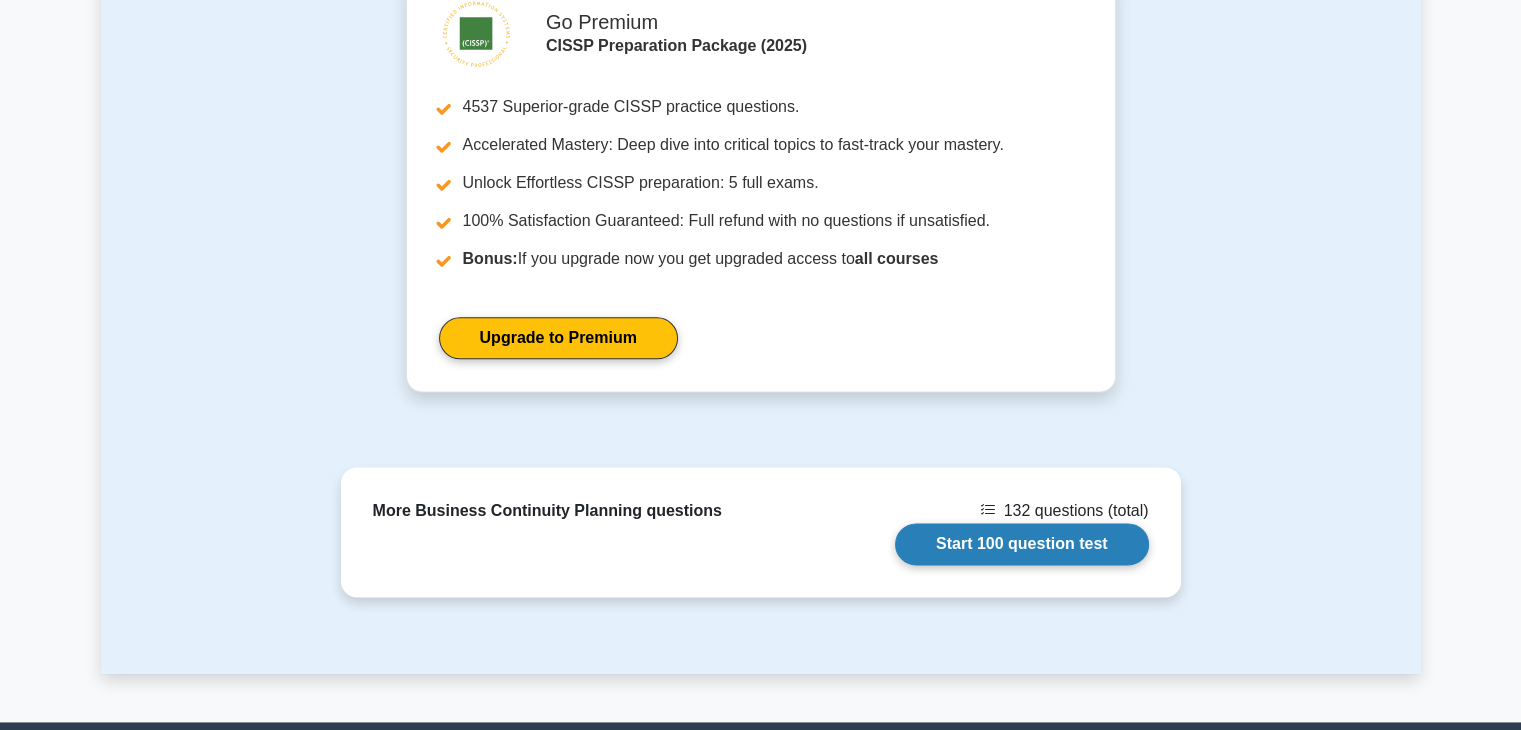 click on "Start 100 question test" at bounding box center (1022, 544) 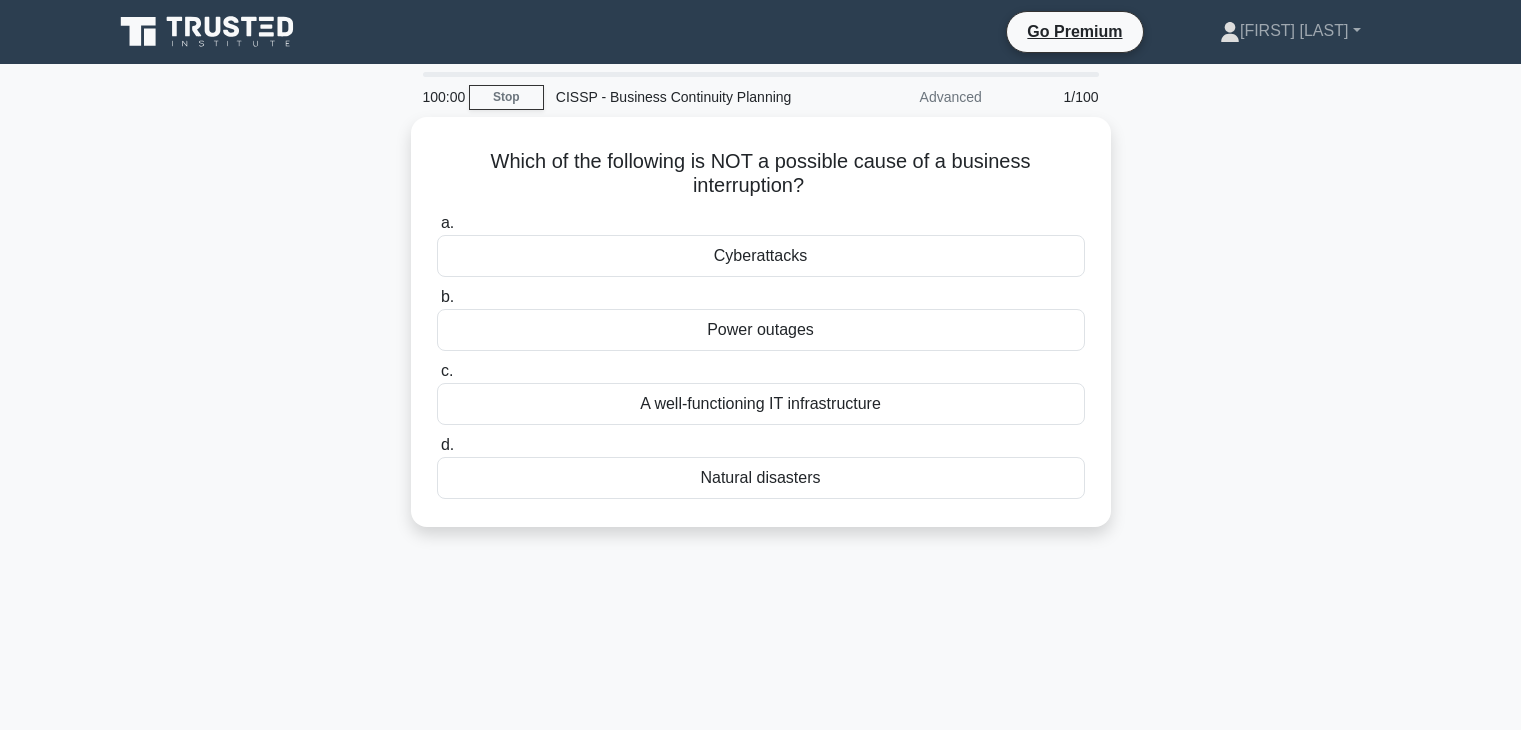 scroll, scrollTop: 0, scrollLeft: 0, axis: both 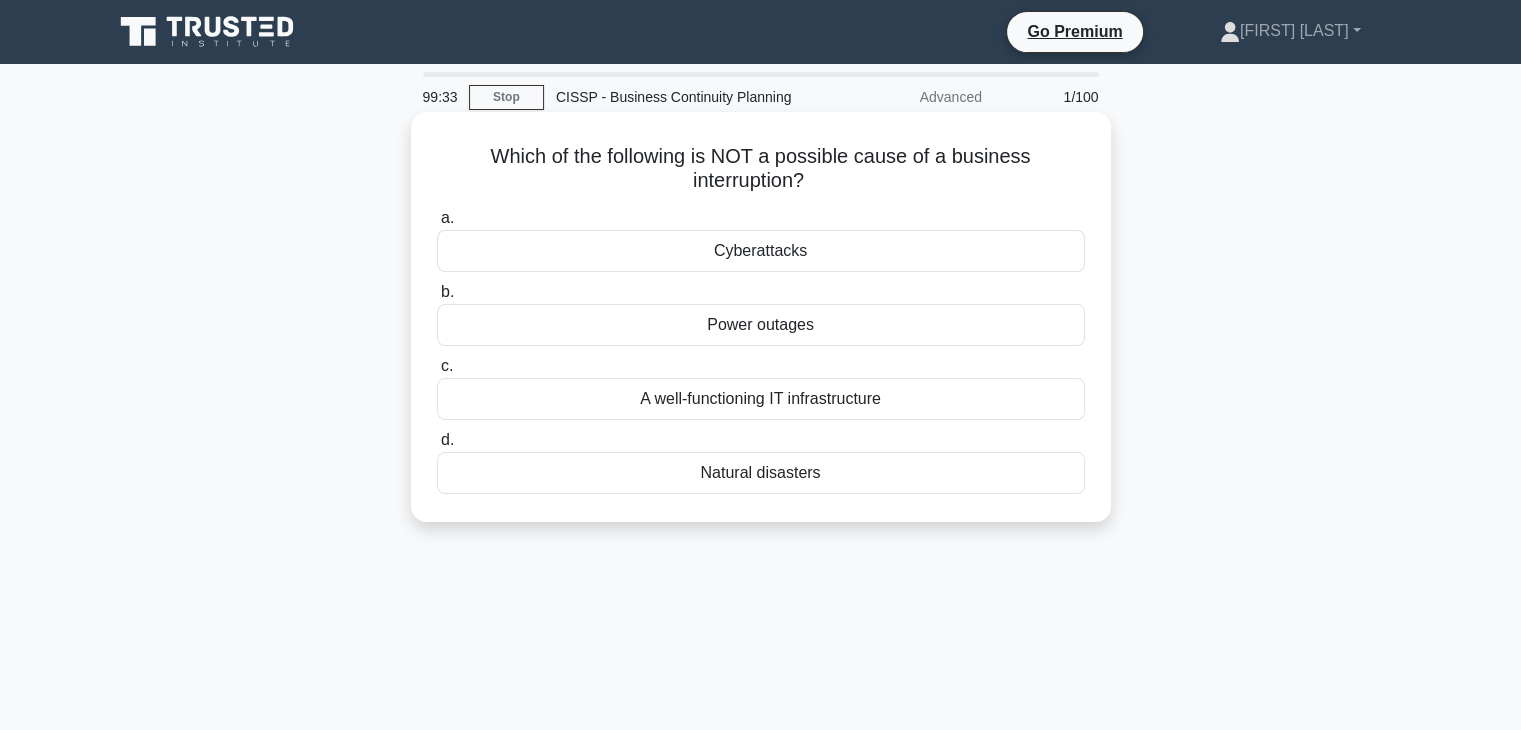 click on "A well-functioning IT infrastructure" at bounding box center (761, 399) 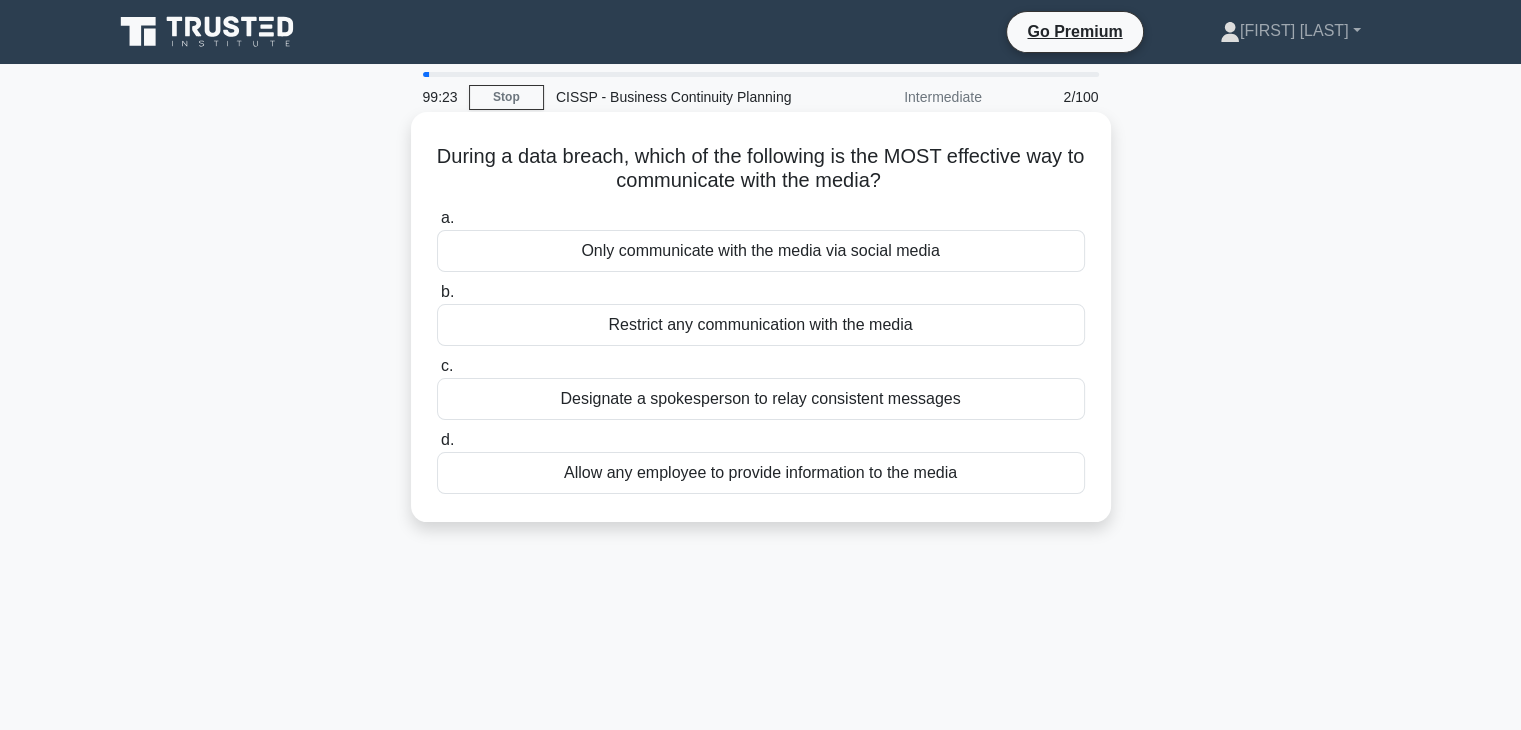 click on "Restrict any communication with the media" at bounding box center [761, 325] 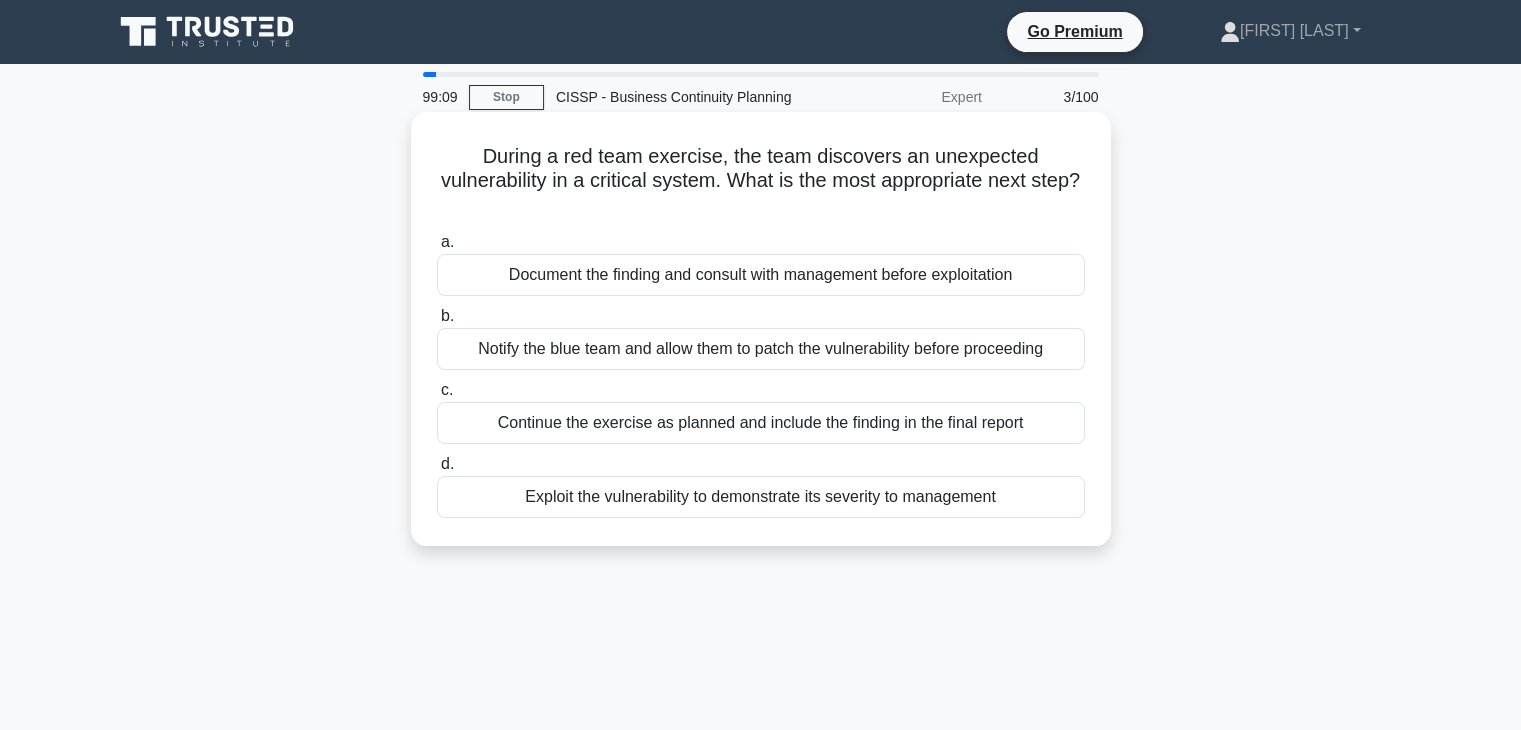click on "Notify the blue team and allow them to patch the vulnerability before proceeding" at bounding box center (761, 349) 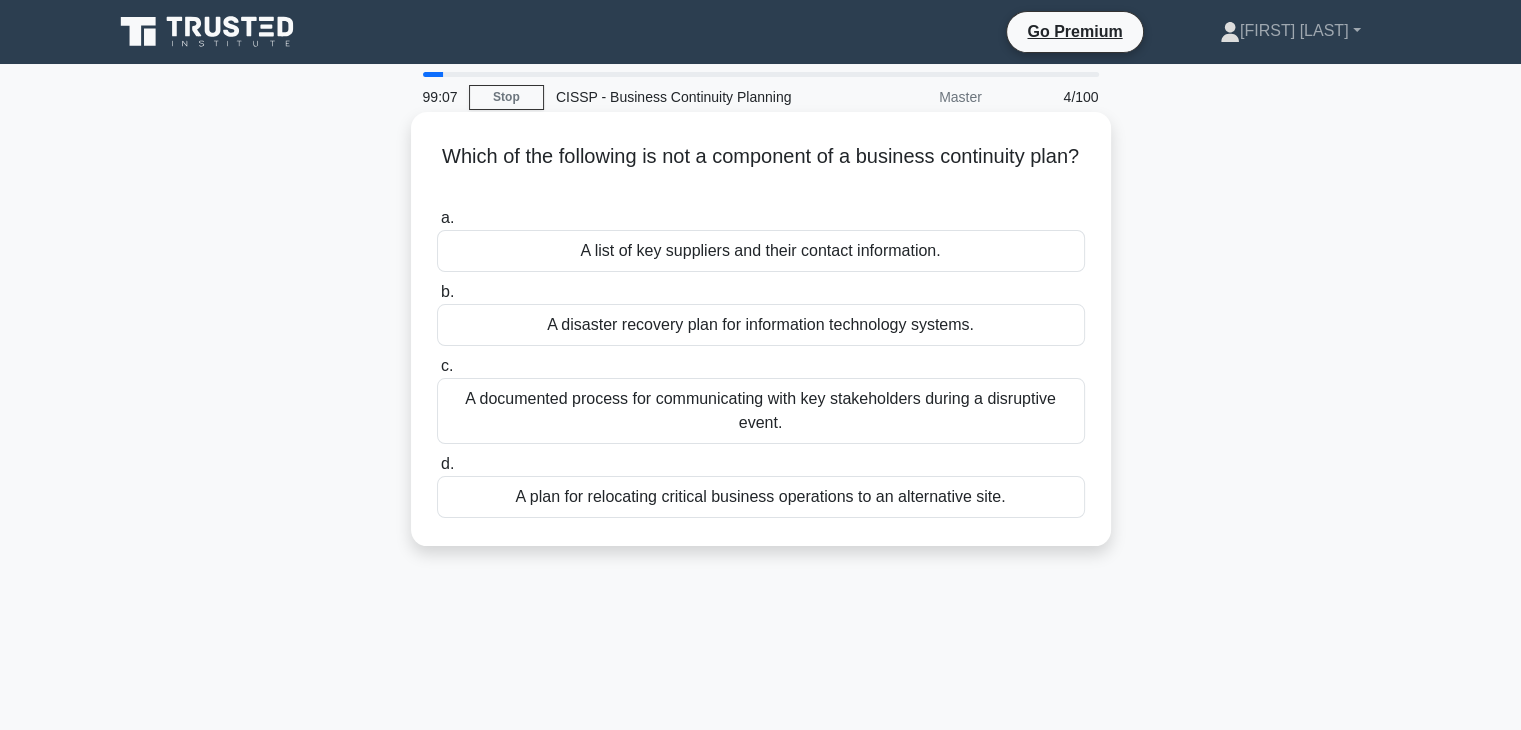 click on "A documented process for communicating with key stakeholders during a disruptive event." at bounding box center [761, 411] 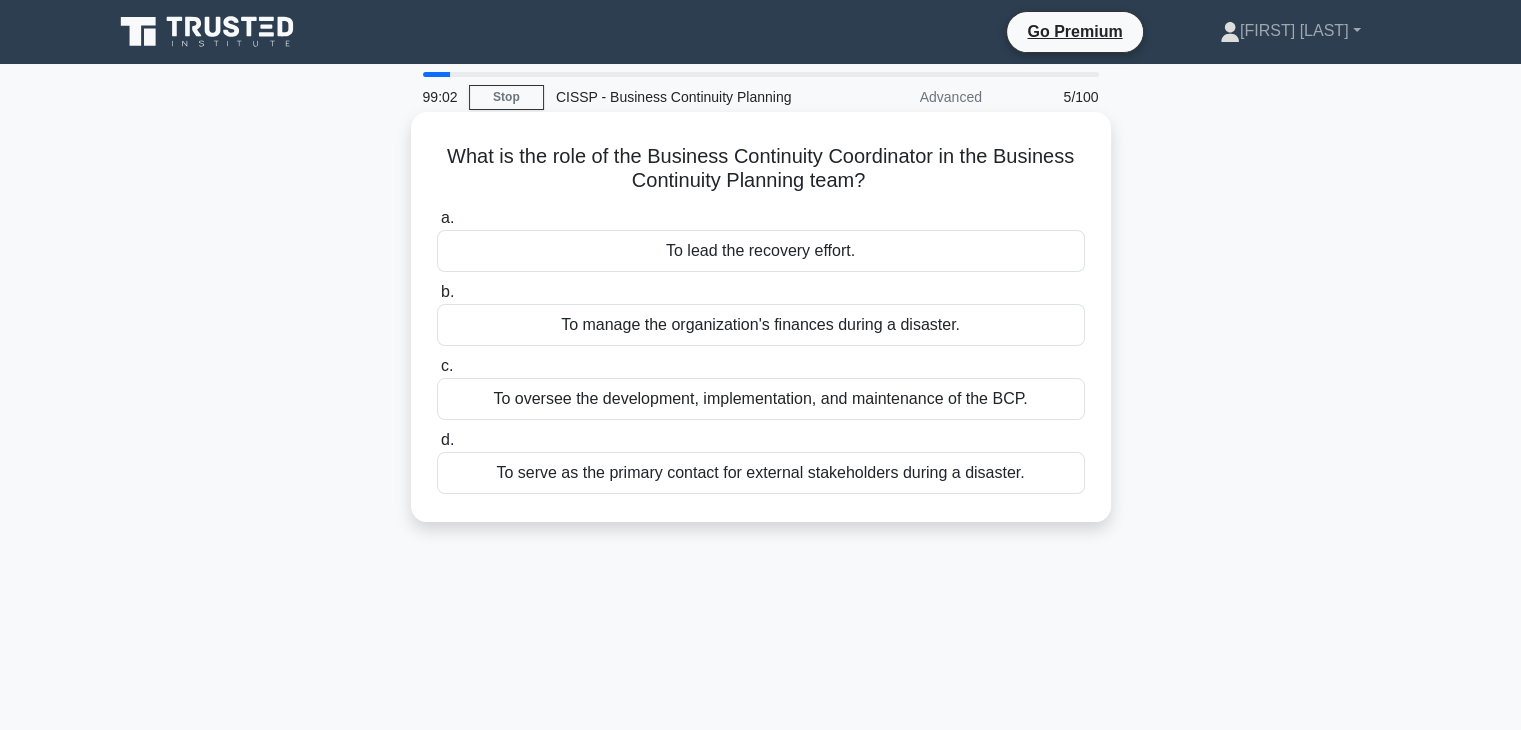 click on "To lead the recovery effort." at bounding box center [761, 251] 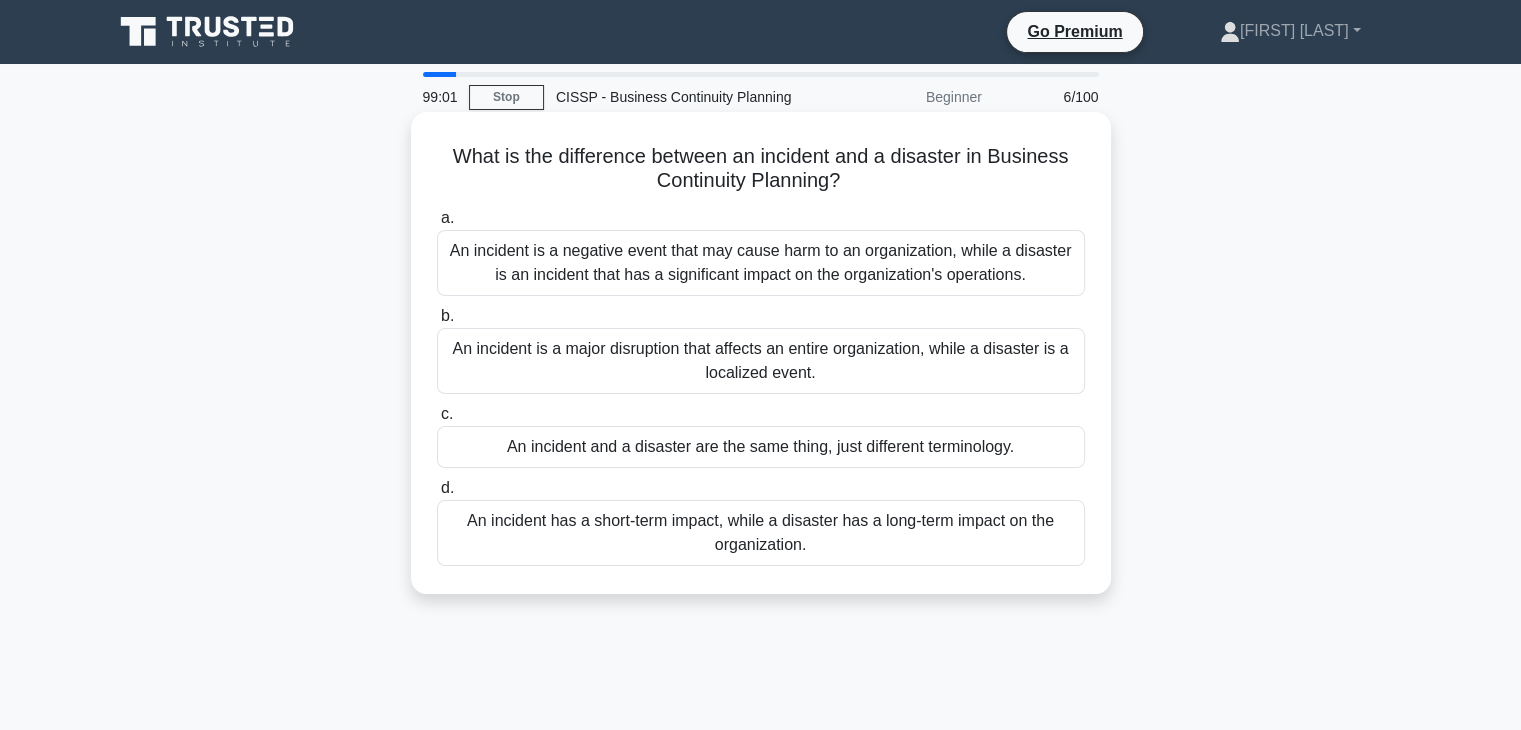 click on "An incident is a negative event that may cause harm to an organization, while a disaster is an incident that has a significant impact on the organization's operations." at bounding box center (761, 263) 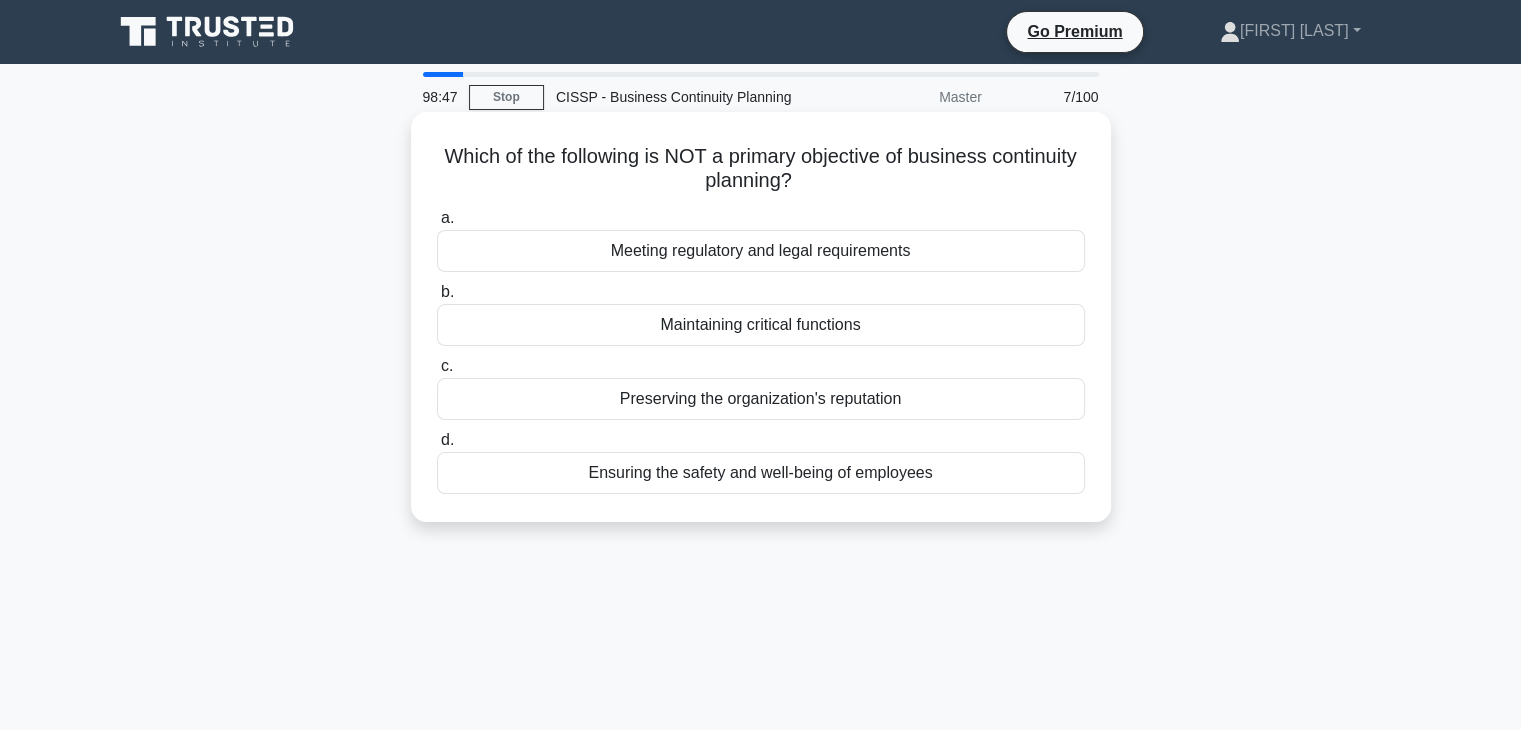 click on "Preserving the organization's reputation" at bounding box center (761, 399) 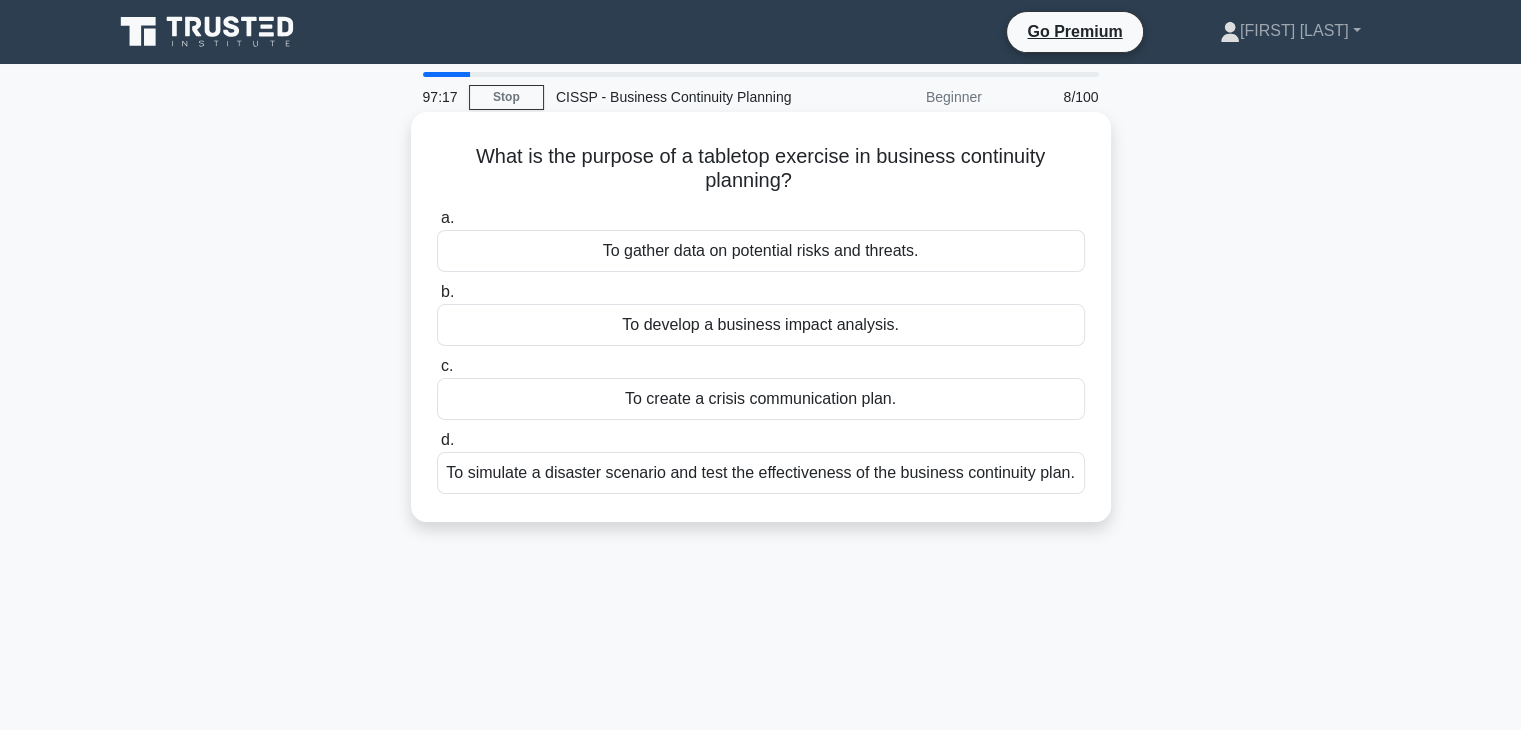 click on "To create a crisis communication plan." at bounding box center (761, 399) 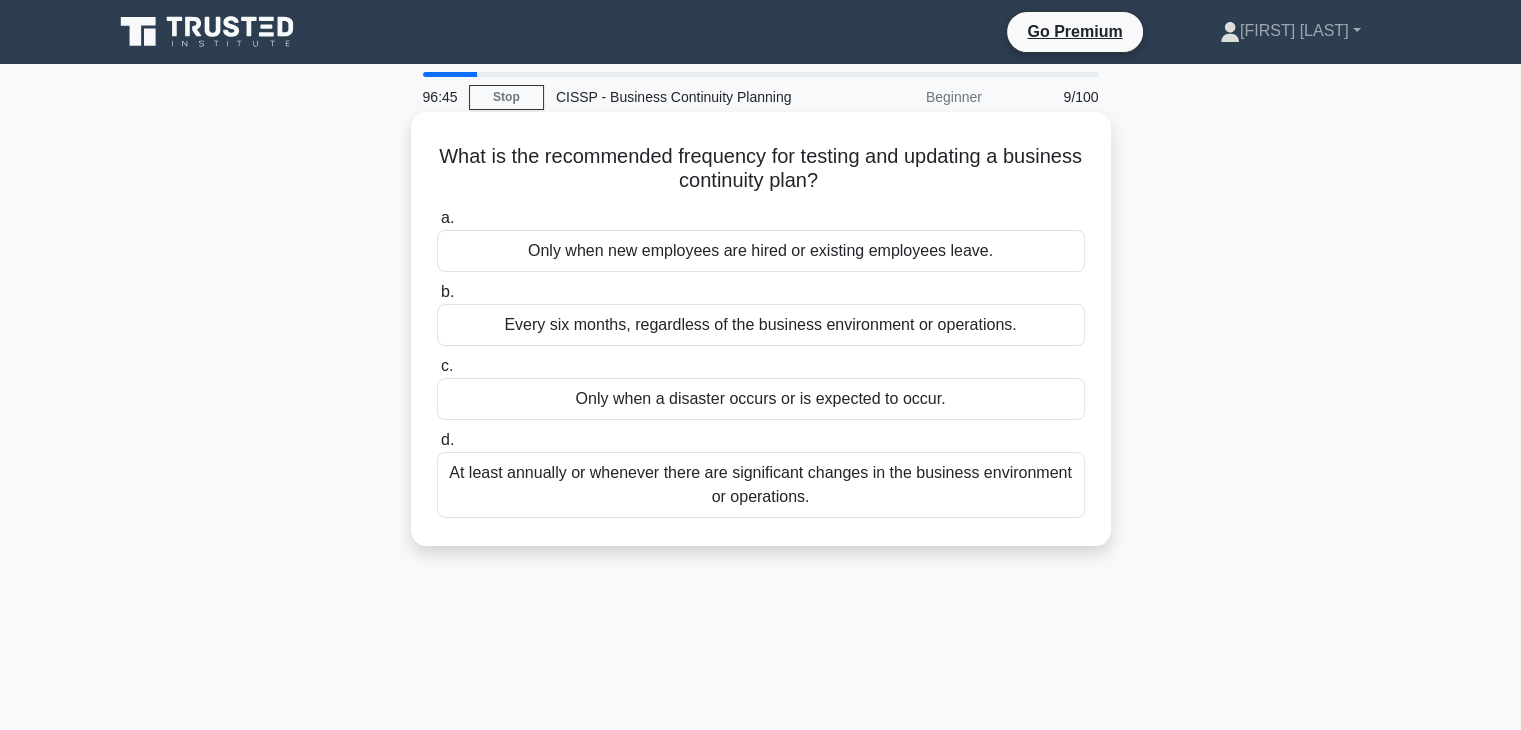 click on "At least annually or whenever there are significant changes in the business environment or operations." at bounding box center (761, 485) 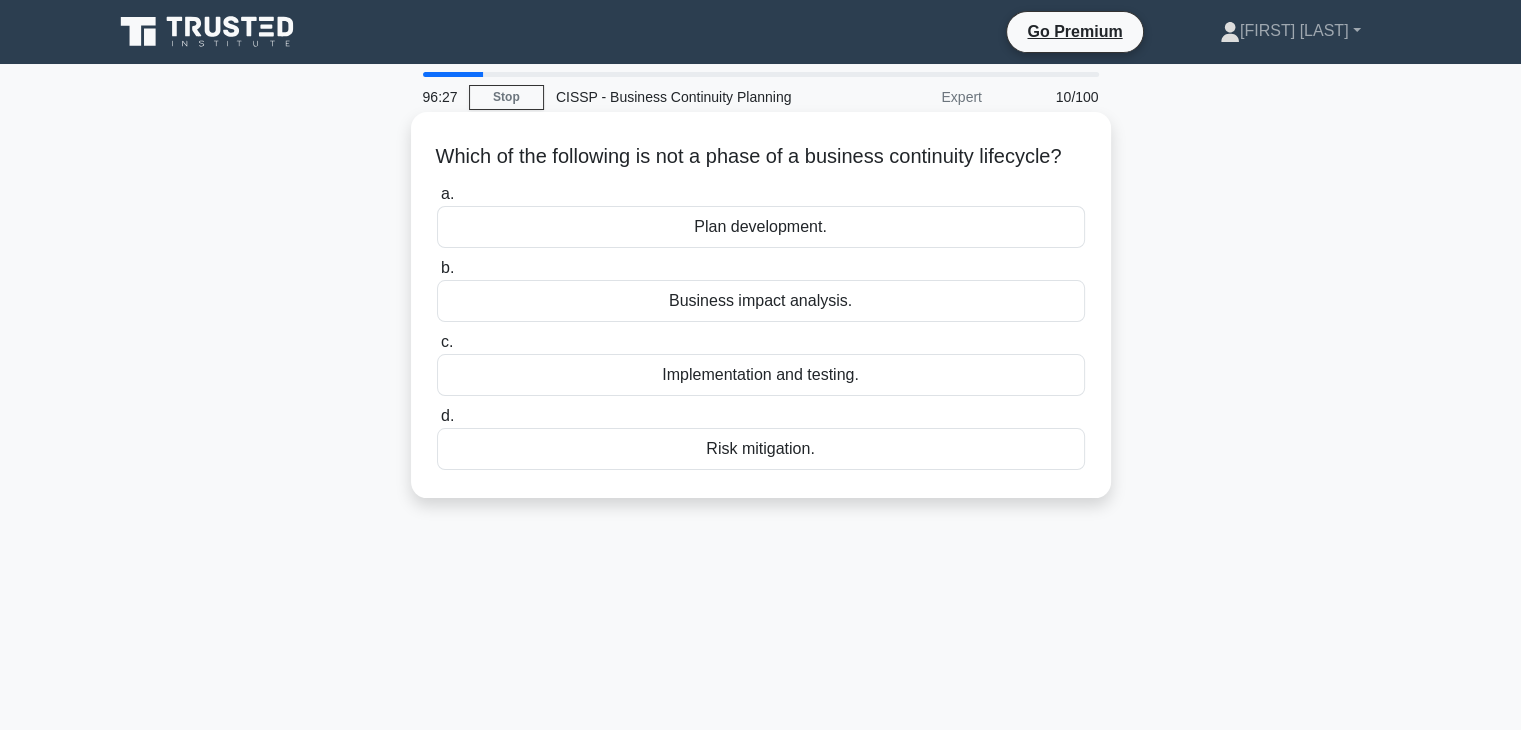 click on "Risk mitigation." at bounding box center [761, 449] 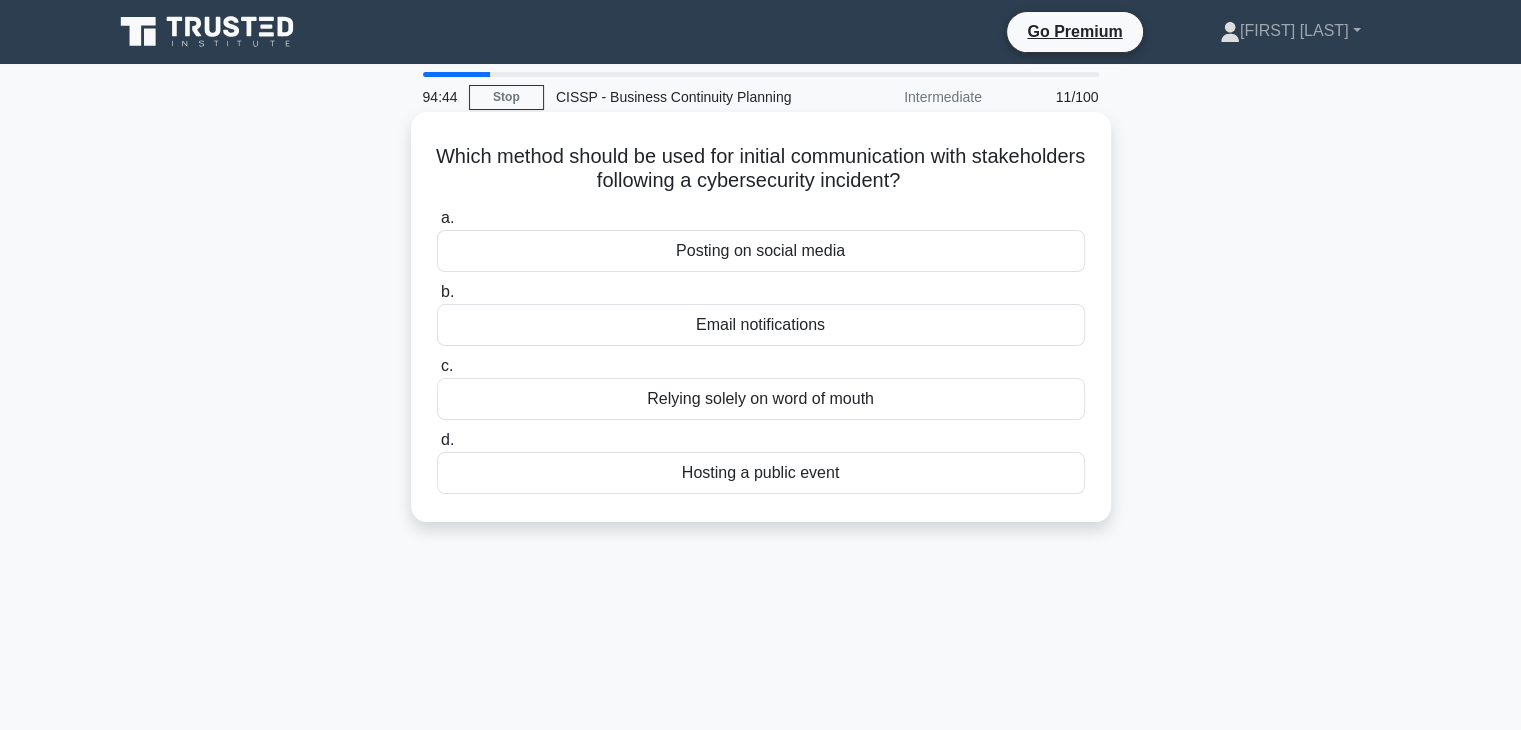 click on "Posting on social media" at bounding box center [761, 251] 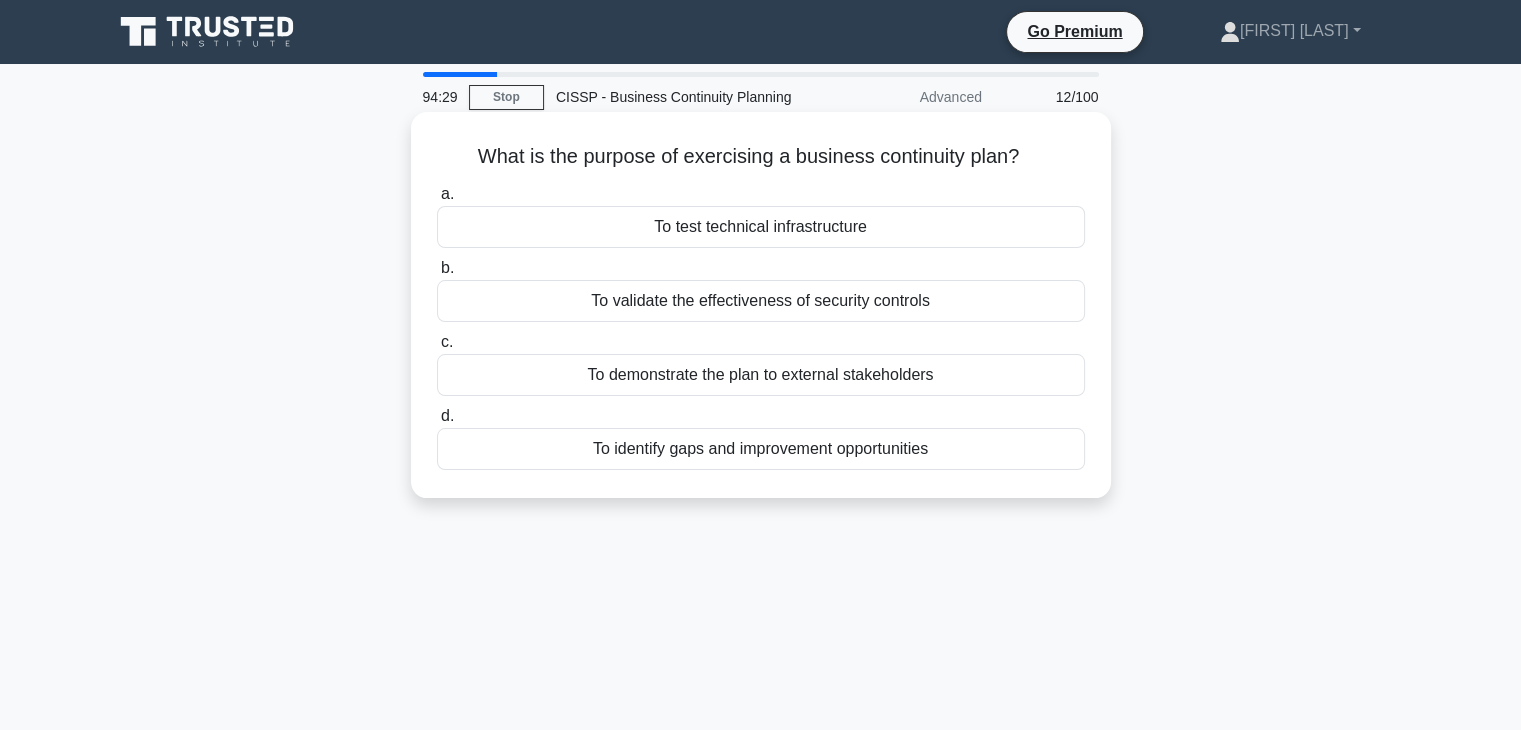 click on "To identify gaps and improvement opportunities" at bounding box center (761, 449) 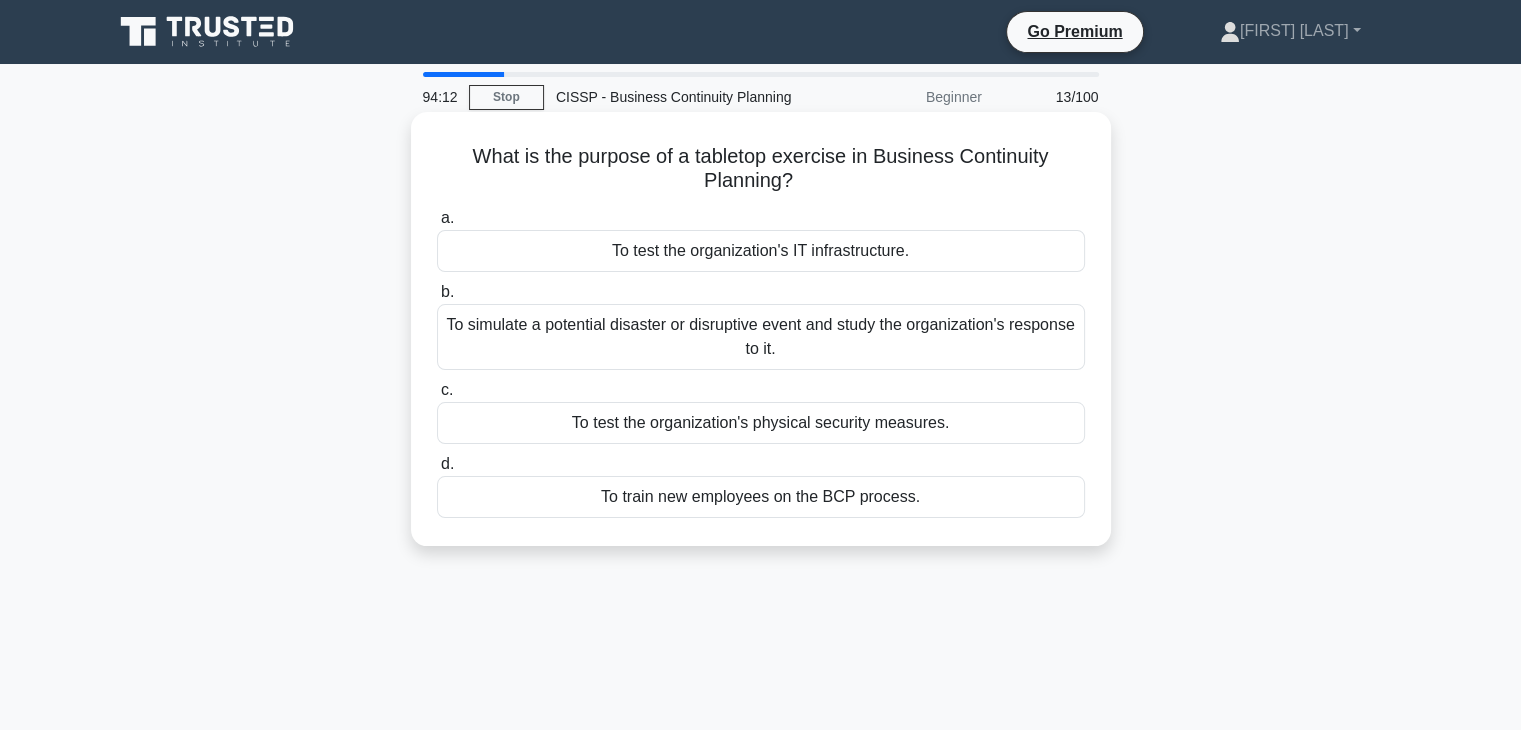 click on "To simulate a potential disaster or disruptive event and study the organization's response to it." at bounding box center [761, 337] 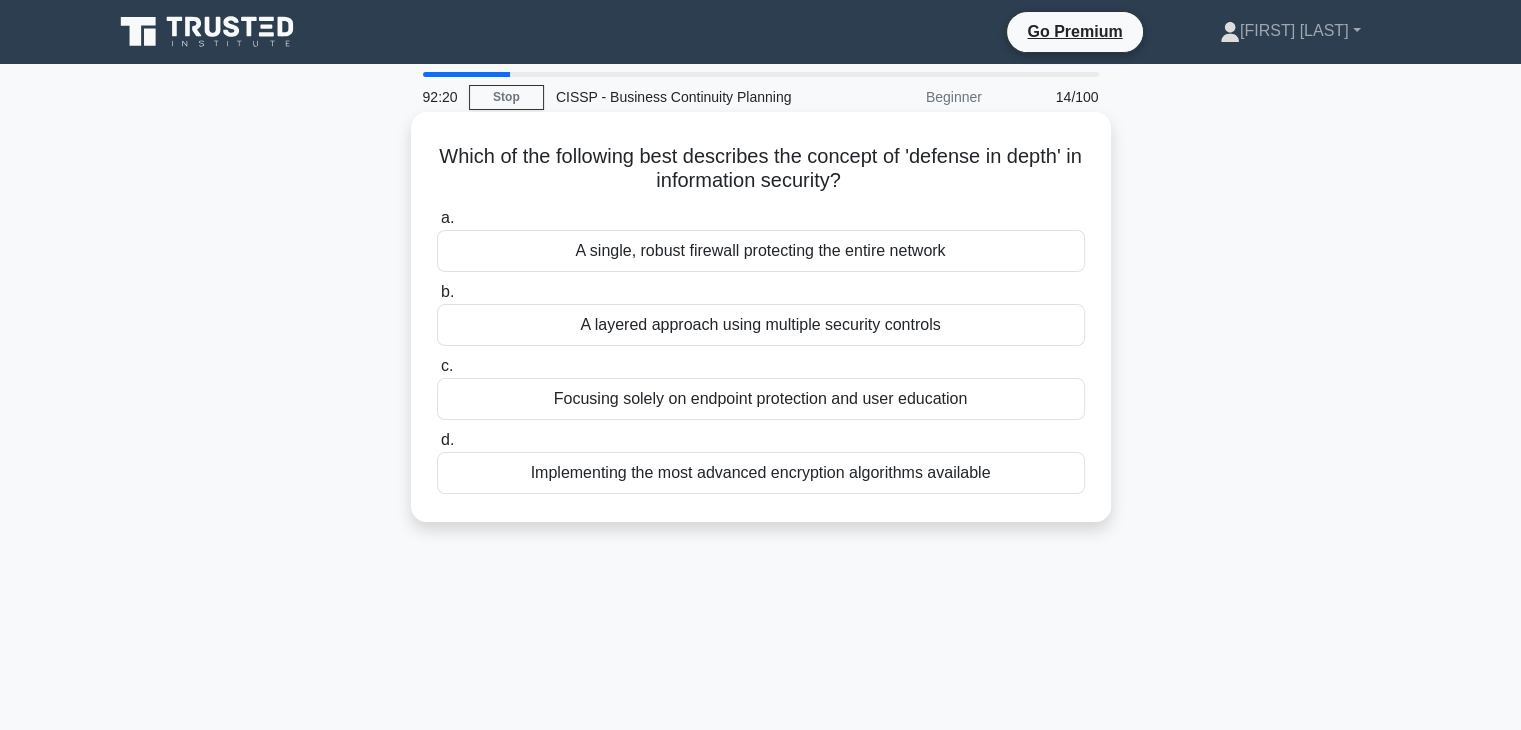 click on "Implementing the most advanced encryption algorithms available" at bounding box center (761, 473) 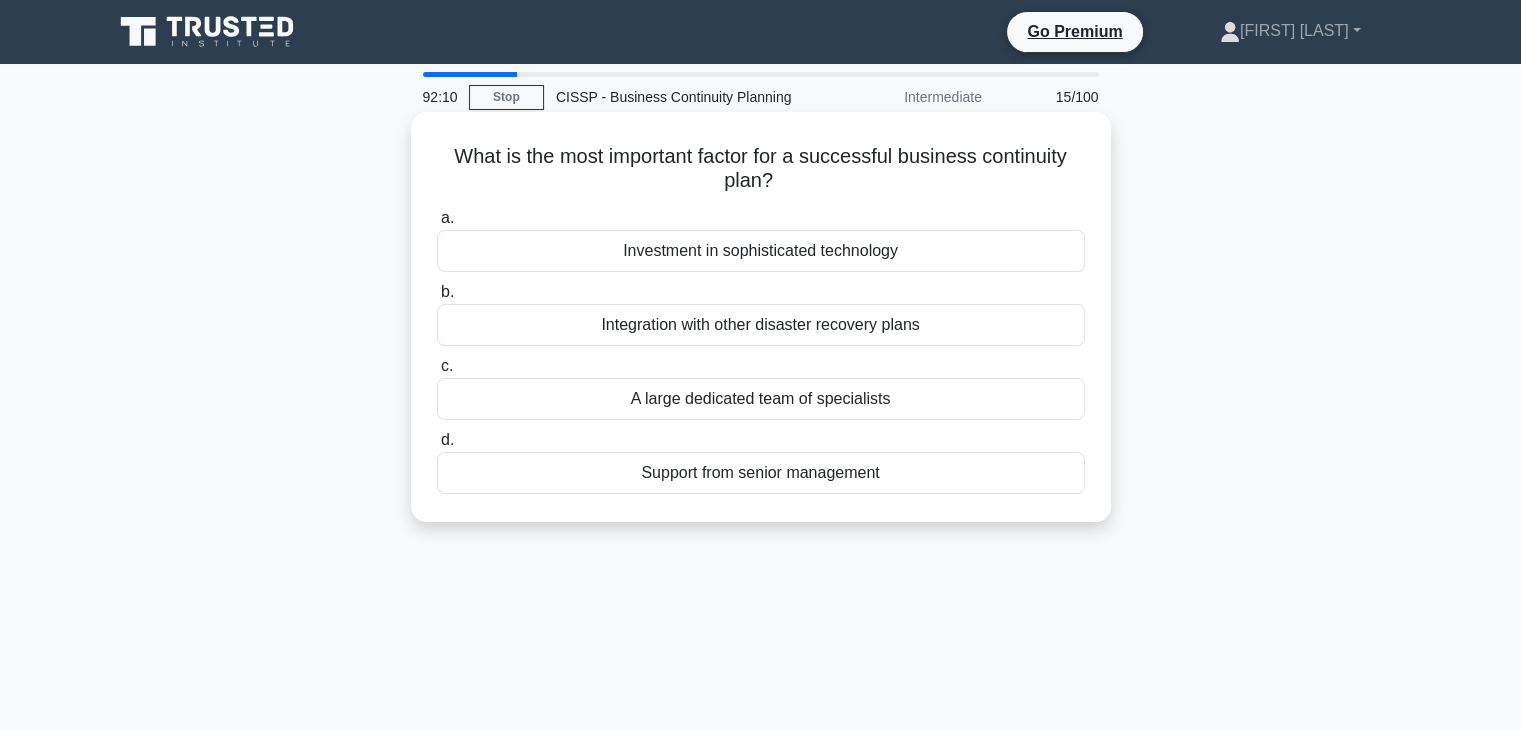 click on "Investment in sophisticated technology" at bounding box center (761, 251) 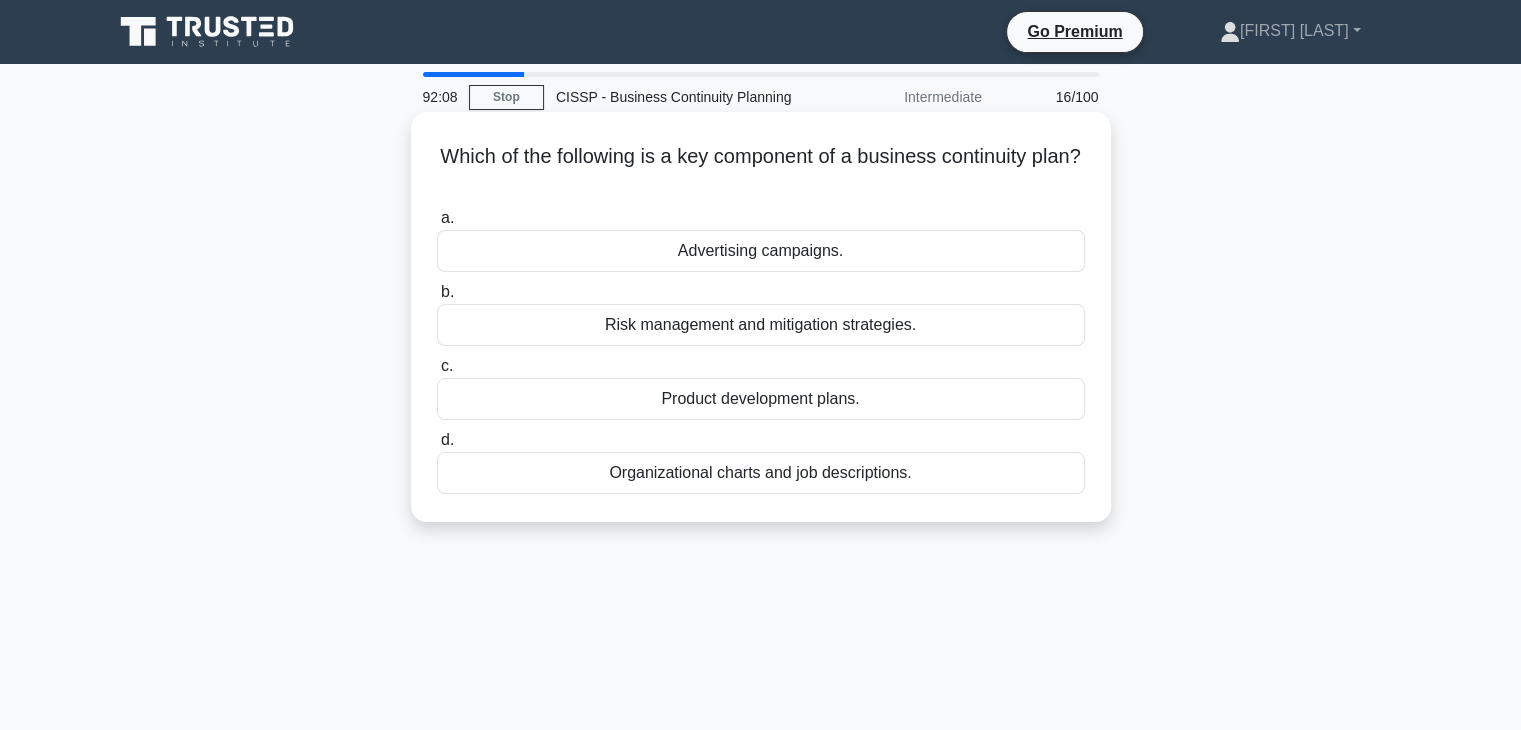 click on "Risk management and mitigation strategies." at bounding box center [761, 325] 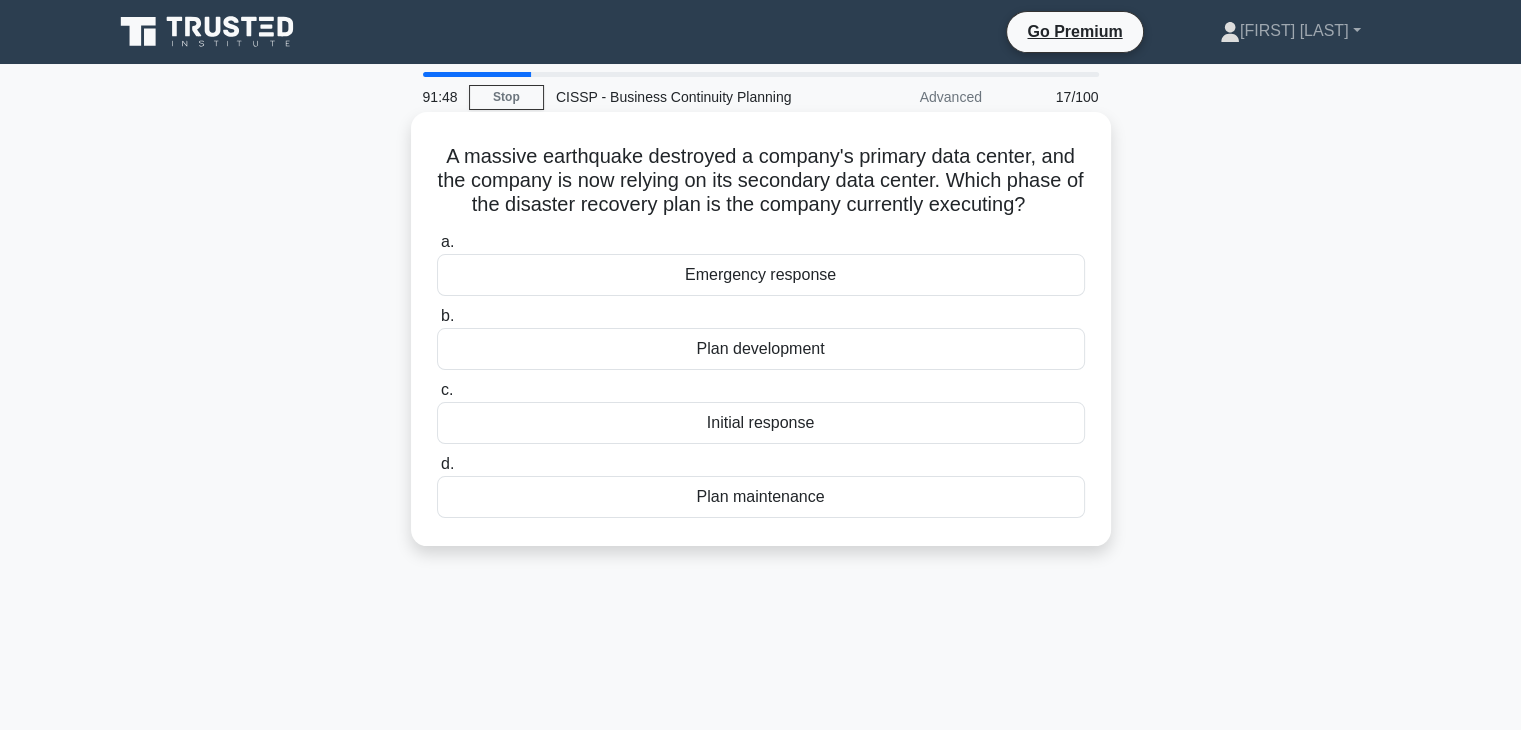 click on "Emergency response" at bounding box center [761, 275] 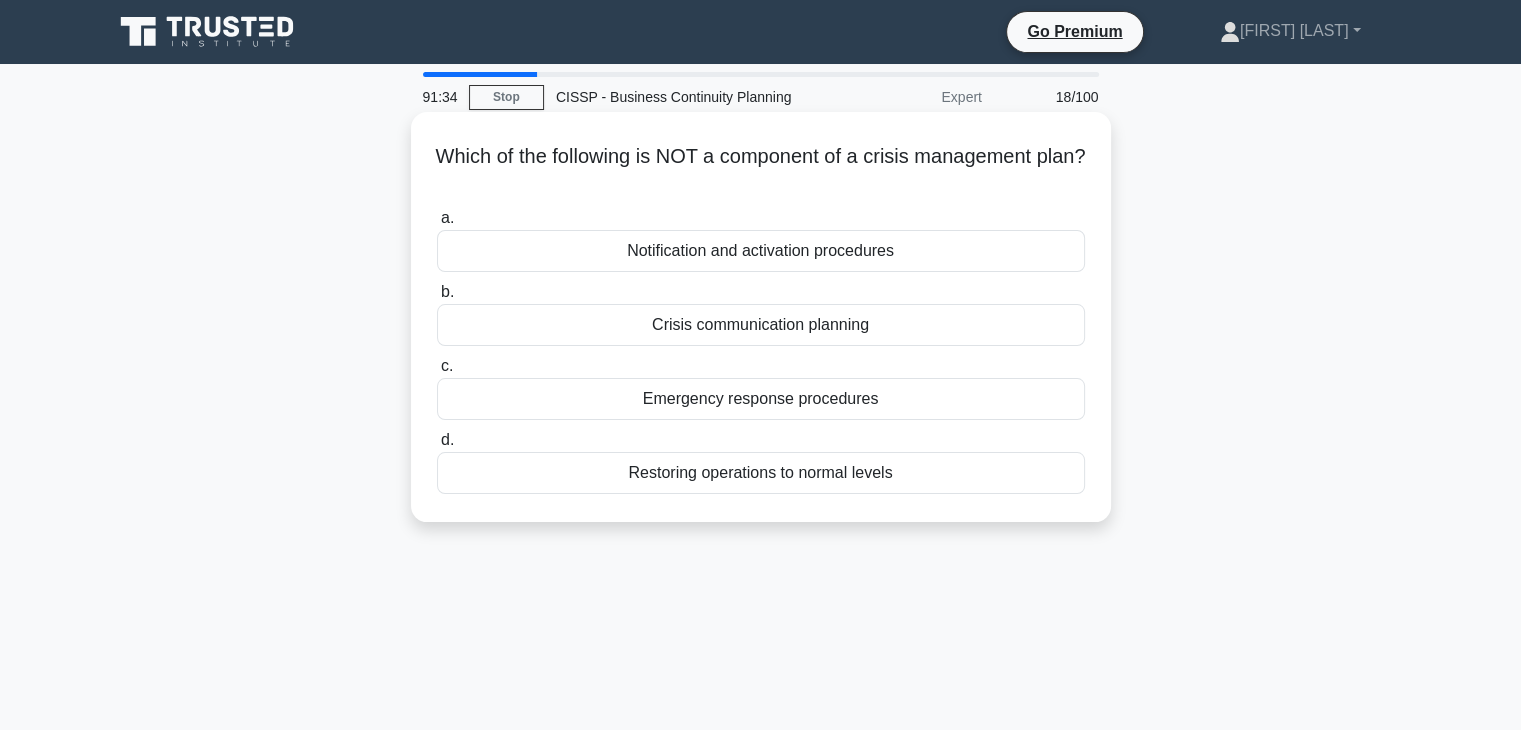 click on "Restoring operations to normal levels" at bounding box center (761, 473) 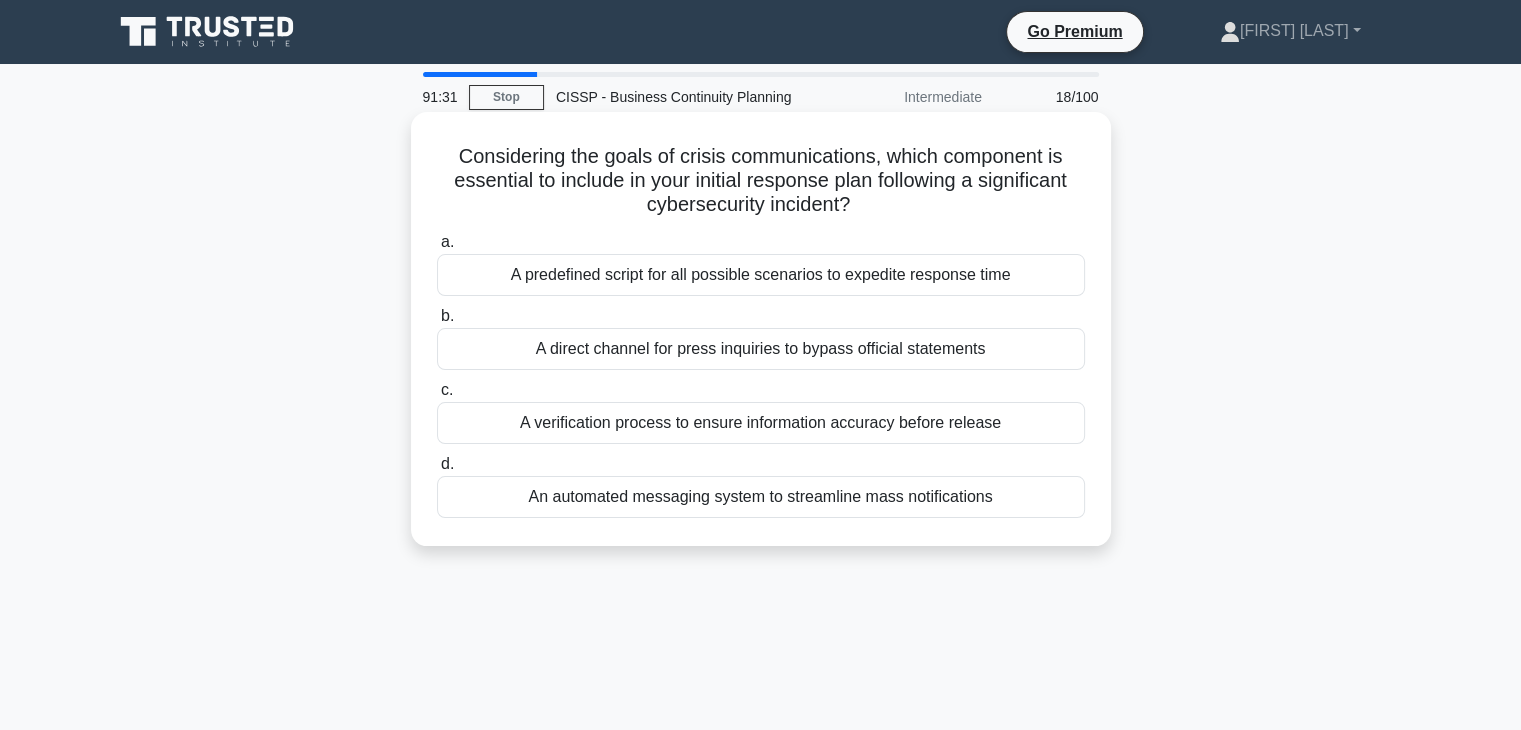 click on "A predefined script for all possible scenarios to expedite response time" at bounding box center (761, 275) 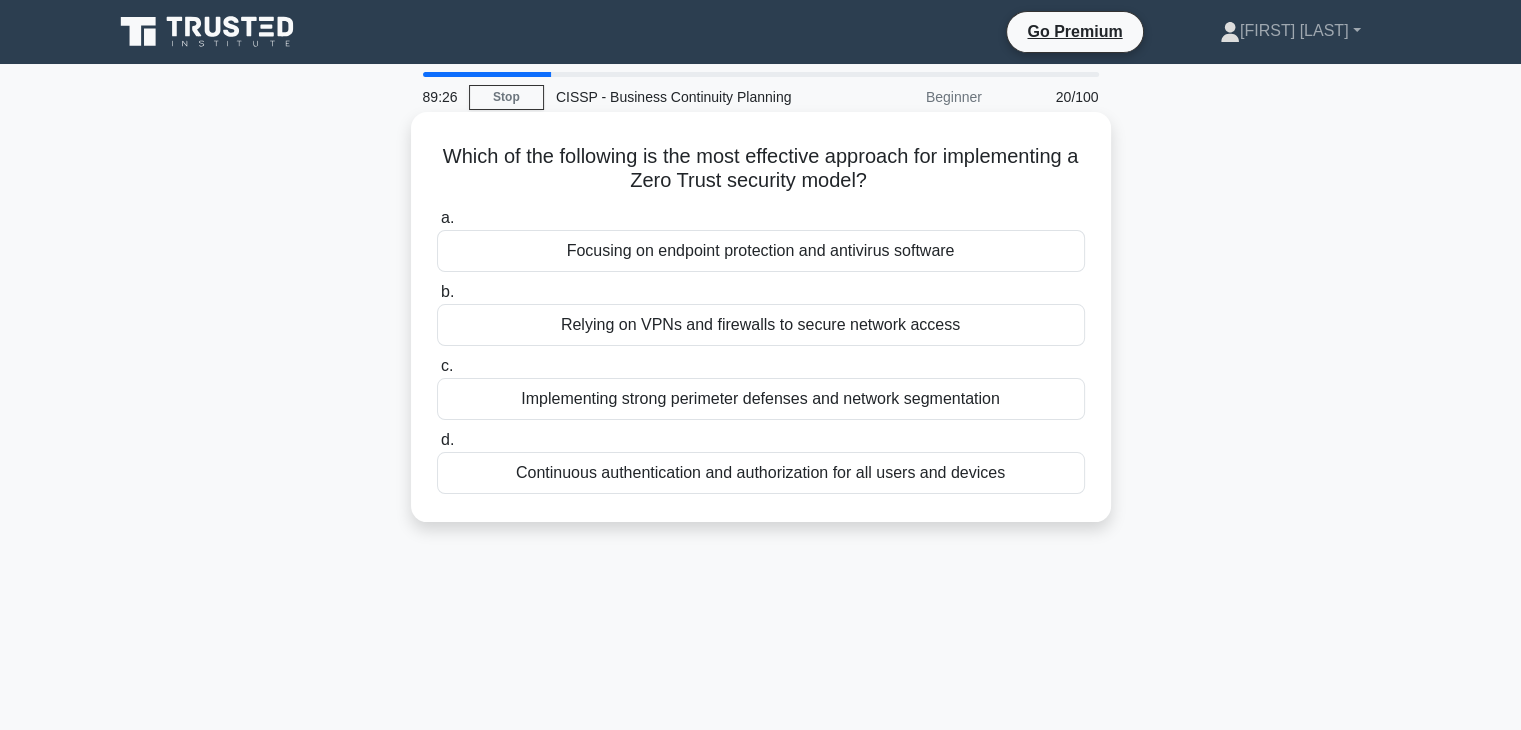 click on "Implementing strong perimeter defenses and network segmentation" at bounding box center [761, 399] 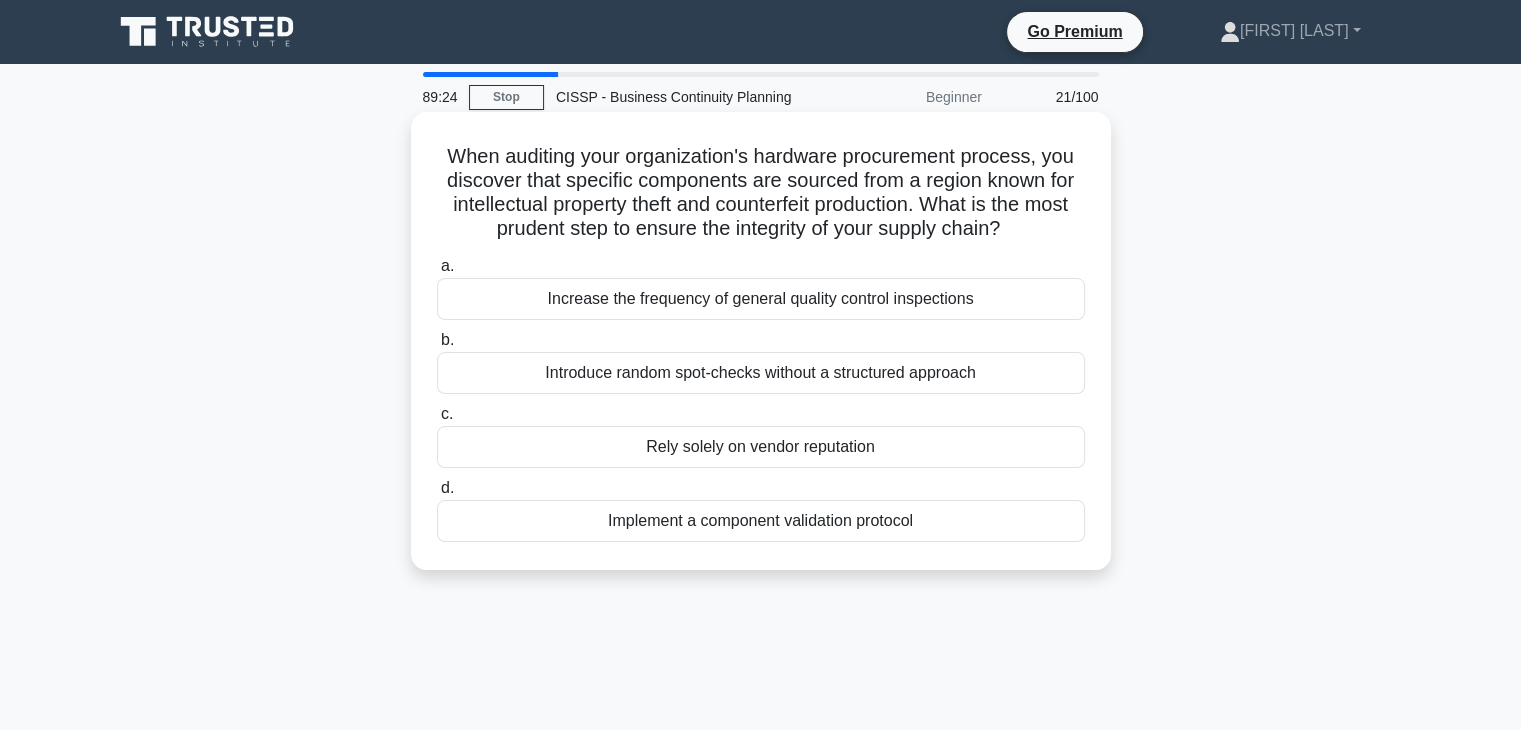 click on "Increase the frequency of general quality control inspections" at bounding box center [761, 299] 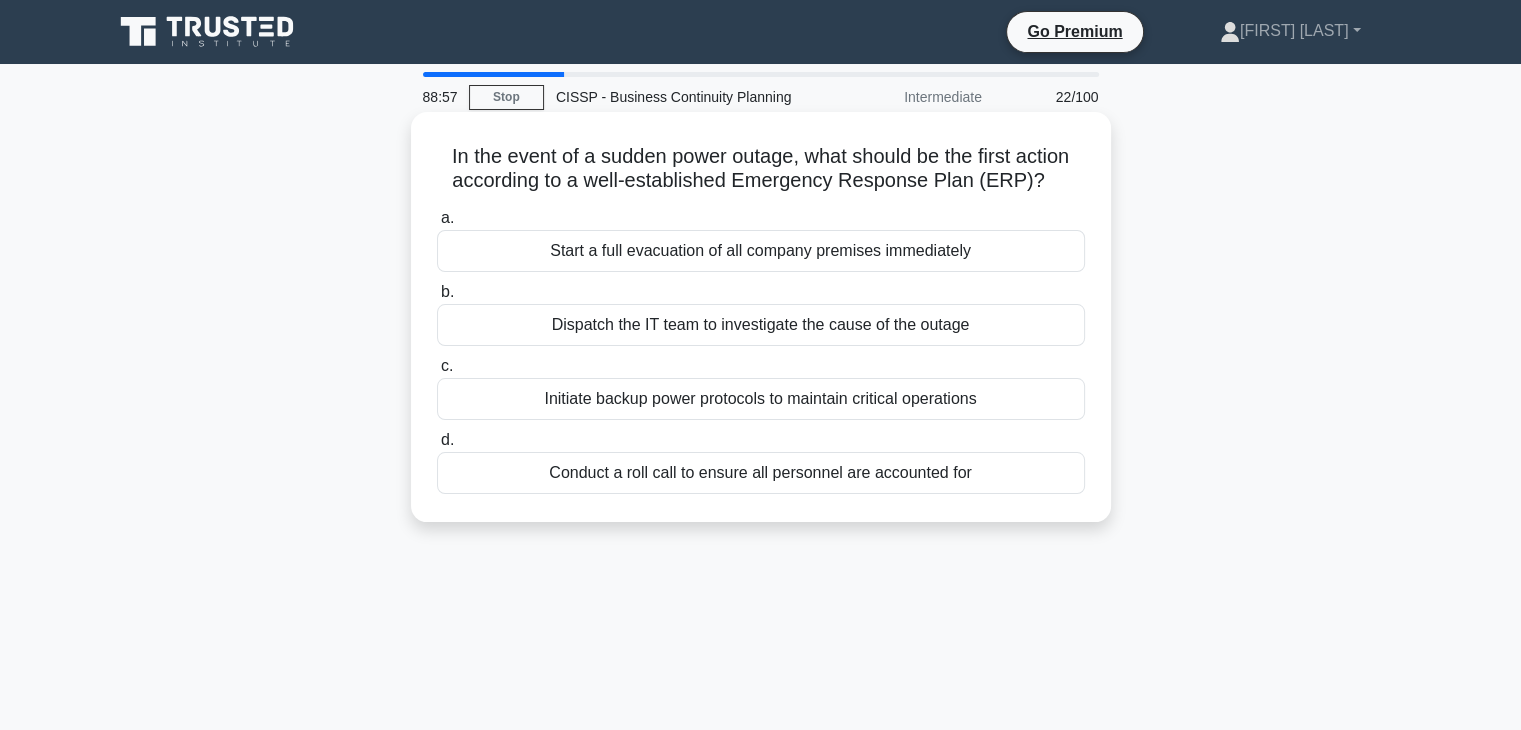 click on "Dispatch the IT team to investigate the cause of the outage" at bounding box center [761, 325] 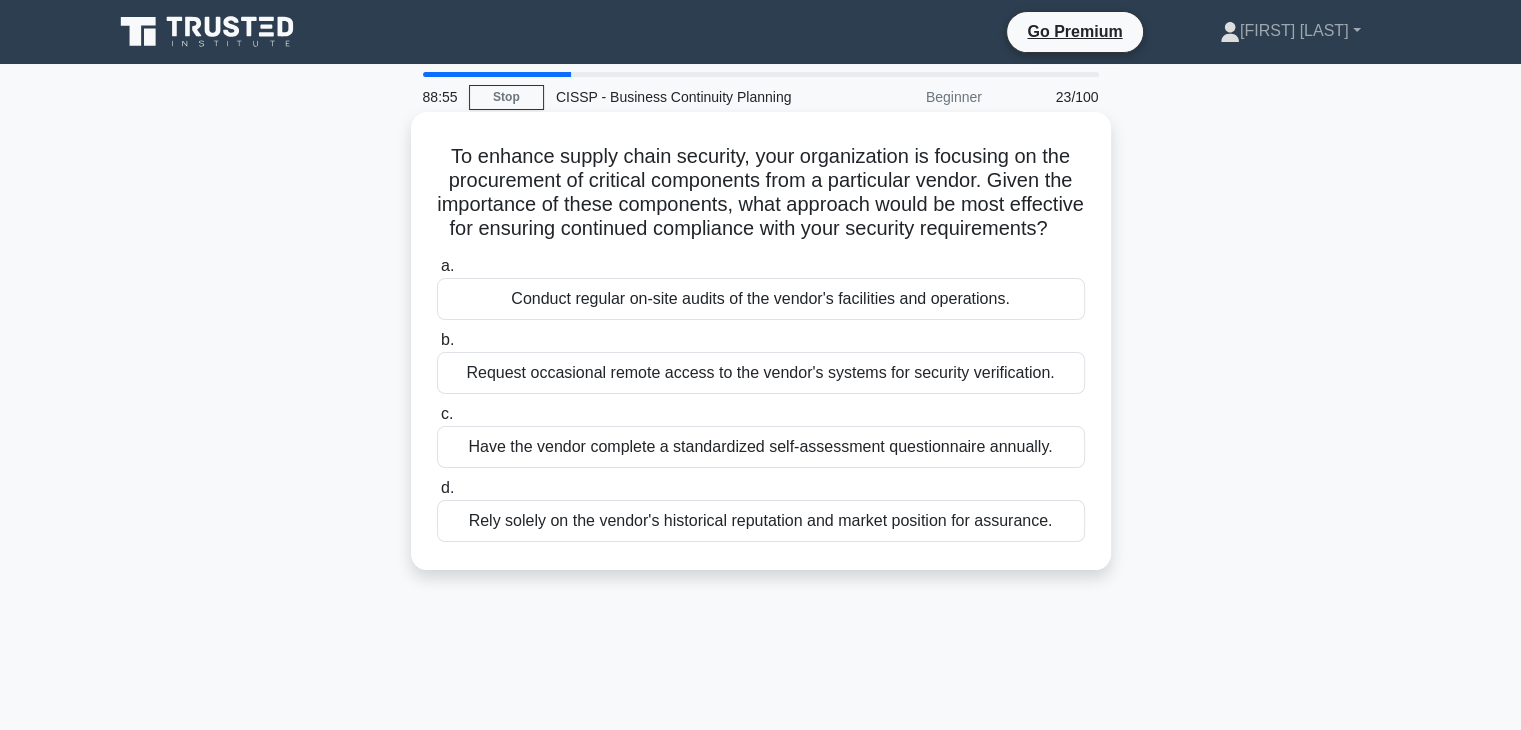 click on "Request occasional remote access to the vendor's systems for security verification." at bounding box center [761, 373] 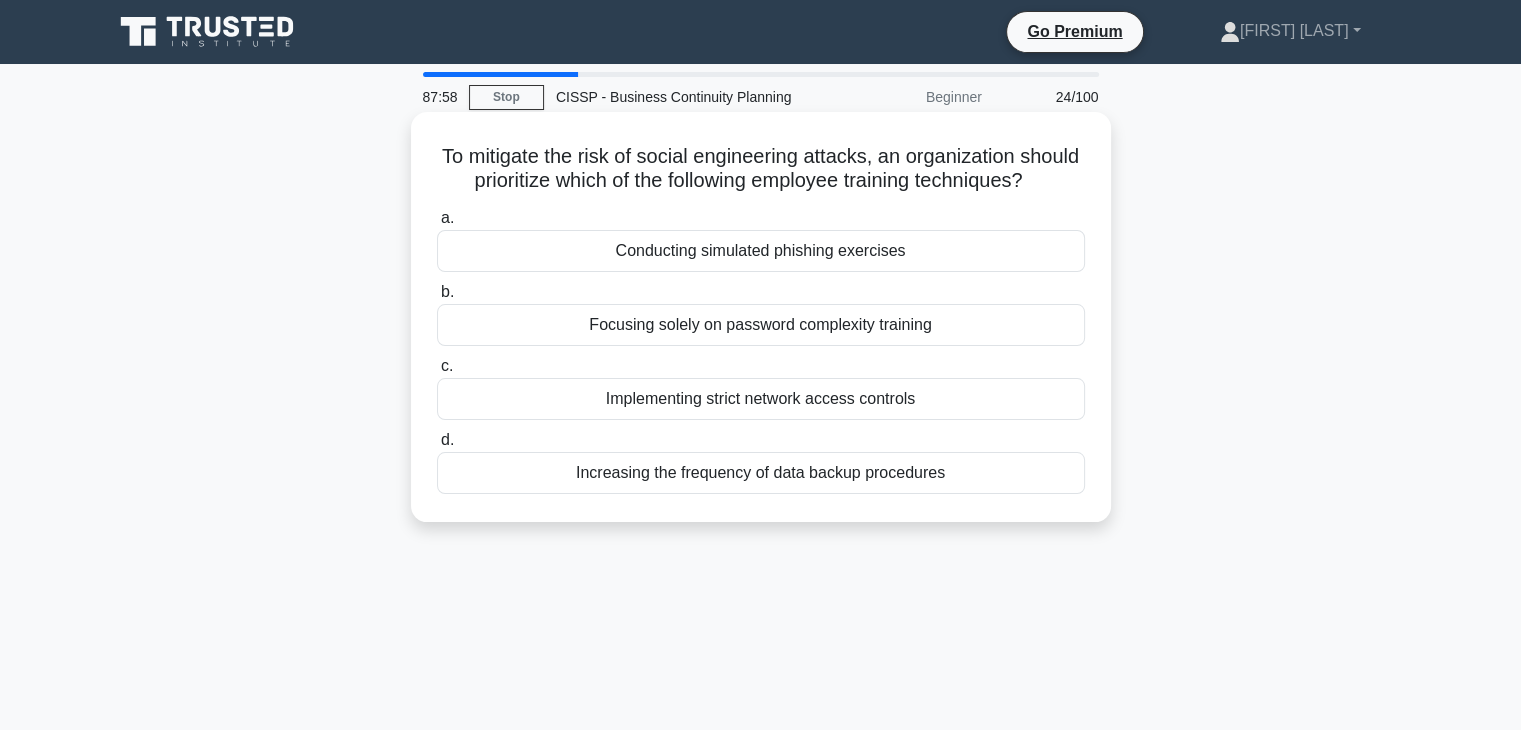 click on "Focusing solely on password complexity training" at bounding box center (761, 325) 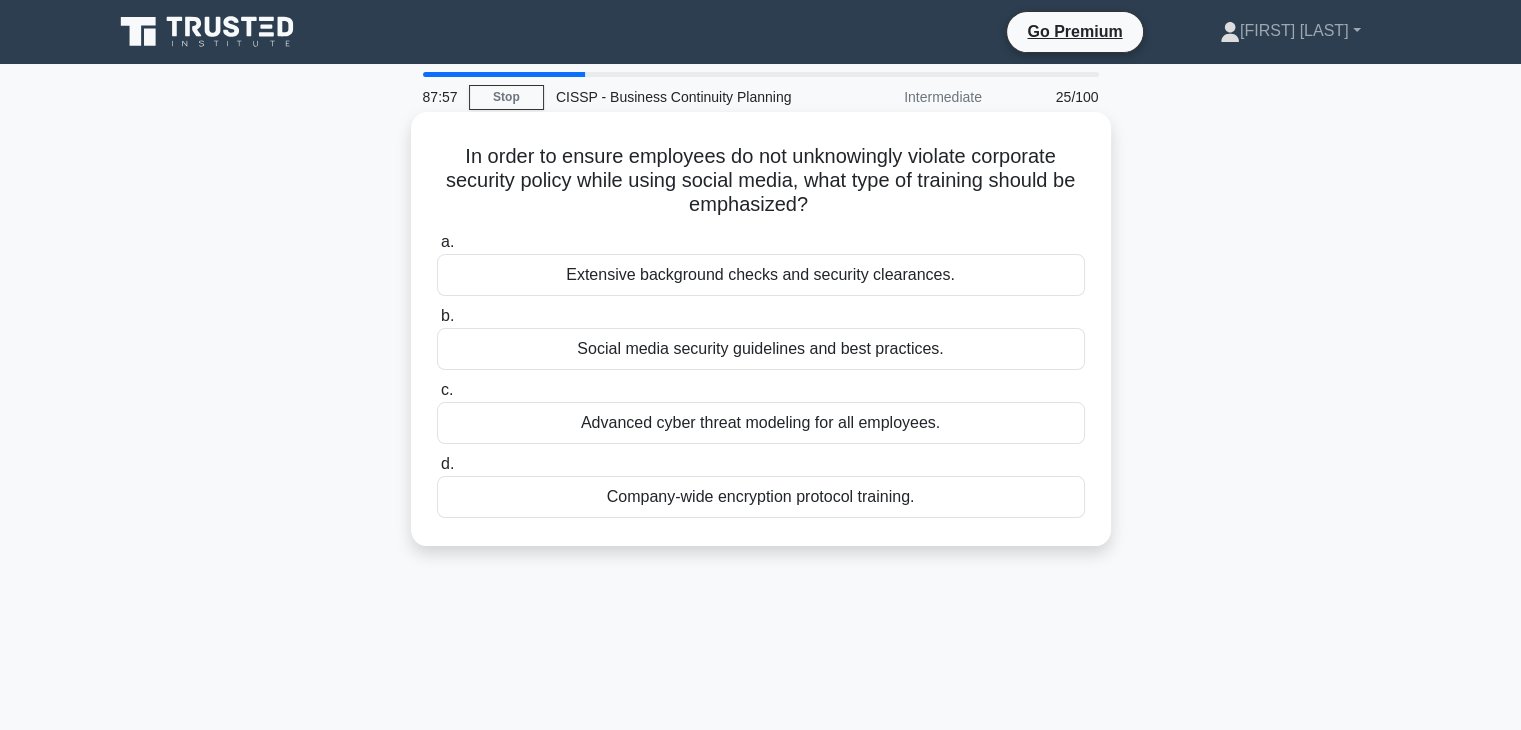 click on "Extensive background checks and security clearances." at bounding box center (761, 275) 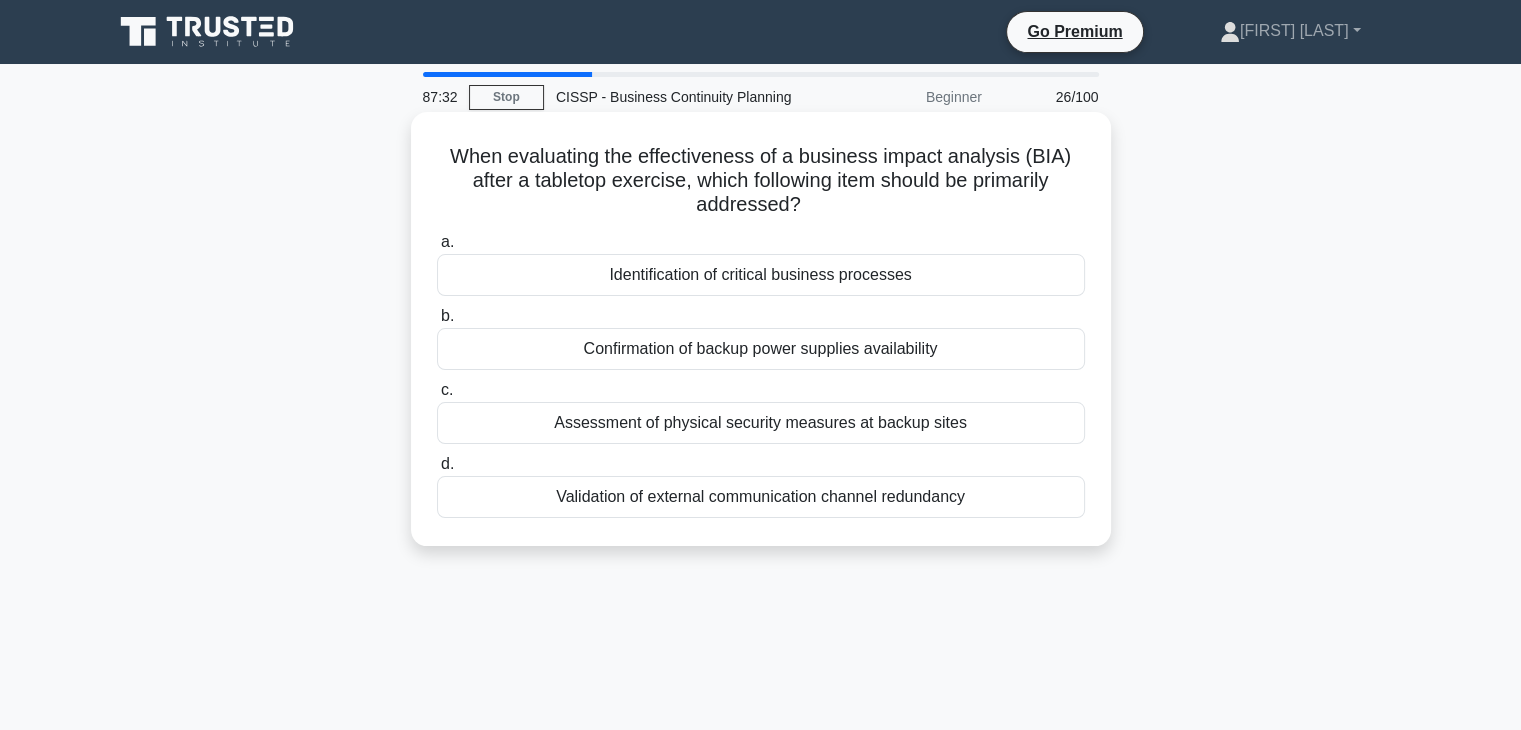 click on "Validation of external communication channel redundancy" at bounding box center [761, 497] 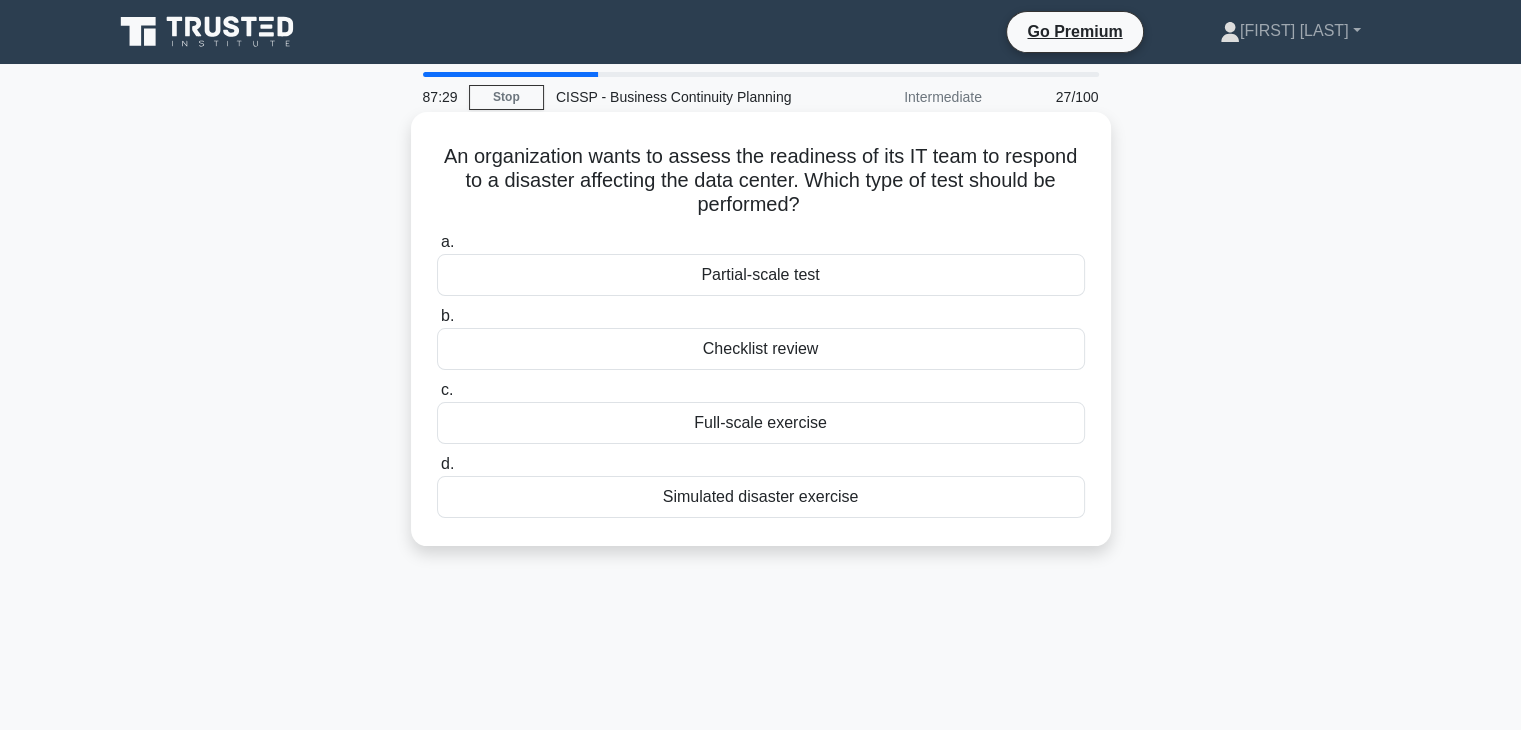 click on "Partial-scale test" at bounding box center (761, 275) 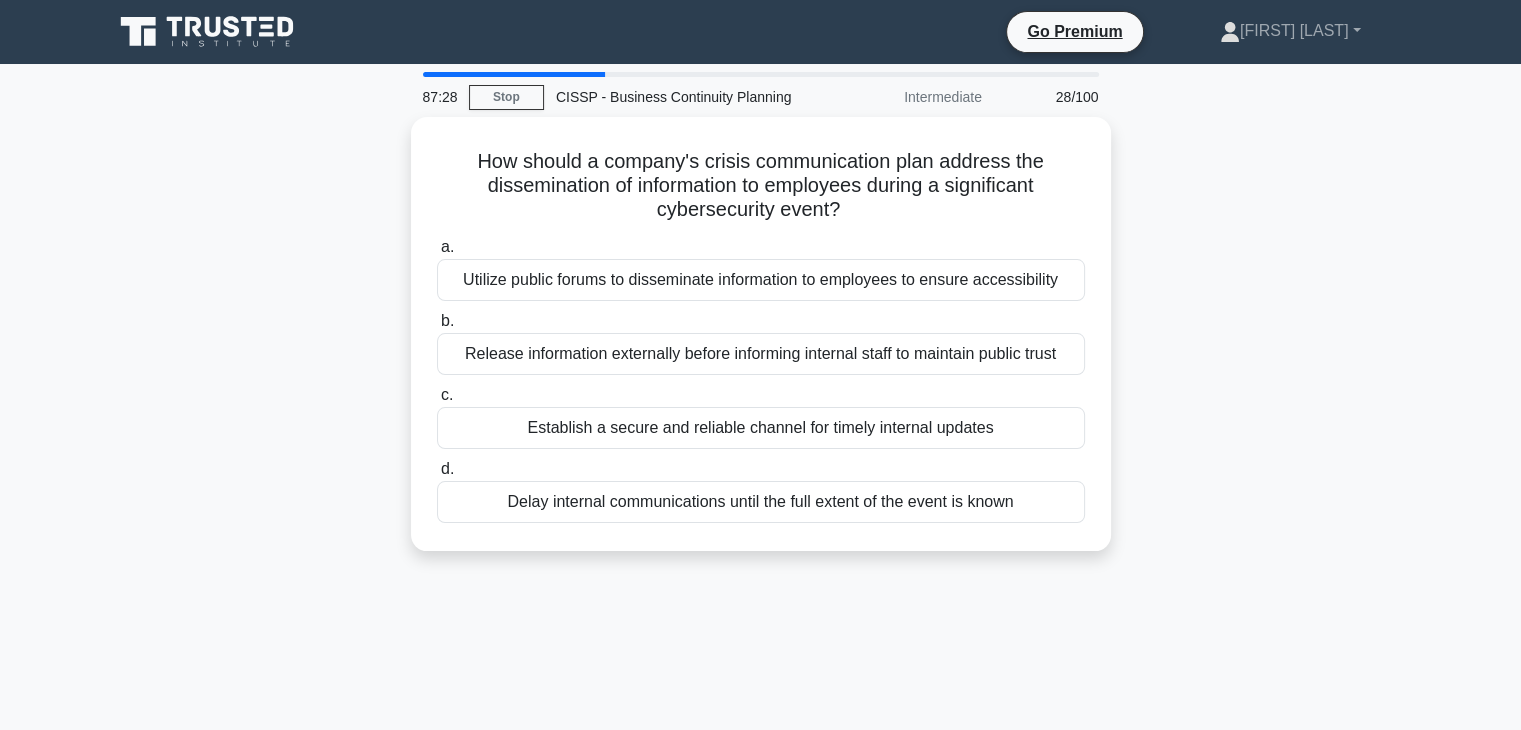click on "Utilize public forums to disseminate information to employees to ensure accessibility" at bounding box center [761, 280] 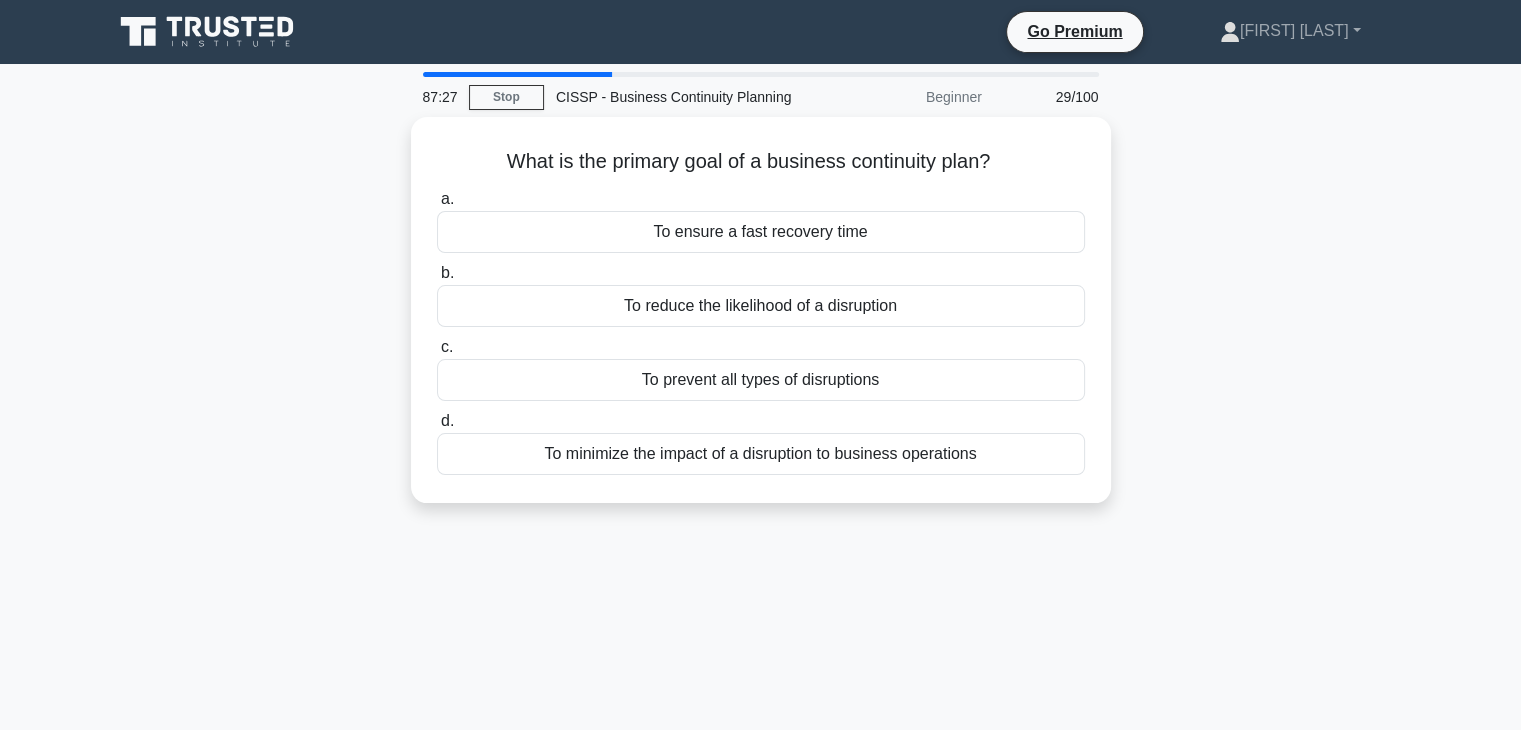 click on "To reduce the likelihood of a disruption" at bounding box center (761, 306) 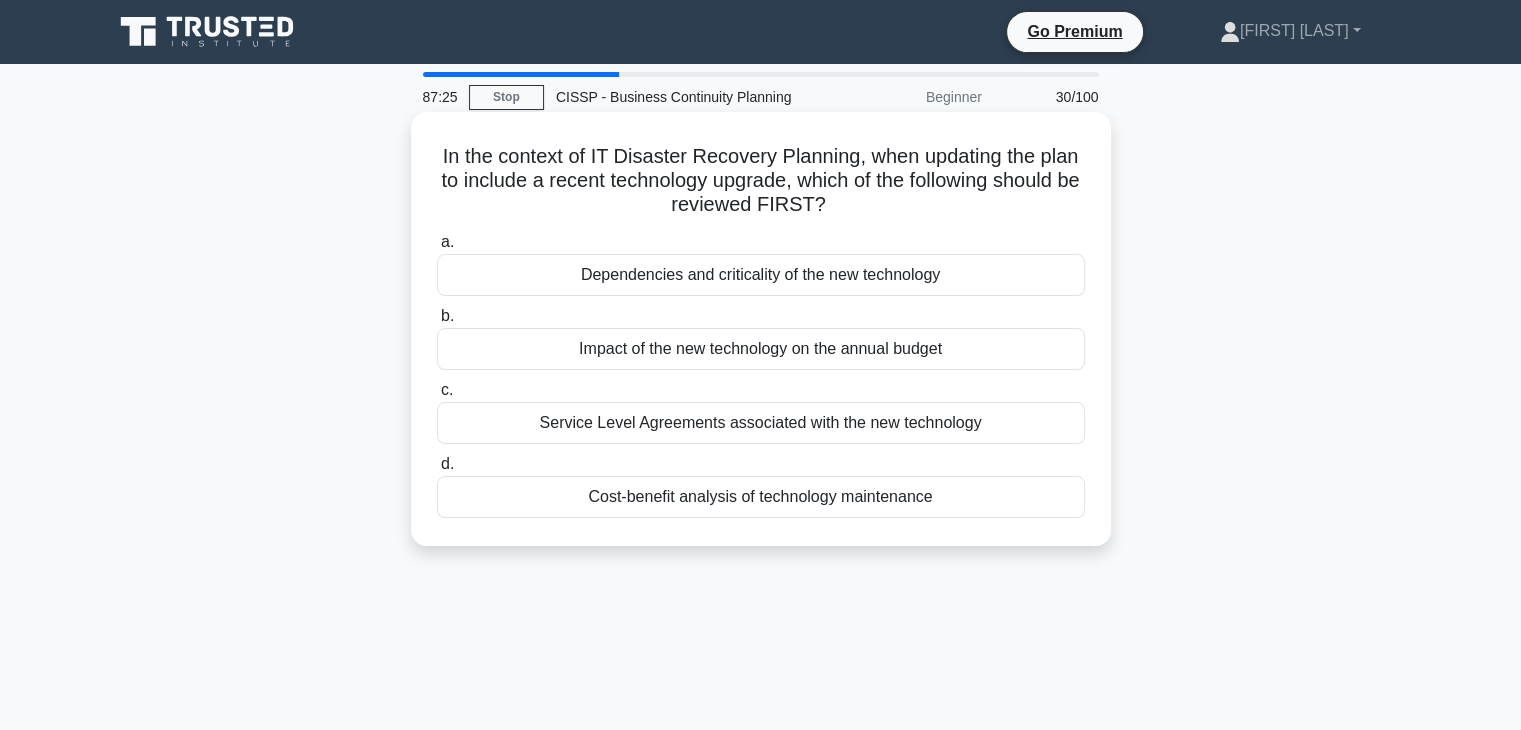 click on "Impact of the new technology on the annual budget" at bounding box center [761, 349] 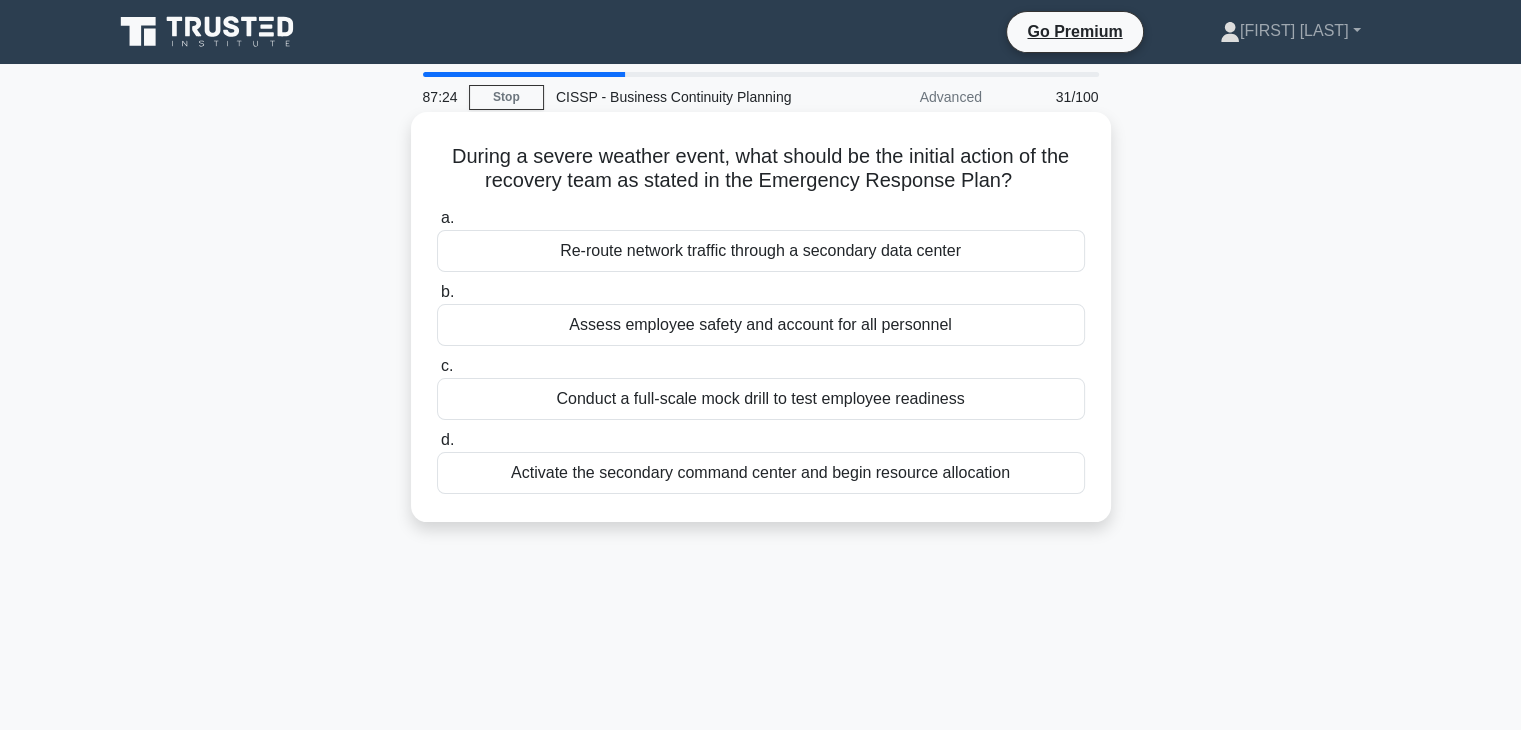 click on "Conduct a full-scale mock drill to test employee readiness" at bounding box center (761, 399) 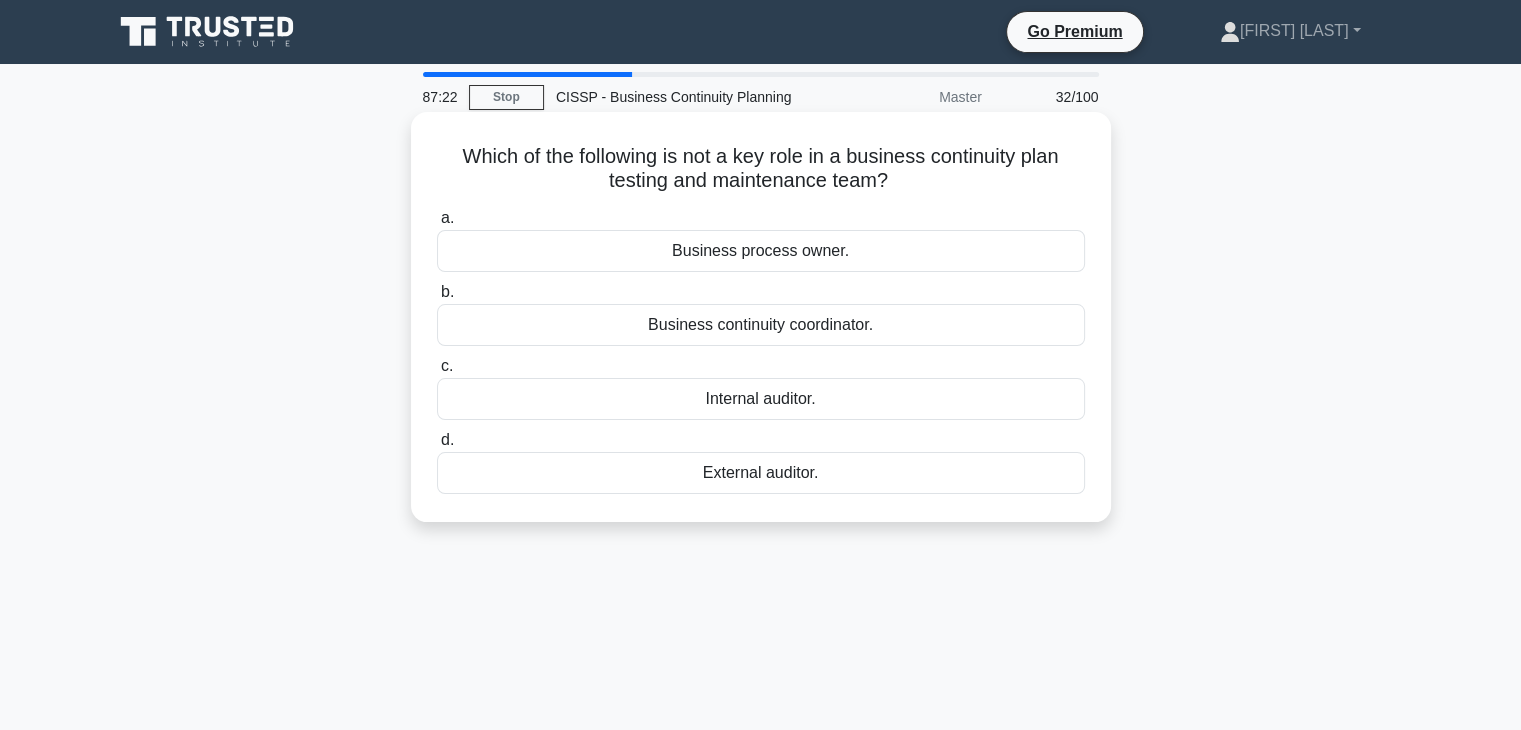 click on "Business continuity coordinator." at bounding box center (761, 325) 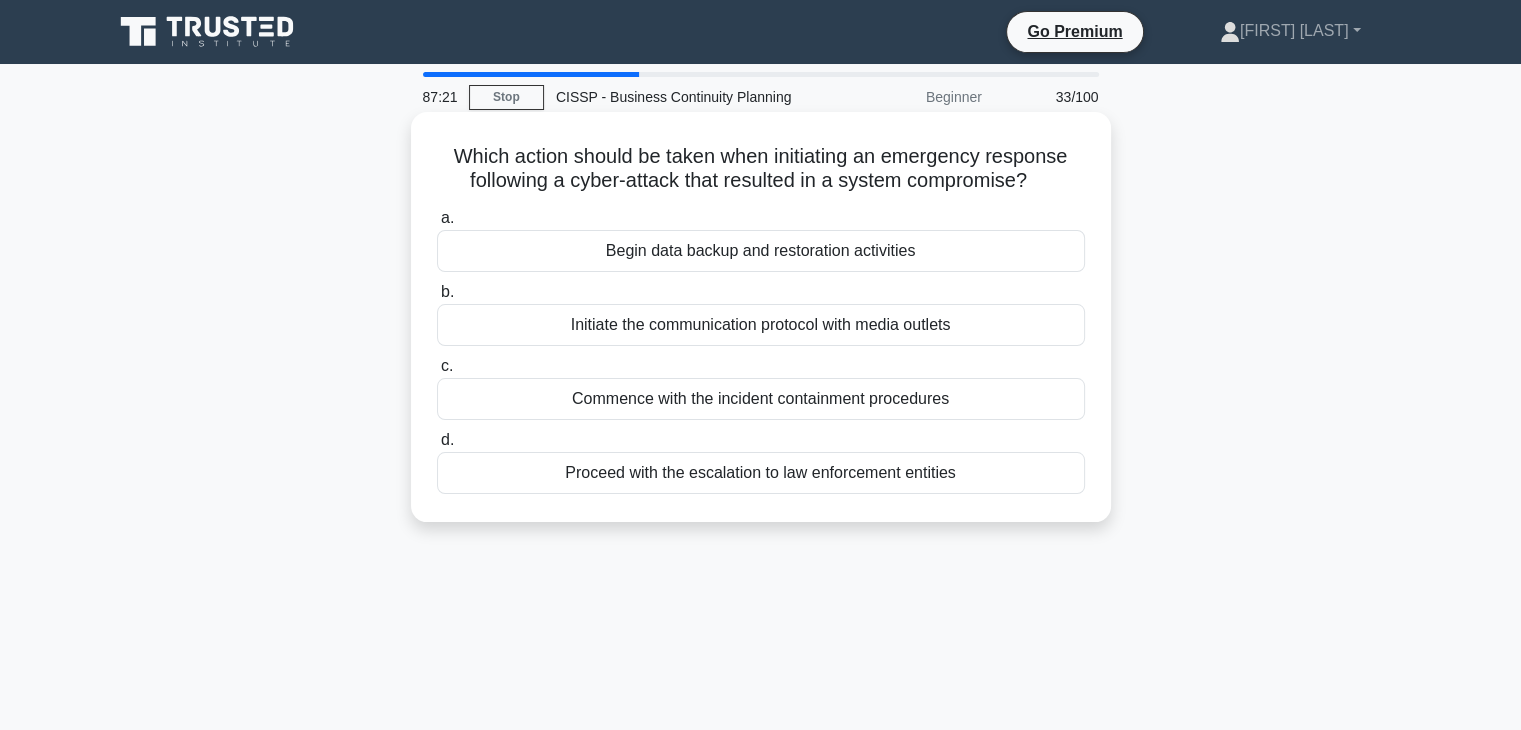 click on "Begin data backup and restoration activities" at bounding box center [761, 251] 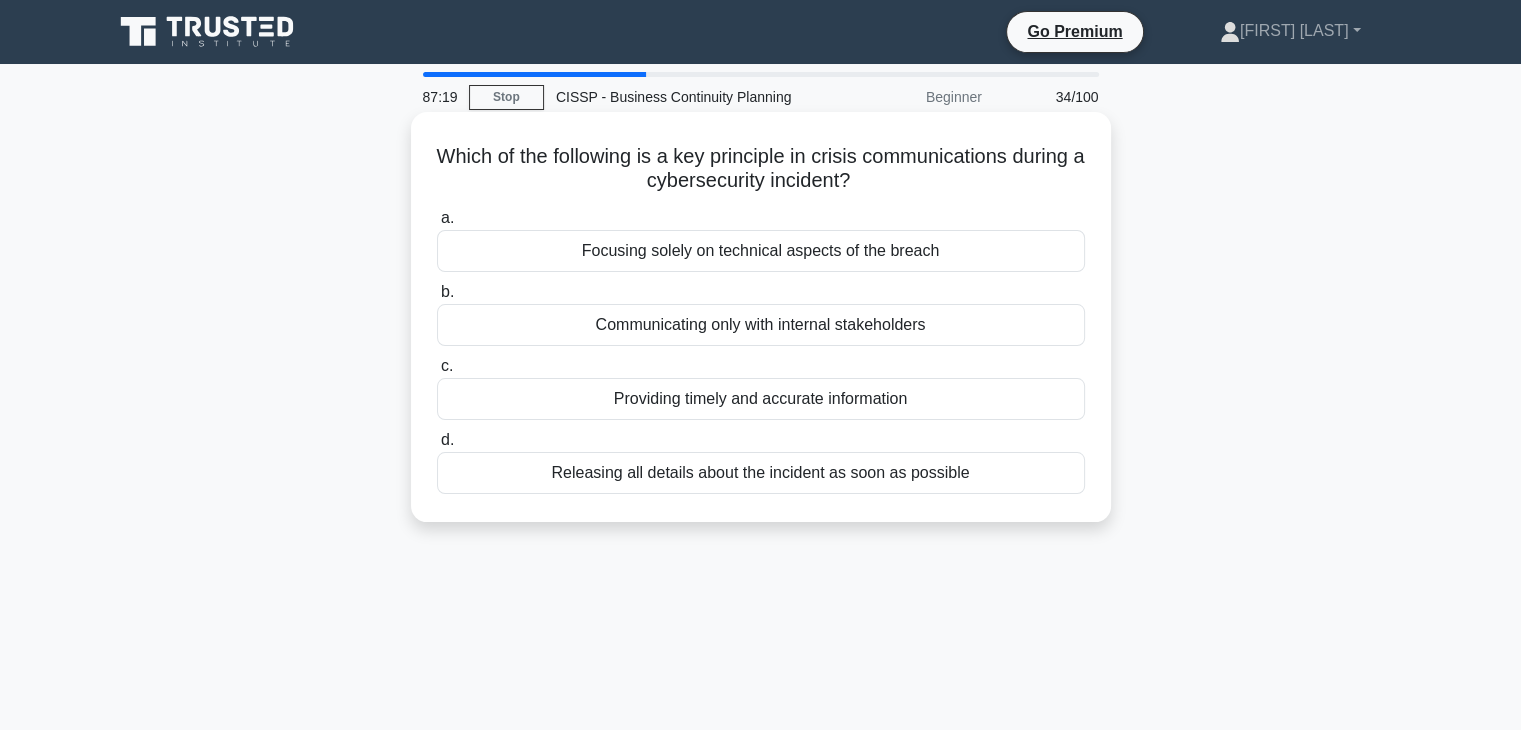 click on "Providing timely and accurate information" at bounding box center (761, 399) 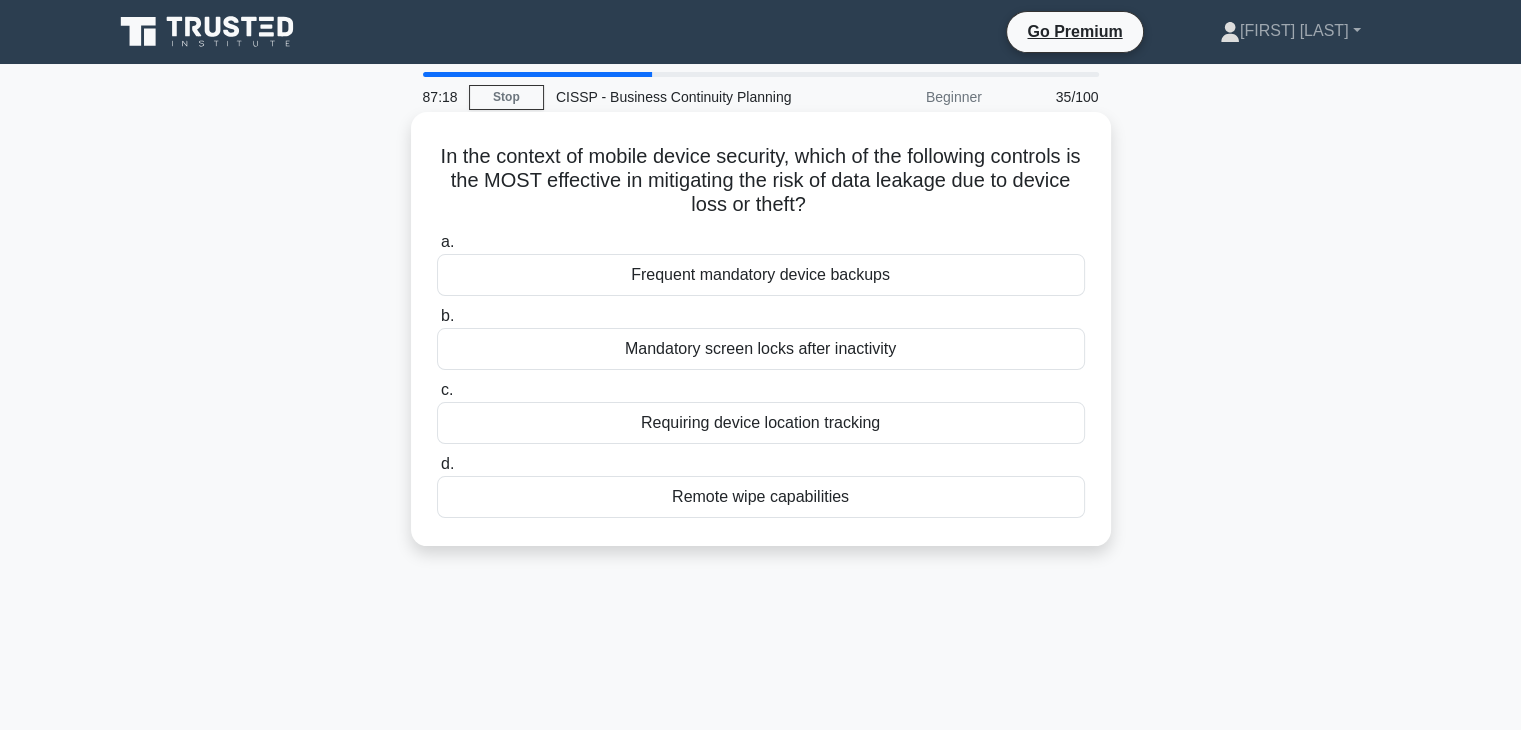 click on "Requiring device location tracking" at bounding box center [761, 423] 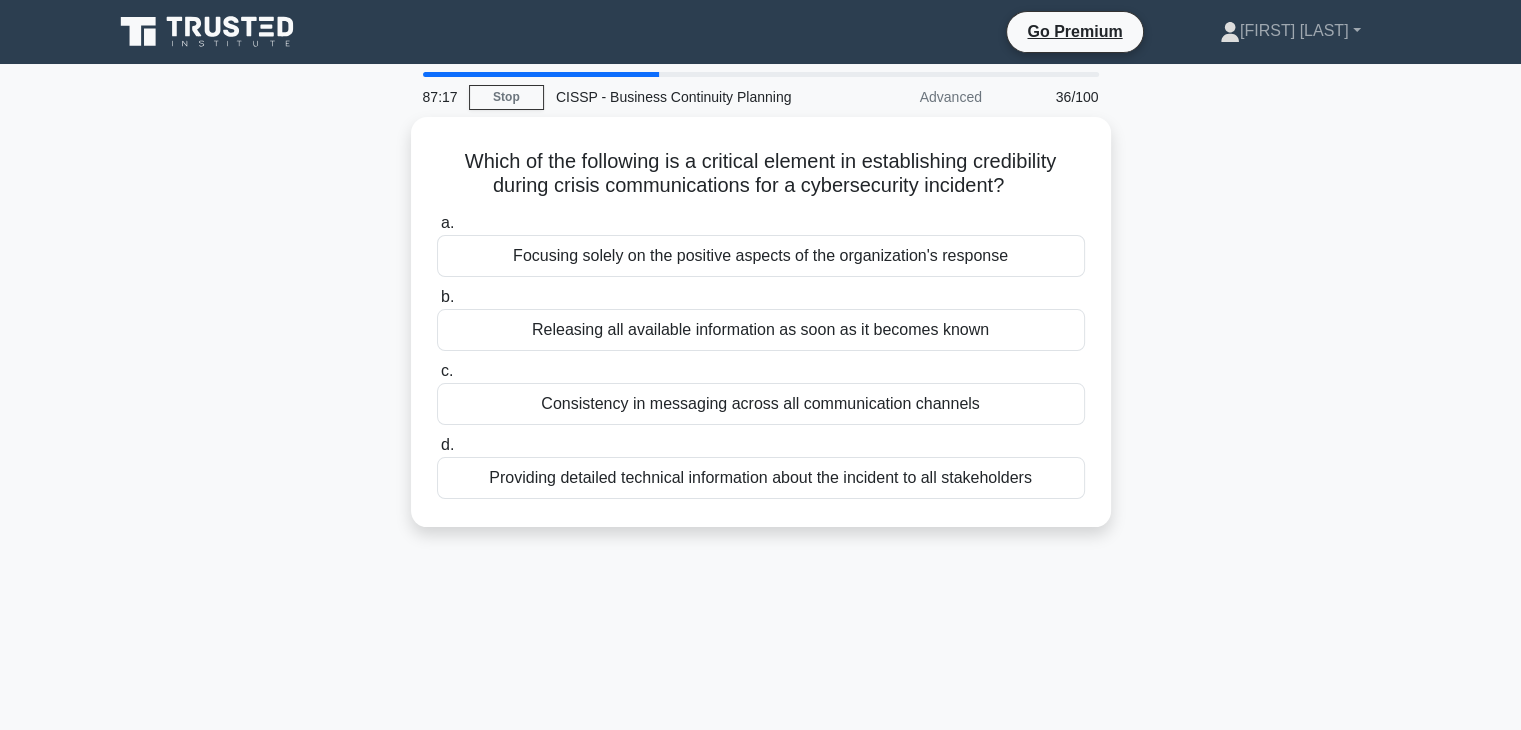click on "Consistency in messaging across all communication channels" at bounding box center [761, 404] 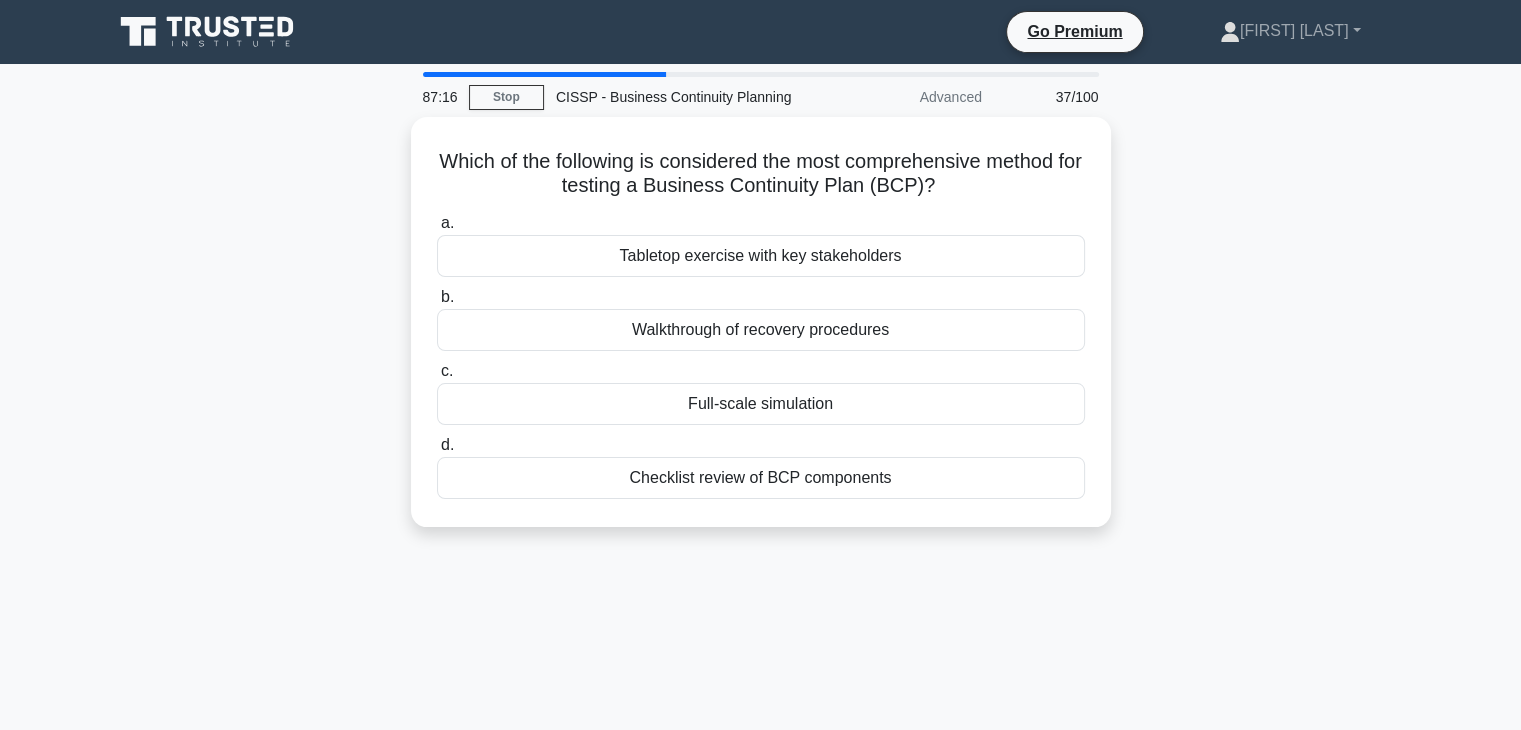click on "Full-scale simulation" at bounding box center (761, 404) 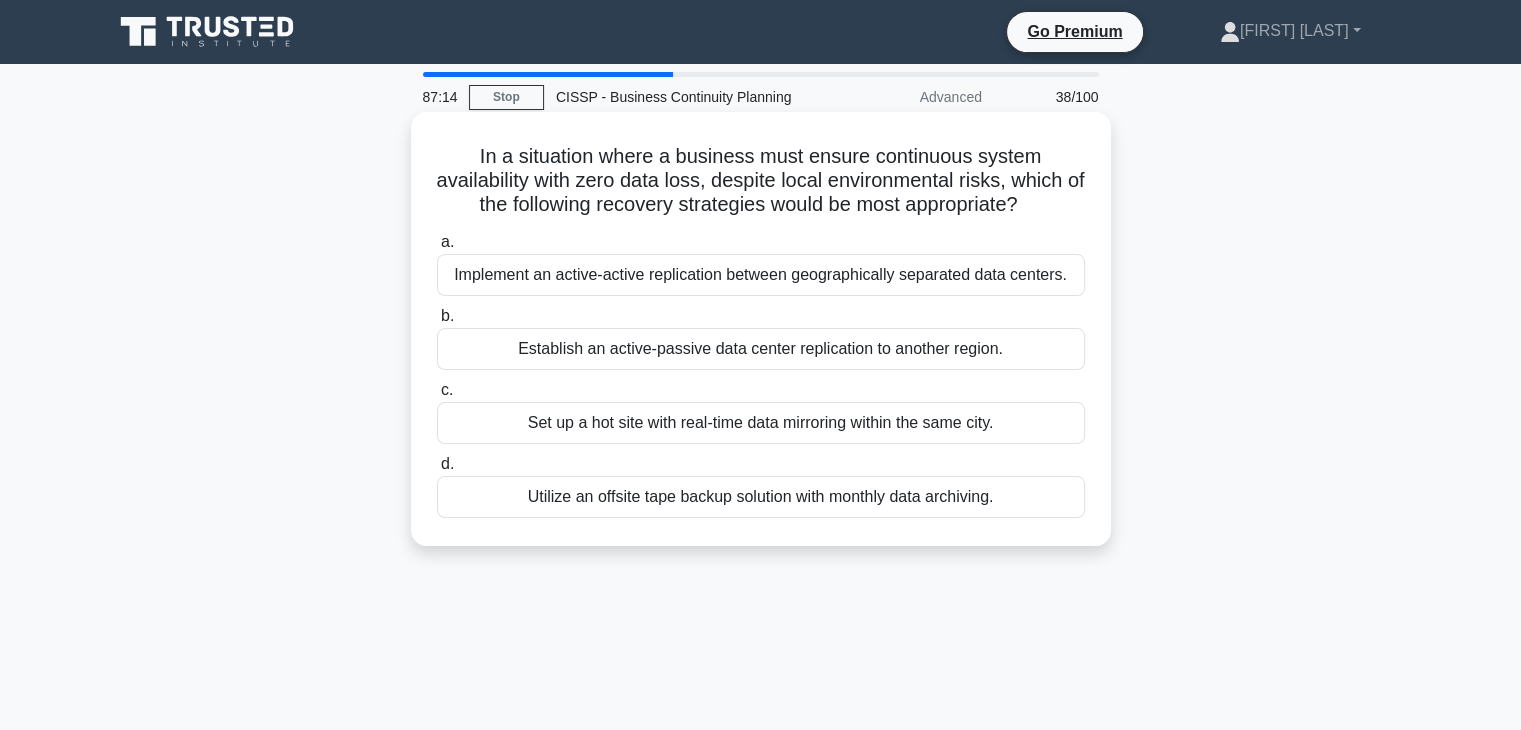 click on "Establish an active-passive data center replication to another region." at bounding box center [761, 349] 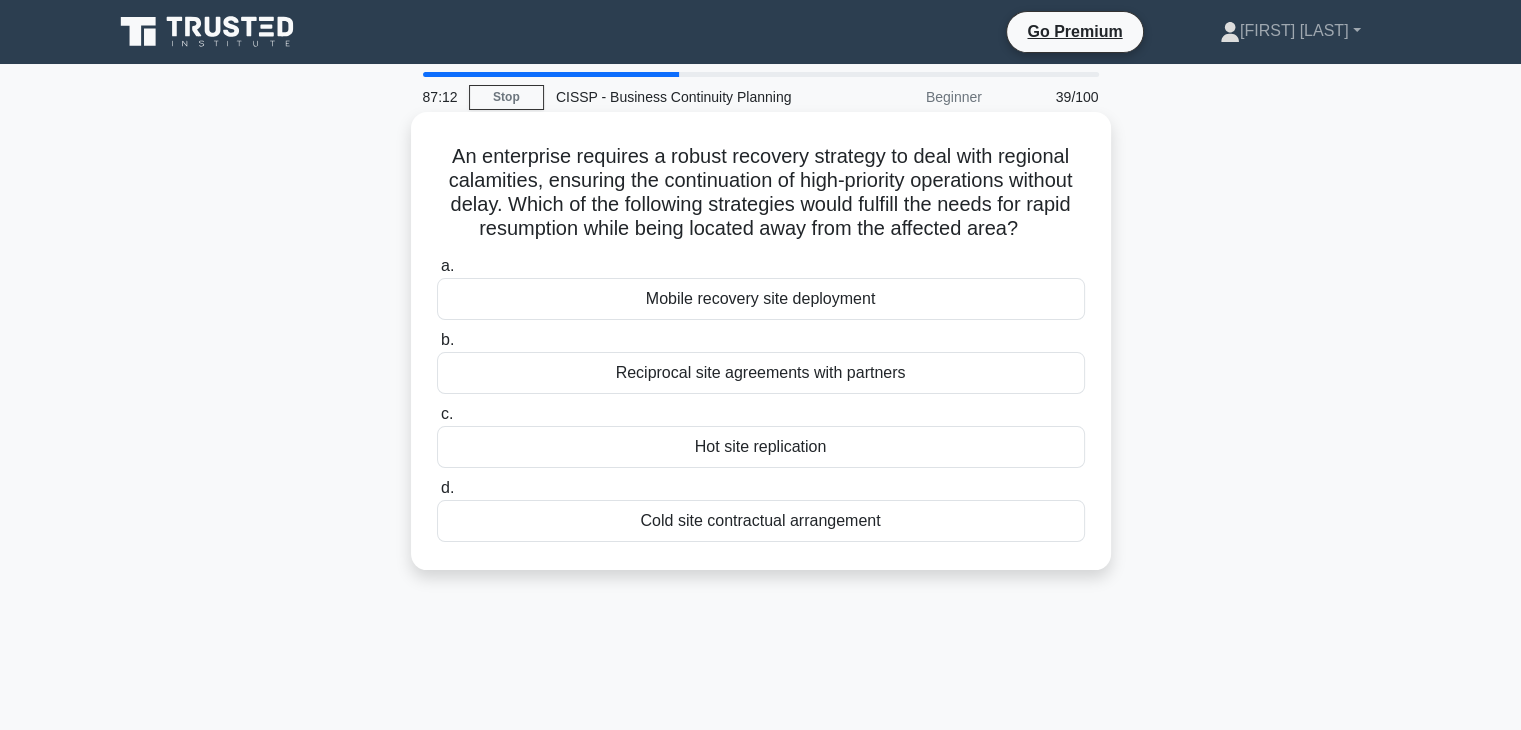 click on "Reciprocal site agreements with partners" at bounding box center [761, 373] 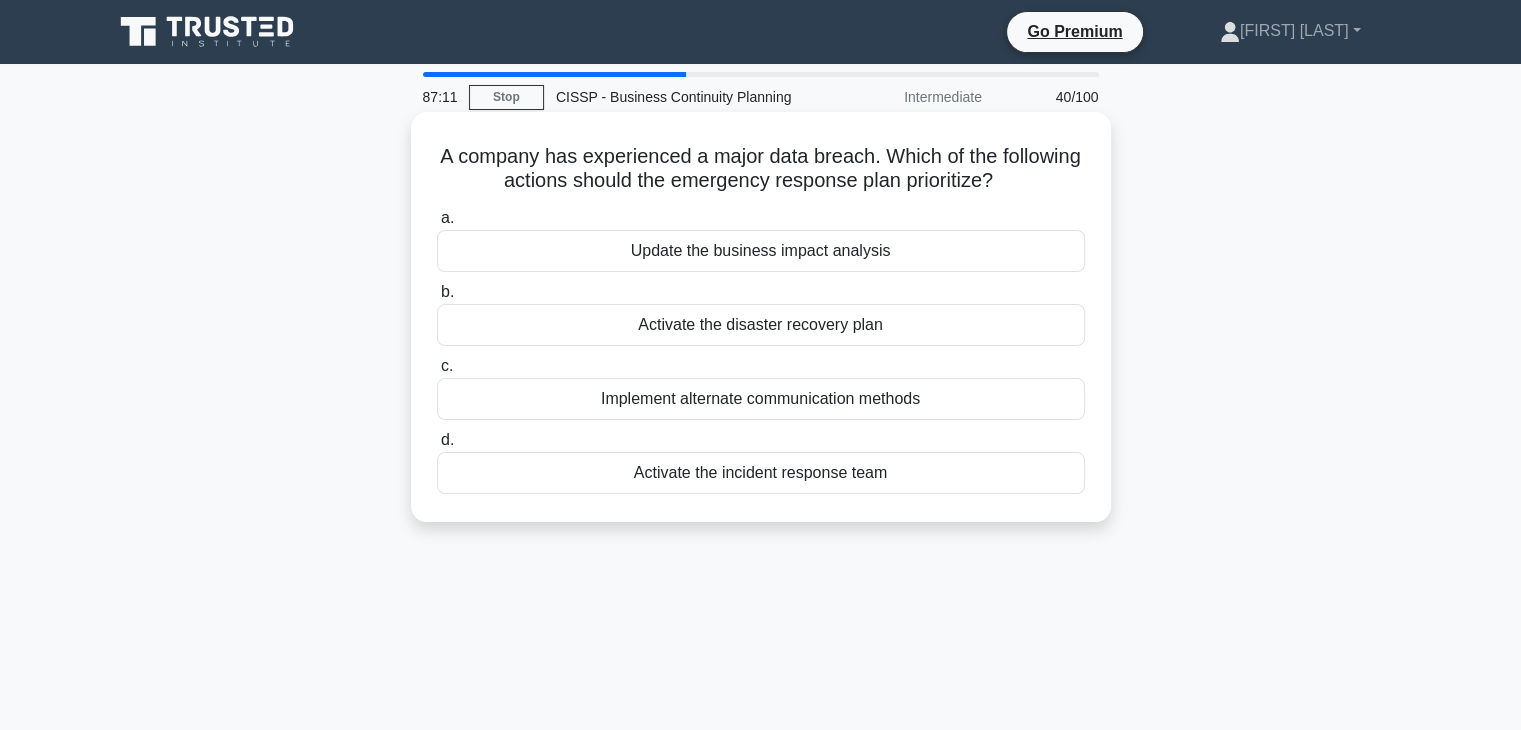 click on "Implement alternate communication methods" at bounding box center [761, 399] 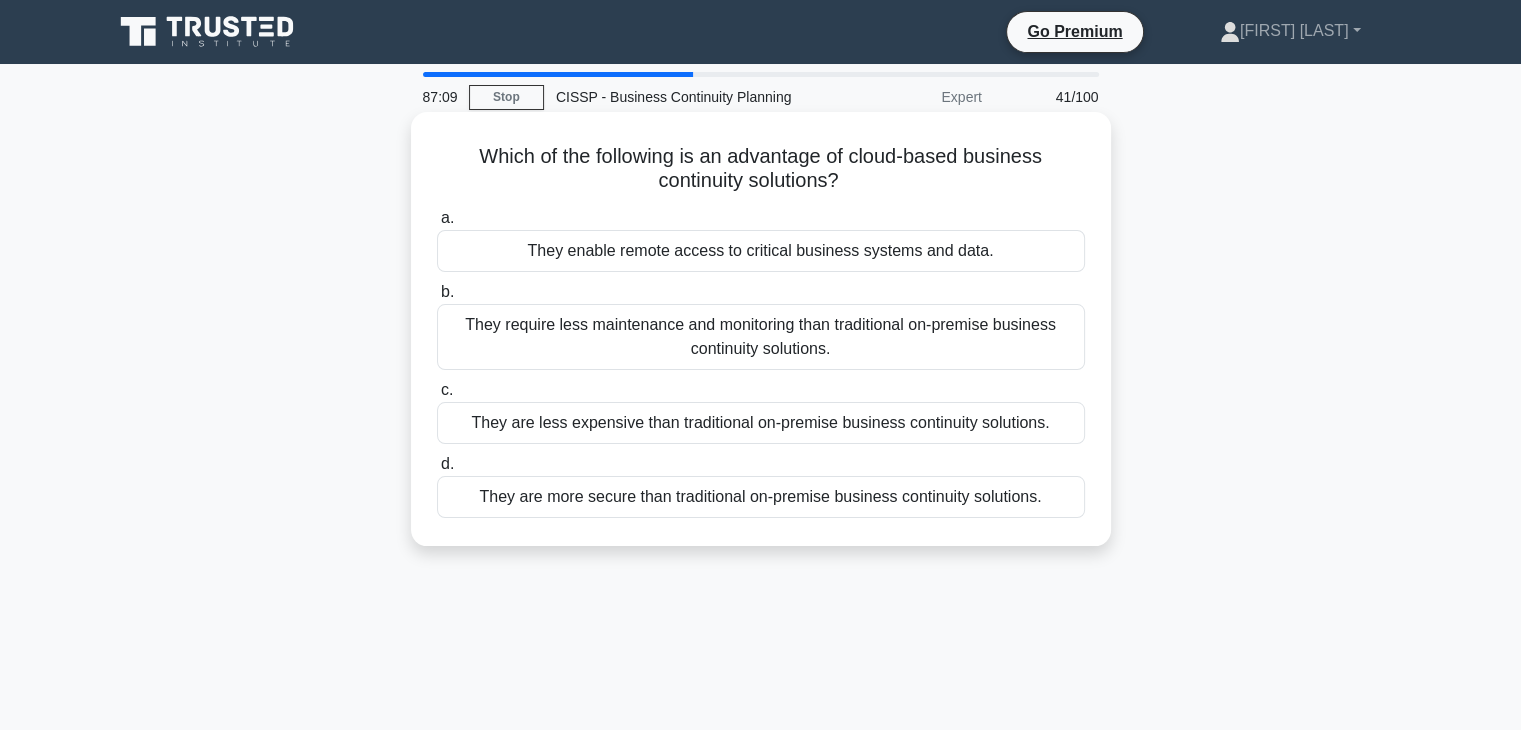 click on "They require less maintenance and monitoring than traditional on-premise business continuity solutions." at bounding box center (761, 337) 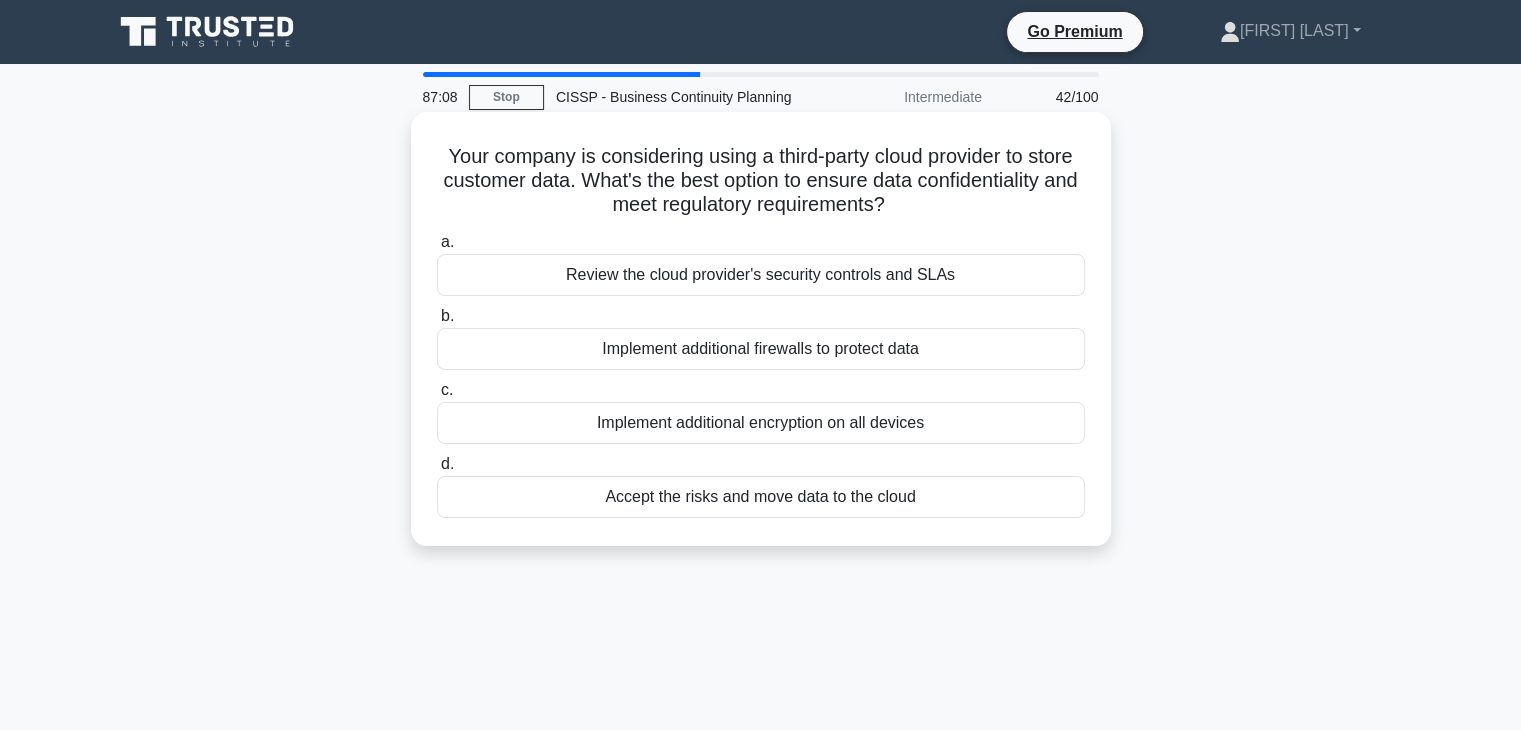 click on "Review the cloud provider's security controls and SLAs" at bounding box center [761, 275] 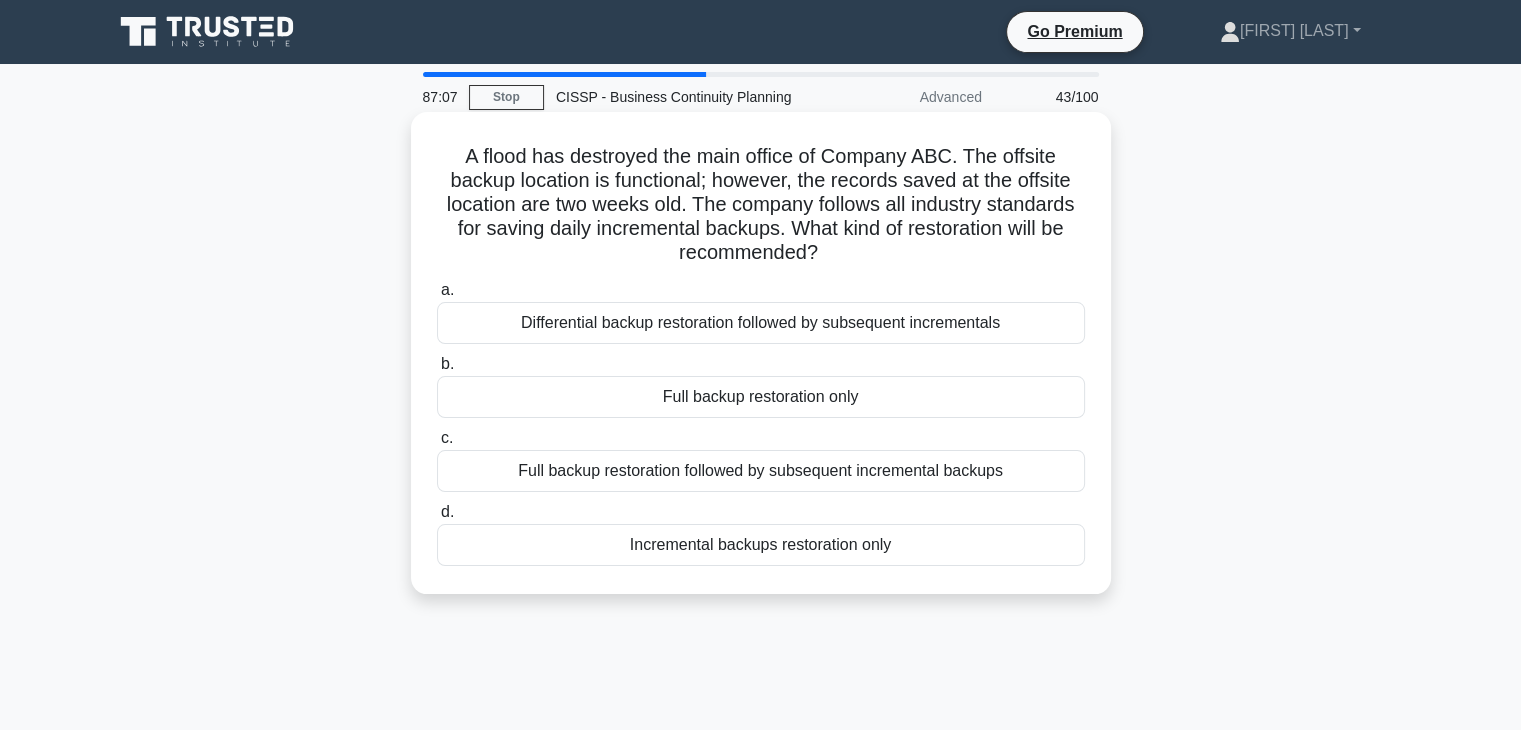 click on "Differential backup restoration followed by subsequent incrementals" at bounding box center [761, 323] 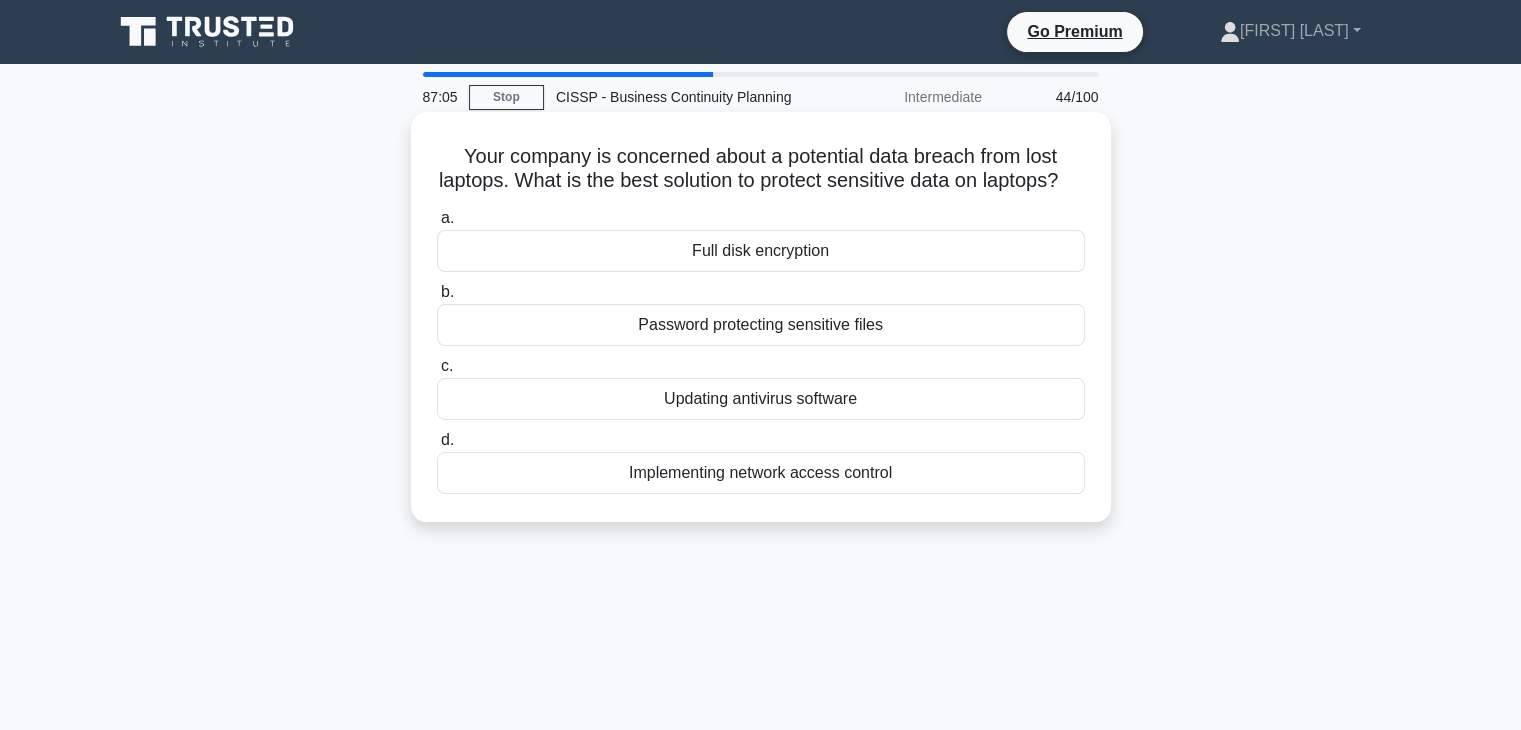click on "Implementing network access control" at bounding box center (761, 473) 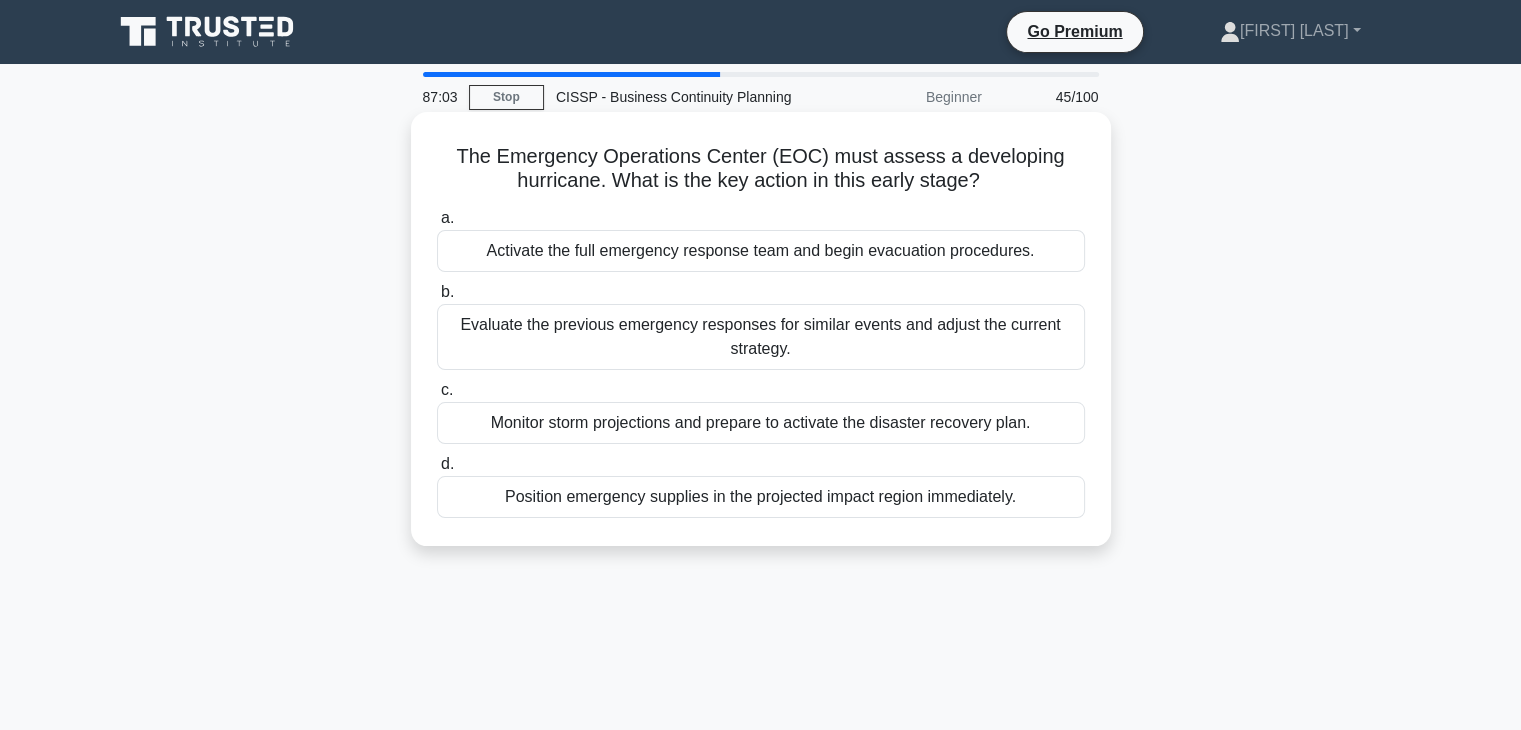 click on "Evaluate the previous emergency responses for similar events and adjust the current strategy." at bounding box center (761, 337) 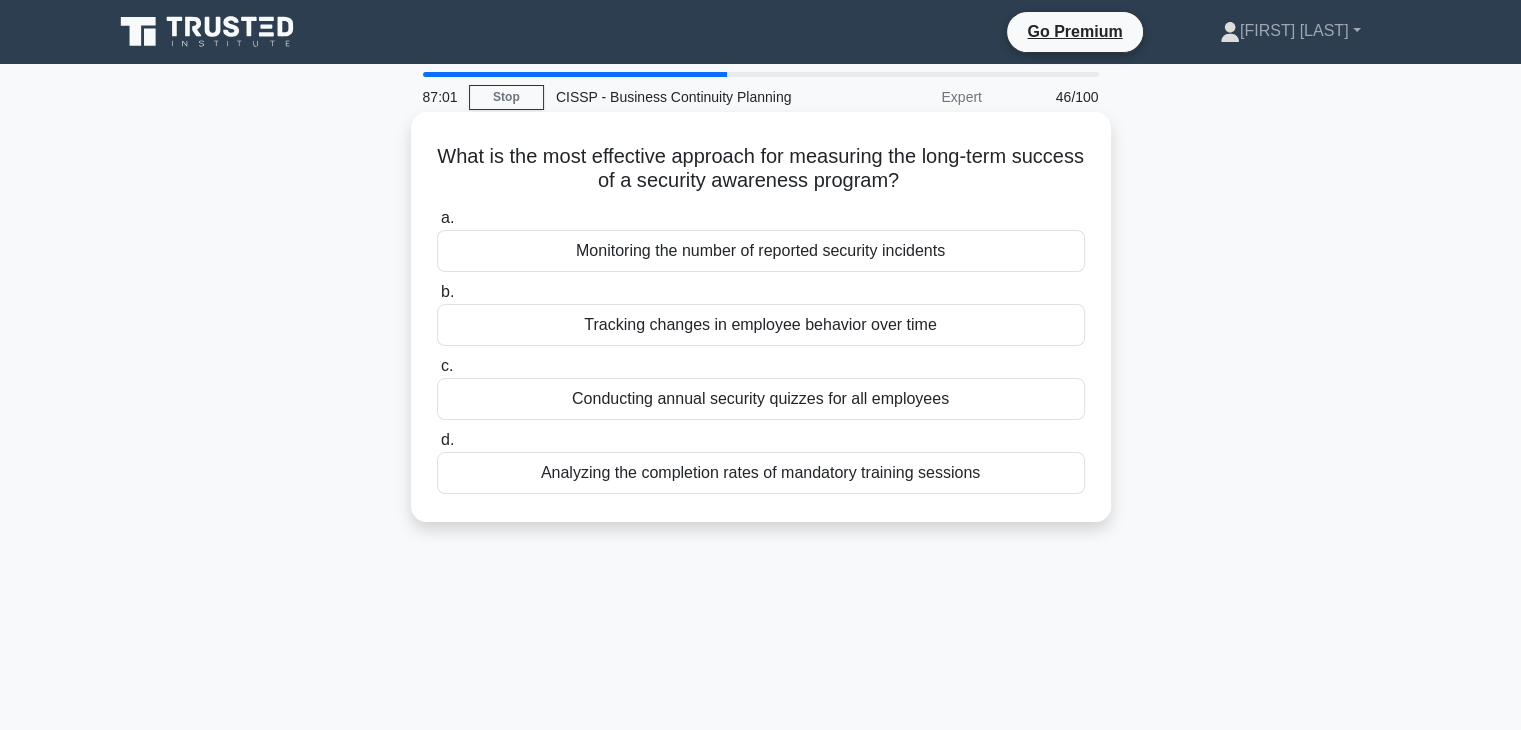 click on "Monitoring the number of reported security incidents" at bounding box center [761, 251] 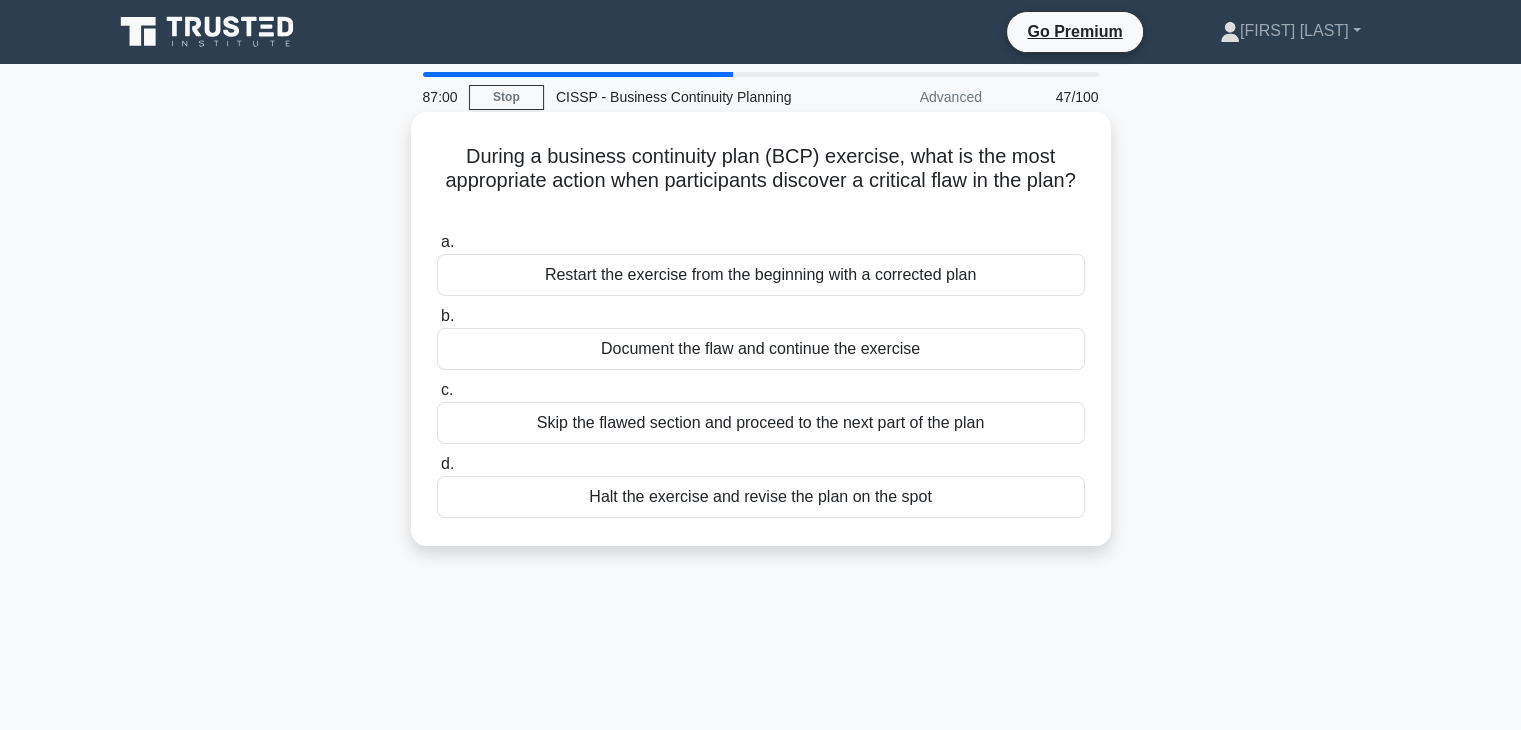 click on "Restart the exercise from the beginning with a corrected plan" at bounding box center [761, 275] 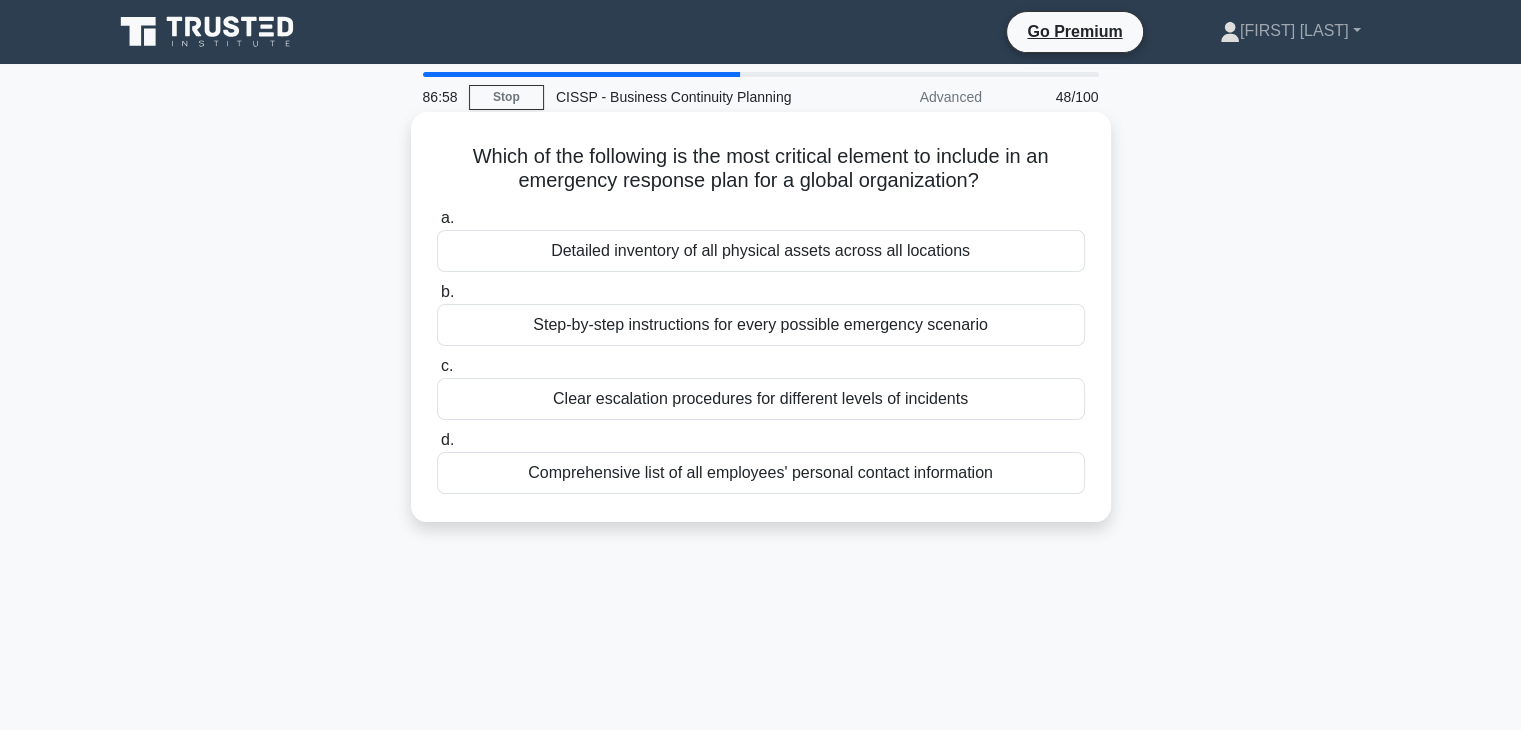 click on "Comprehensive list of all employees' personal contact information" at bounding box center (761, 473) 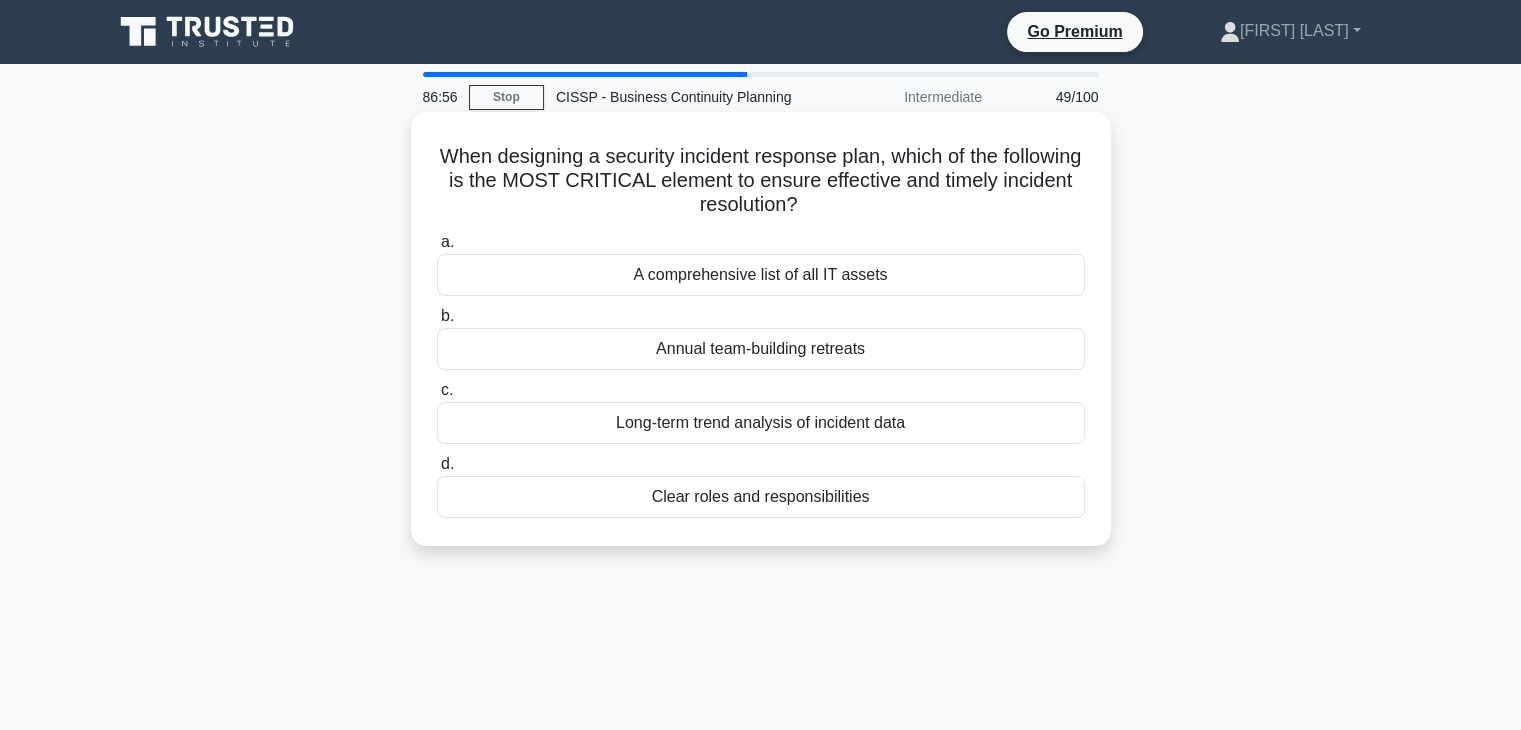 click on "Long-term trend analysis of incident data" at bounding box center (761, 423) 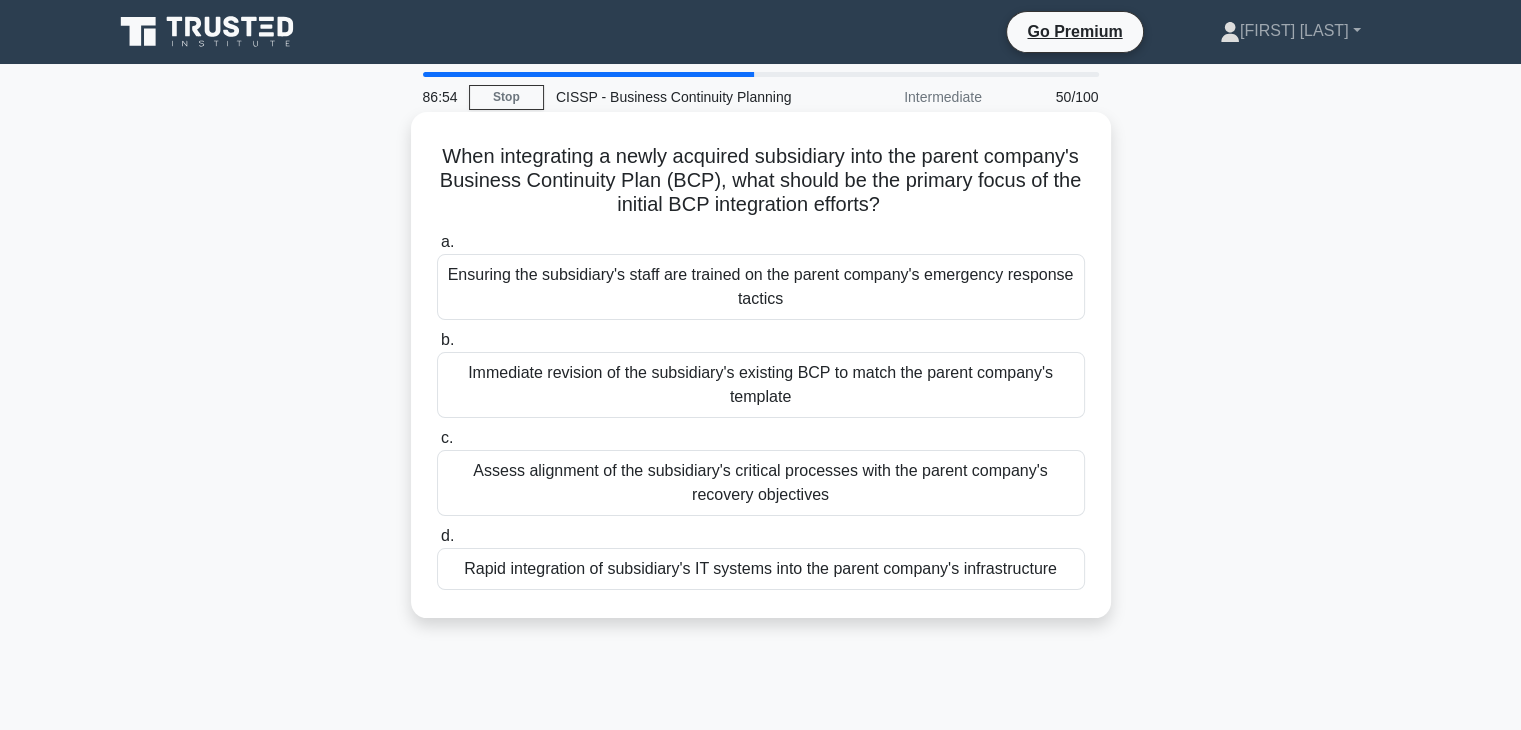 click on "Immediate revision of the subsidiary's existing BCP to match the parent company's template" at bounding box center (761, 385) 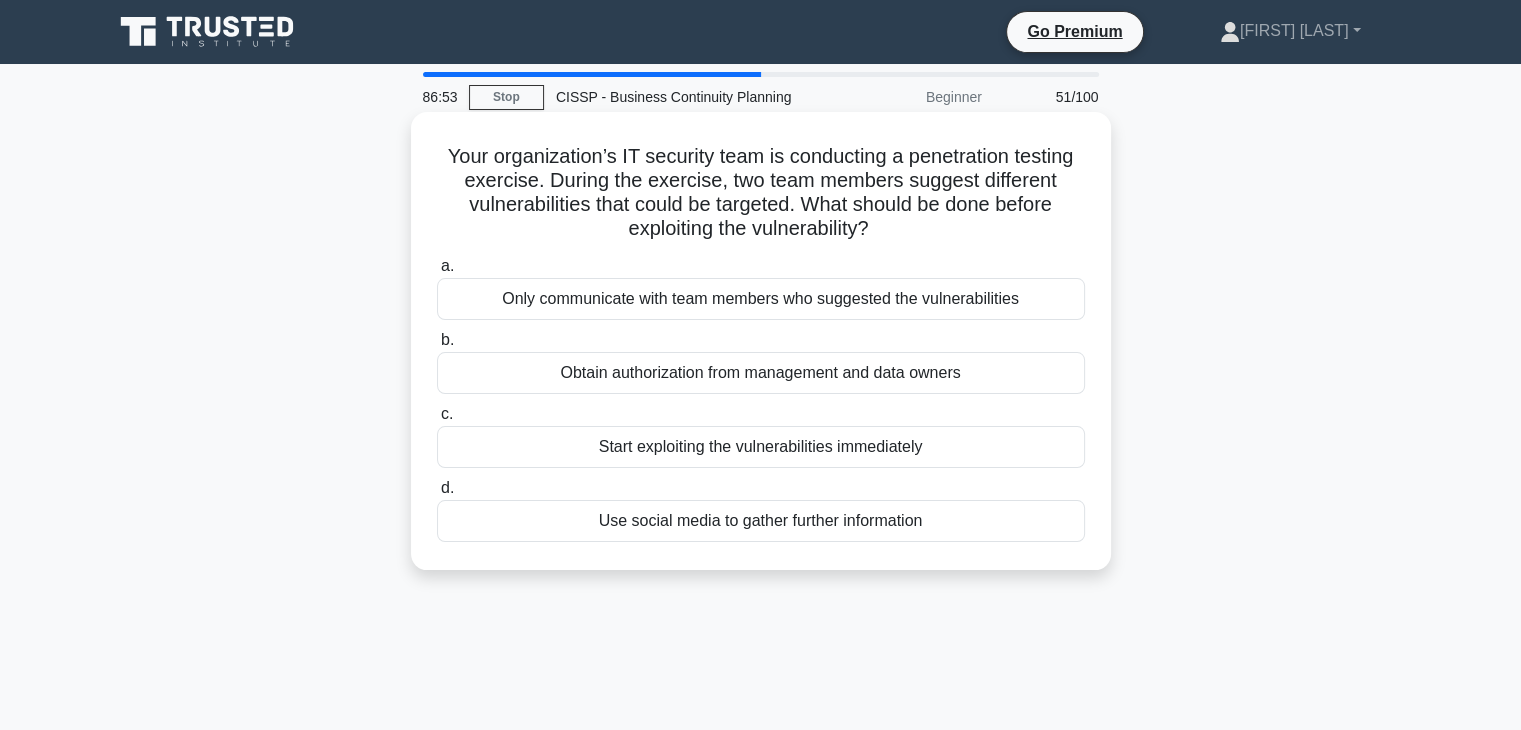 click on "Only communicate with team members who suggested the vulnerabilities" at bounding box center (761, 299) 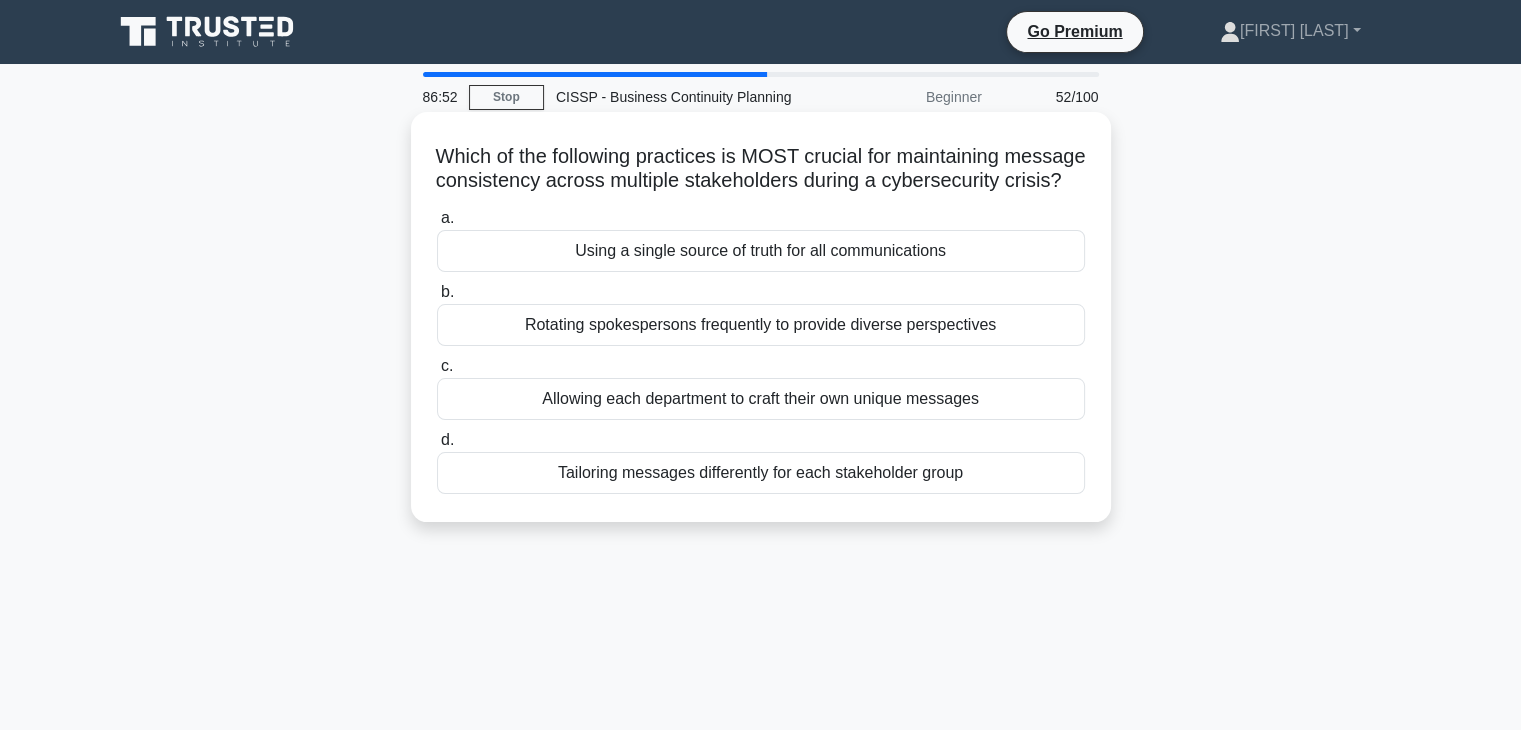 click on "Rotating spokespersons frequently to provide diverse perspectives" at bounding box center [761, 325] 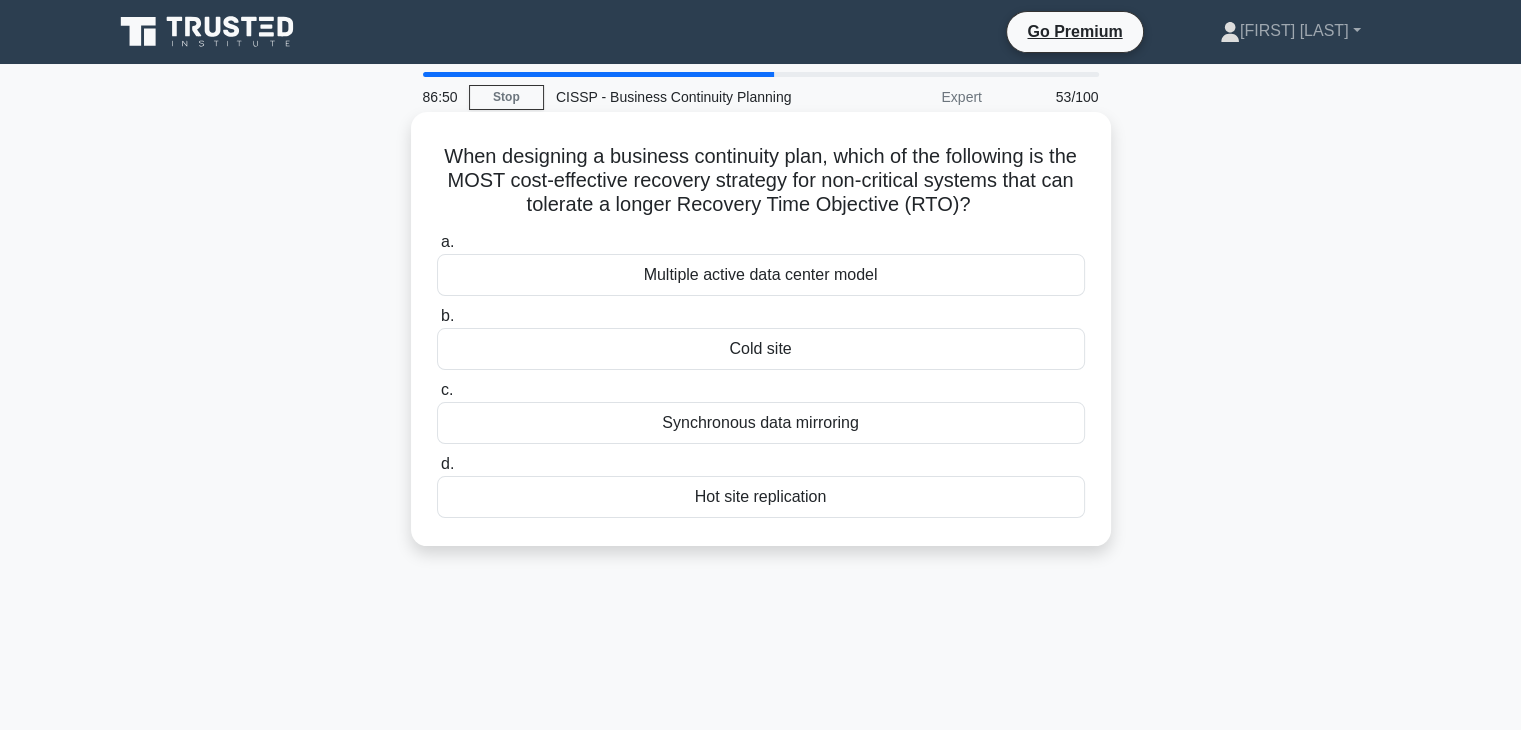 click on "Multiple active data center model" at bounding box center [761, 275] 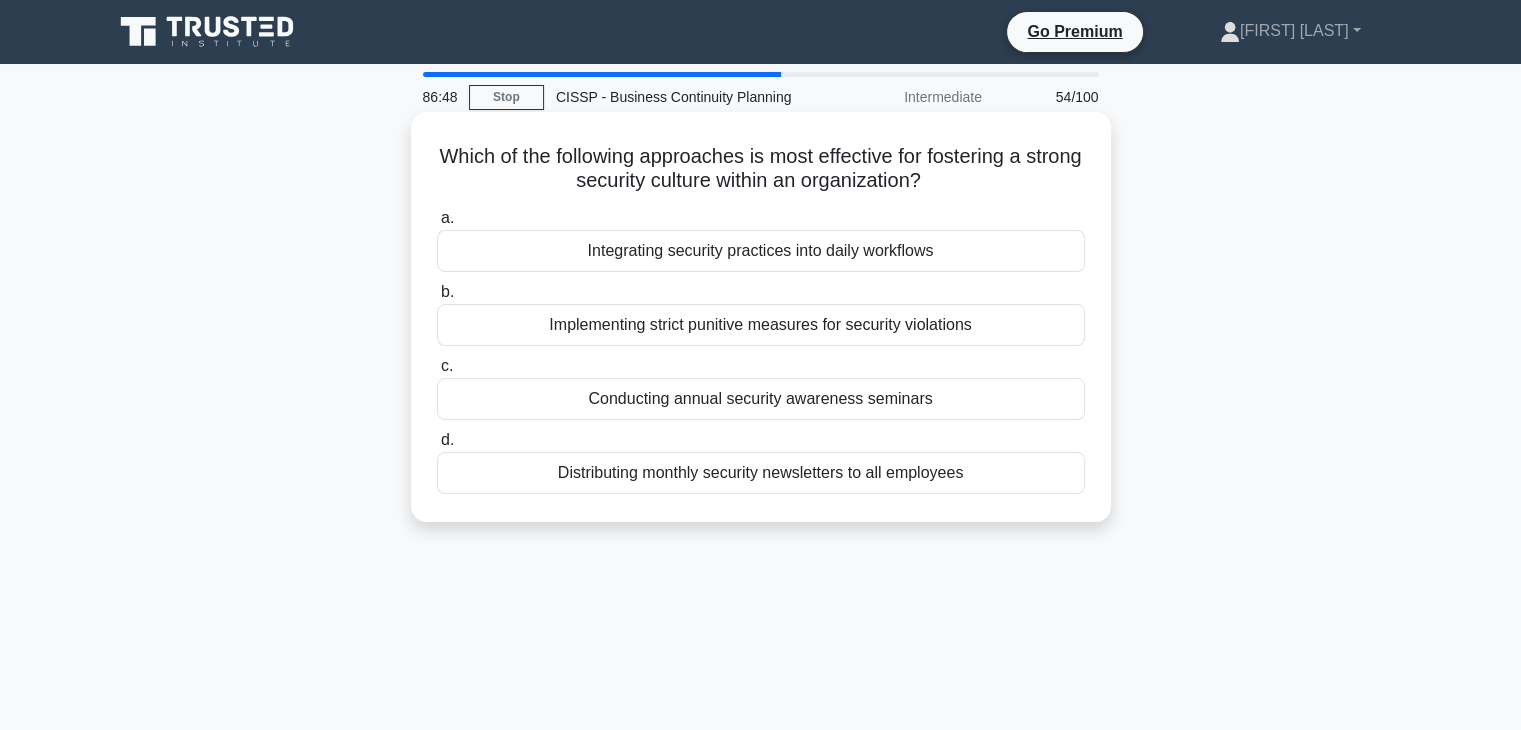 click on "Implementing strict punitive measures for security violations" at bounding box center (761, 325) 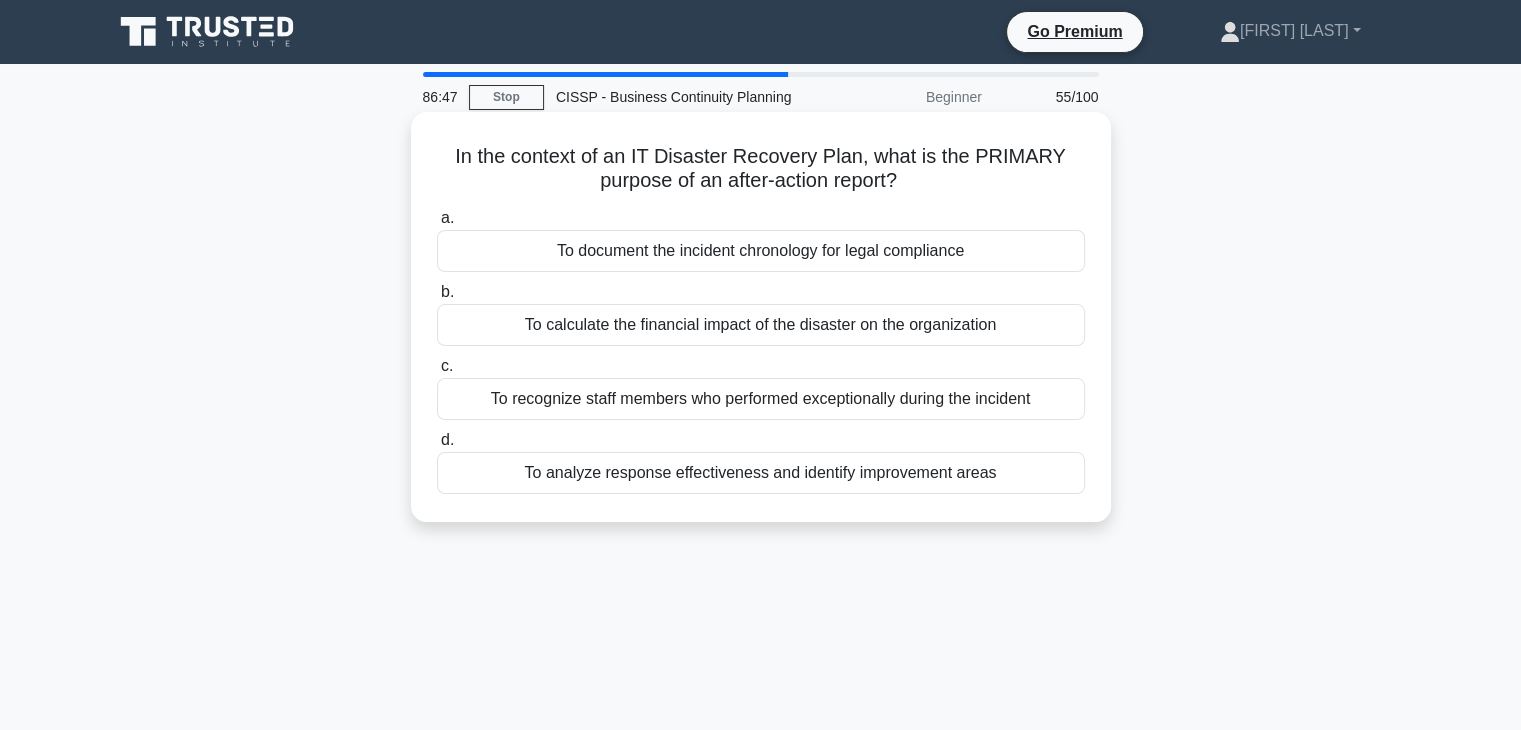 click on "To recognize staff members who performed exceptionally during the incident" at bounding box center (761, 399) 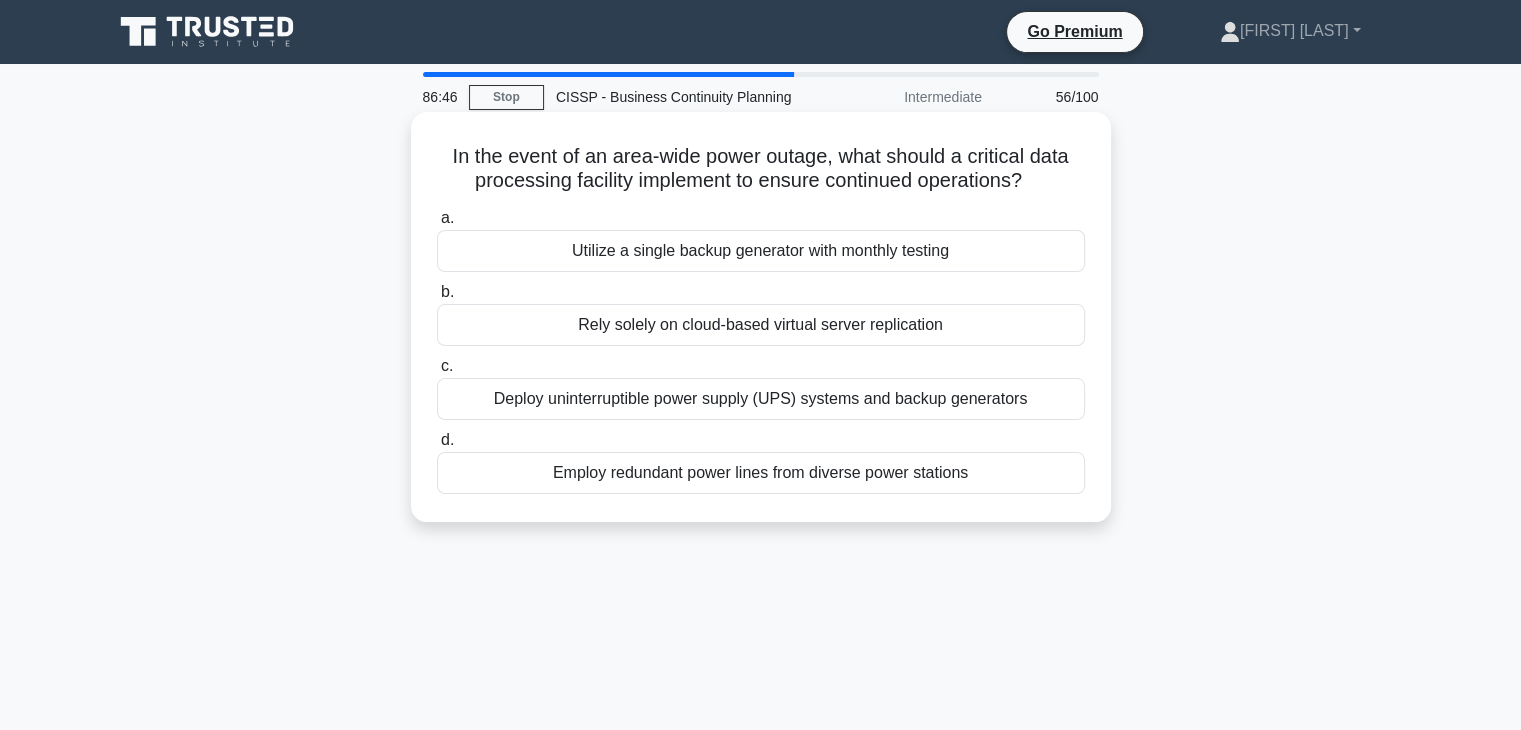 click on "Deploy uninterruptible power supply (UPS) systems and backup generators" at bounding box center (761, 399) 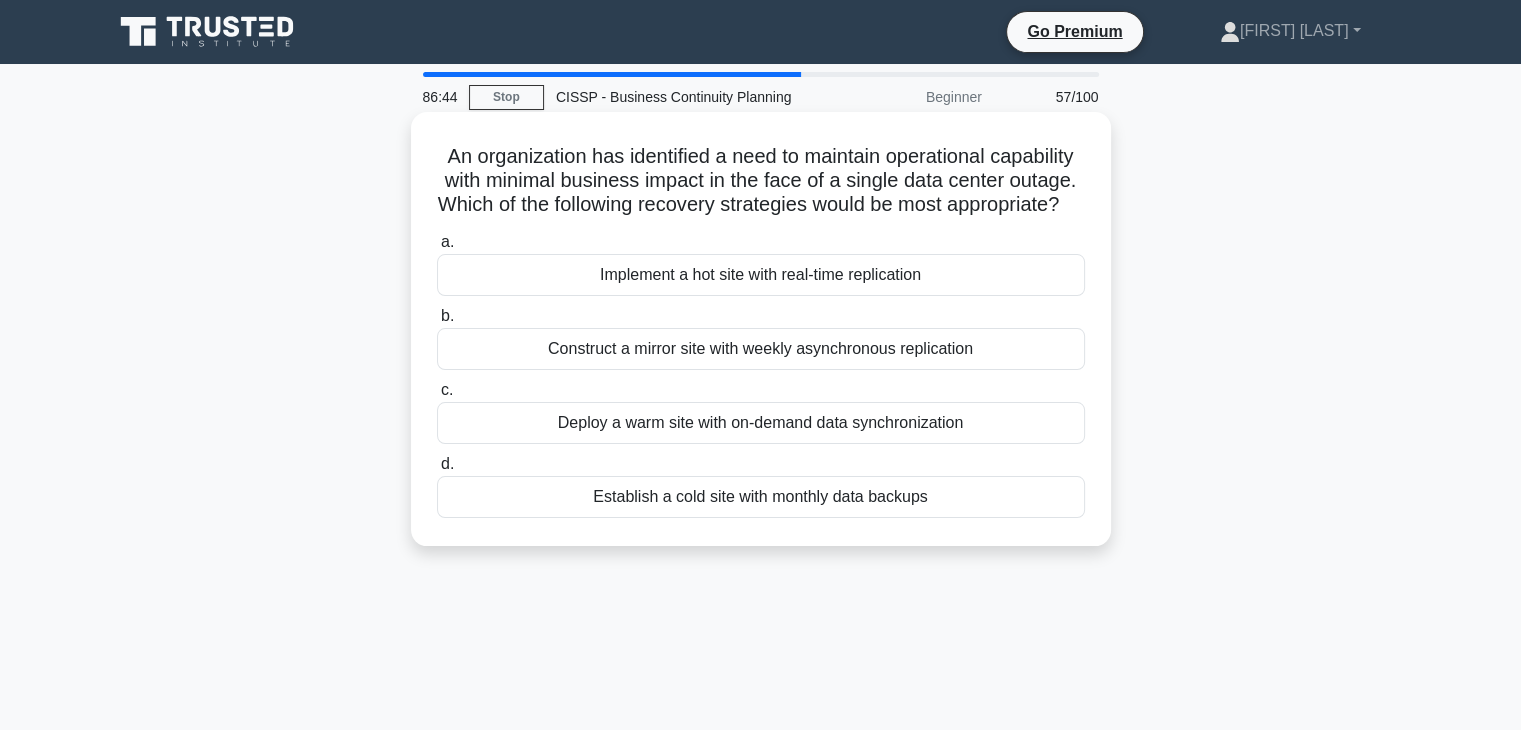 click on "Construct a mirror site with weekly asynchronous replication" at bounding box center [761, 349] 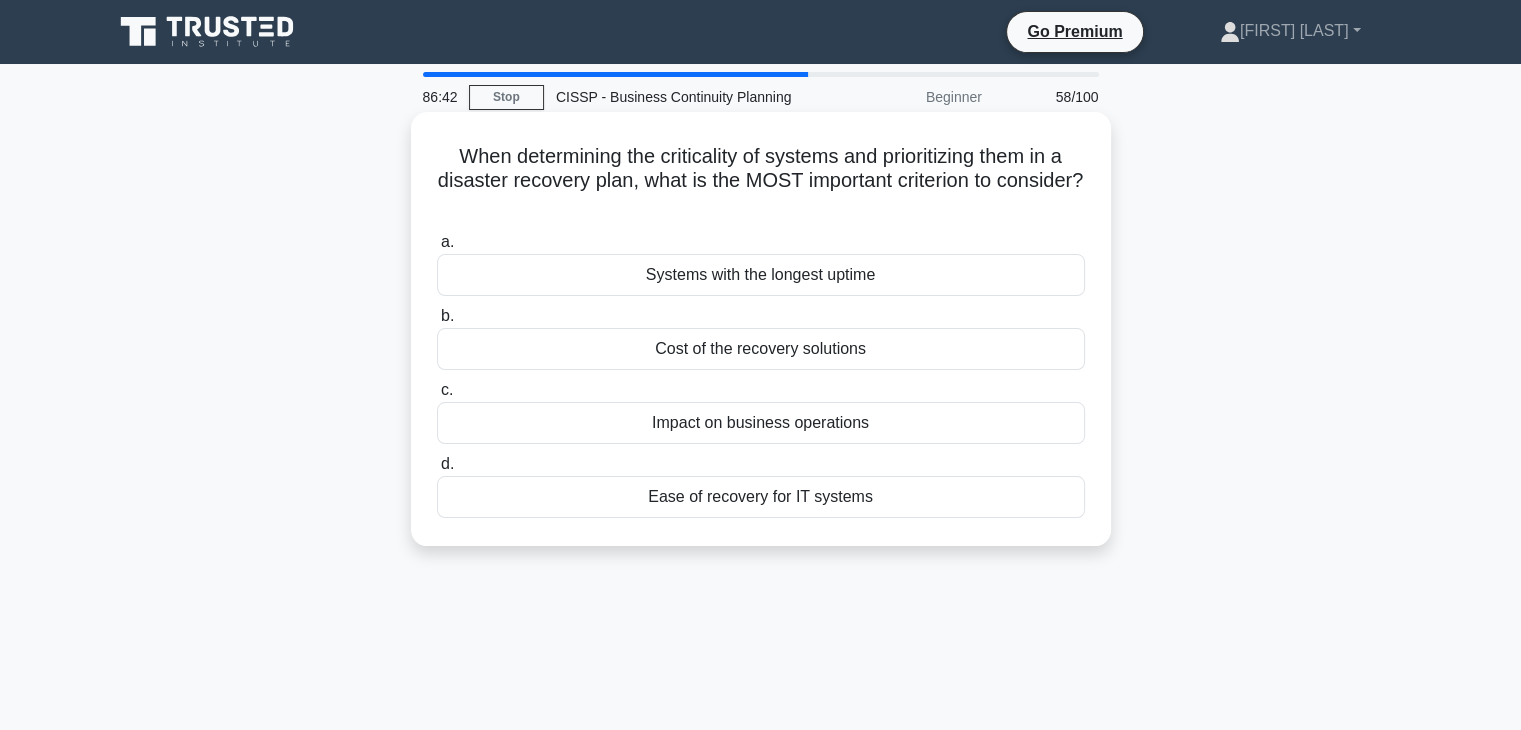 click on "Cost of the recovery solutions" at bounding box center (761, 349) 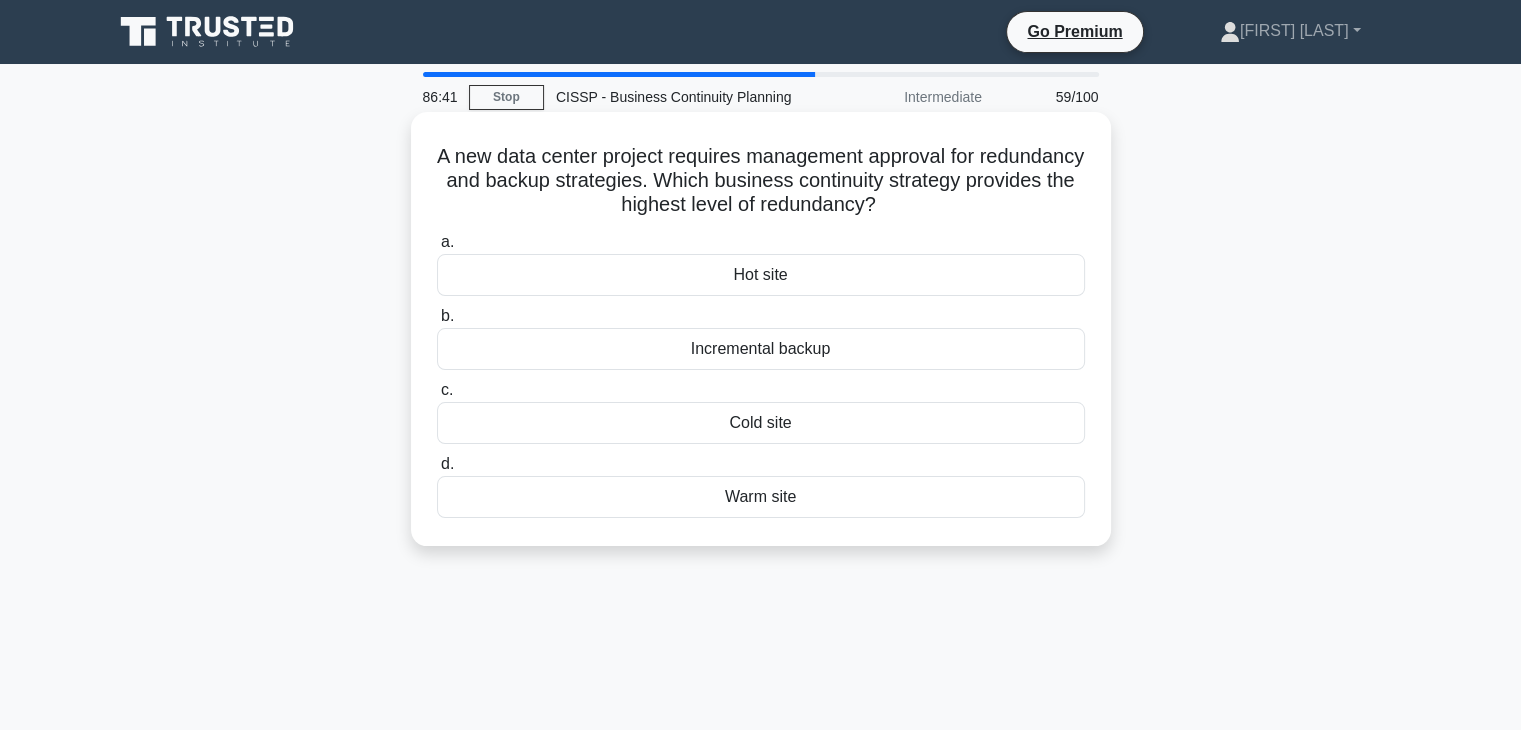 click on "Incremental backup" at bounding box center [761, 349] 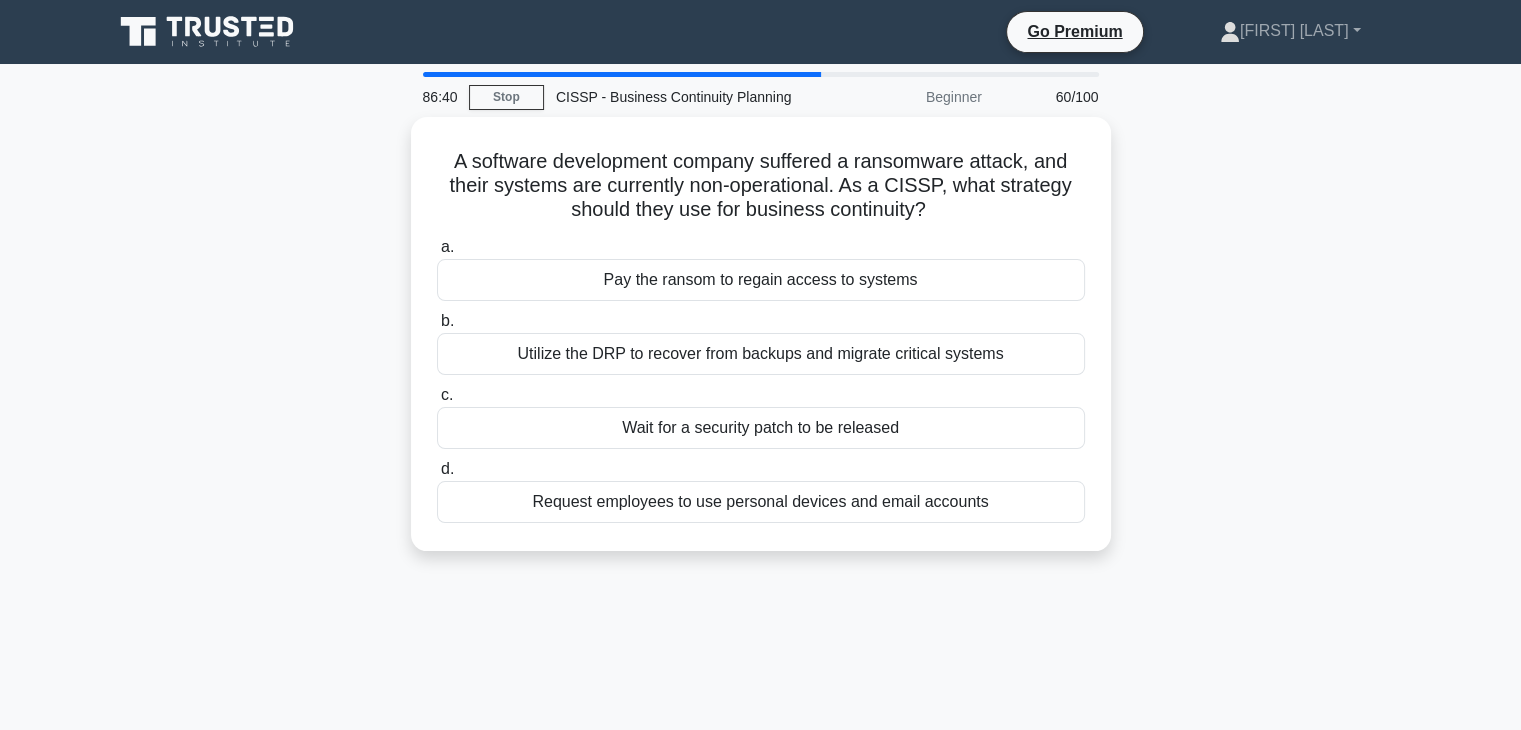click on "Utilize the DRP to recover from backups and migrate critical systems" at bounding box center (761, 354) 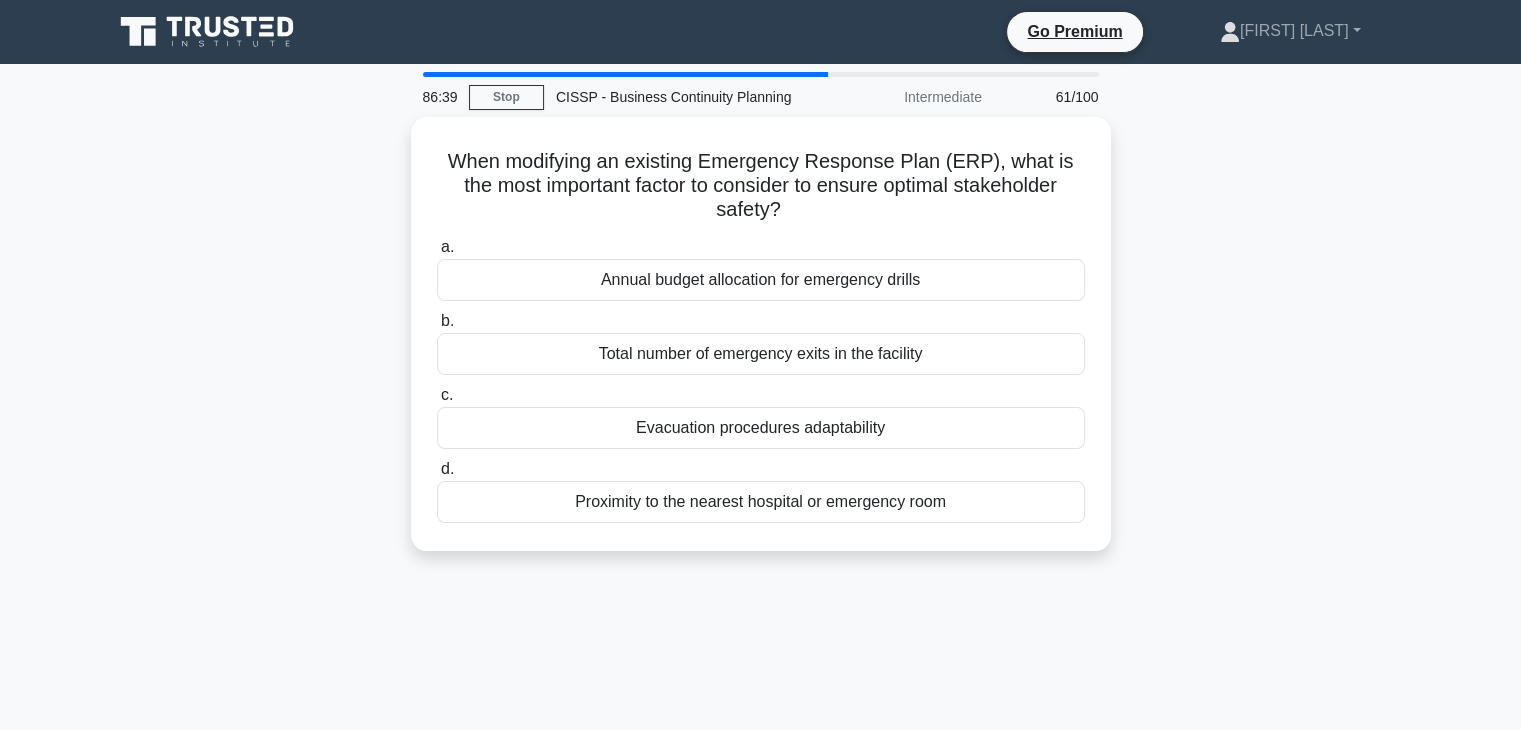 click on "Total number of emergency exits in the facility" at bounding box center (761, 354) 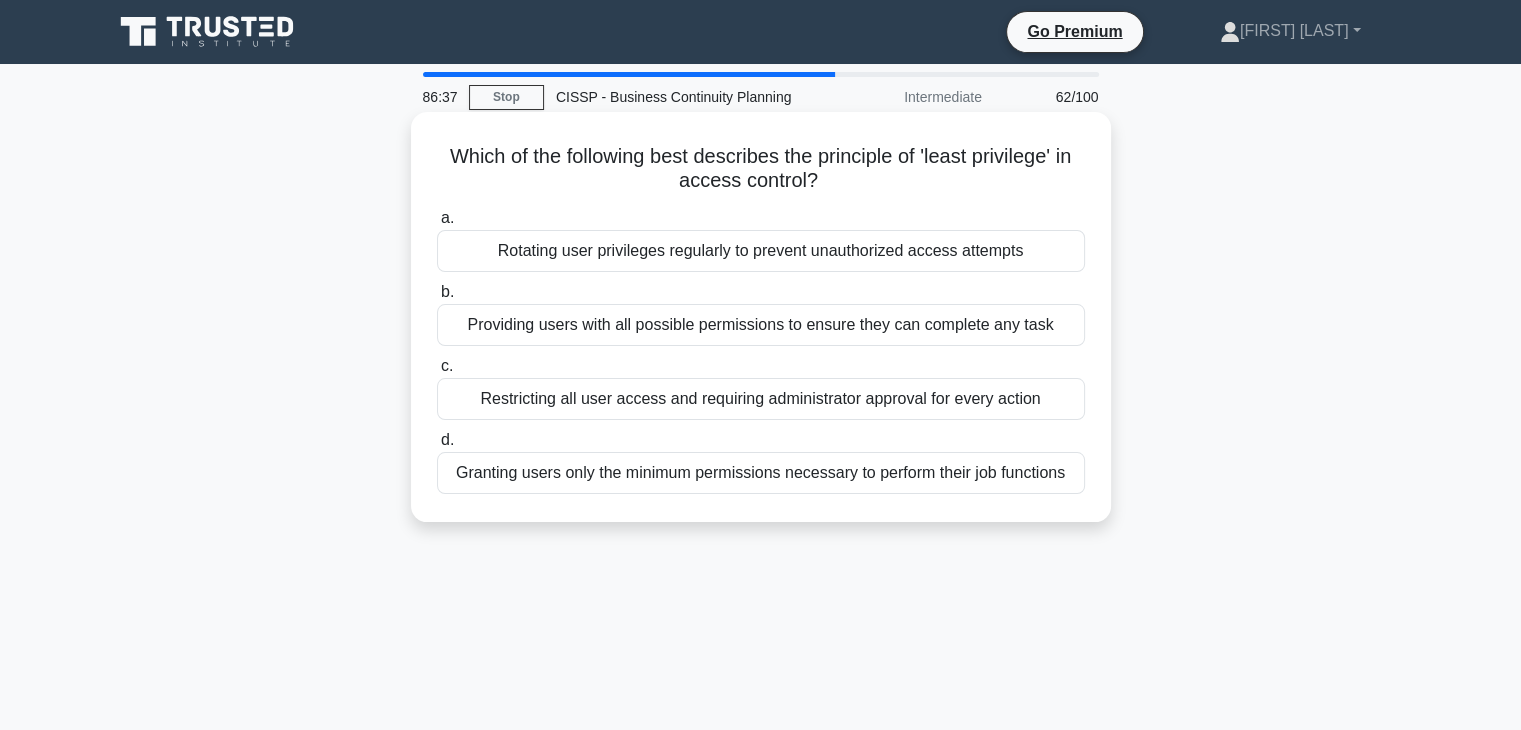 click on "Granting users only the minimum permissions necessary to perform their job functions" at bounding box center (761, 473) 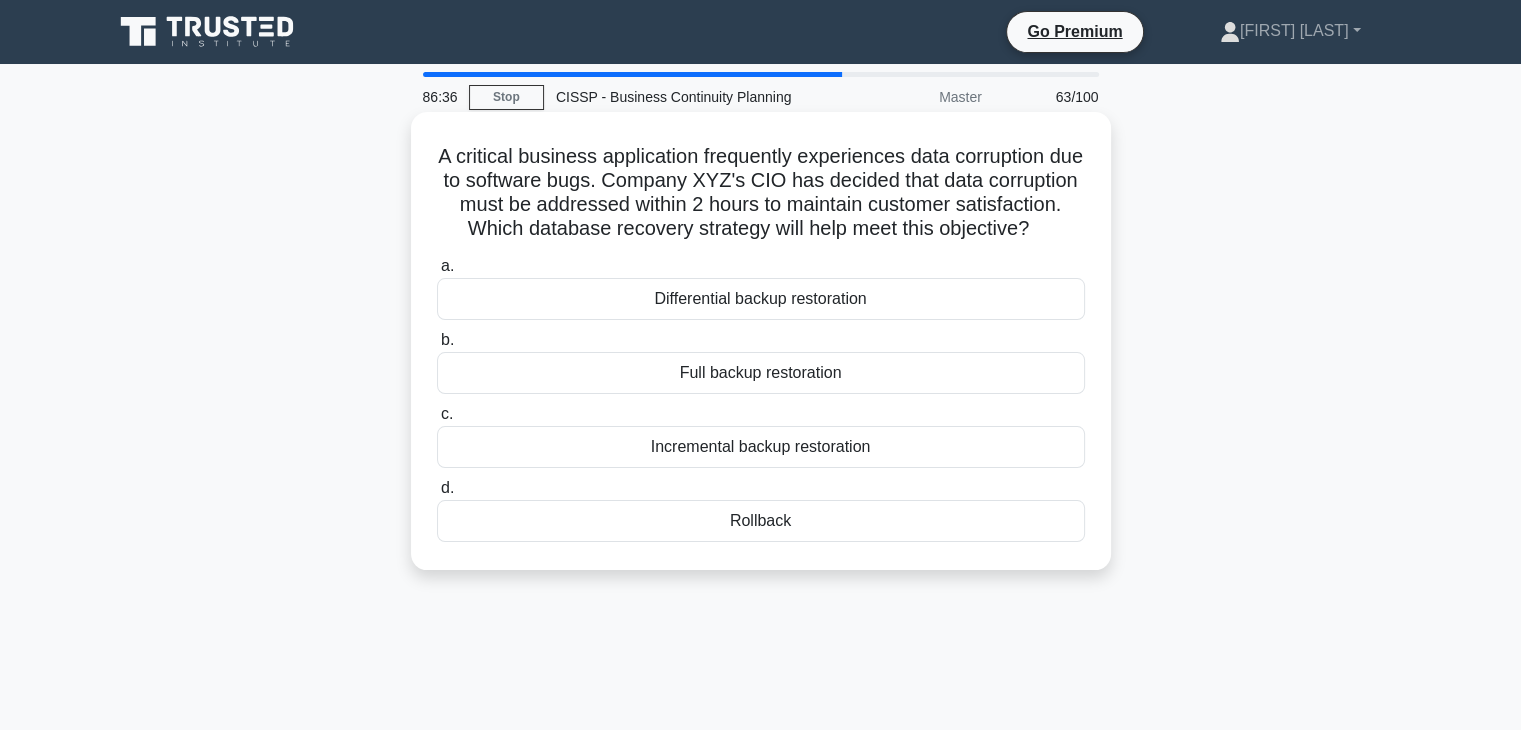 click on "Differential backup restoration" at bounding box center (761, 299) 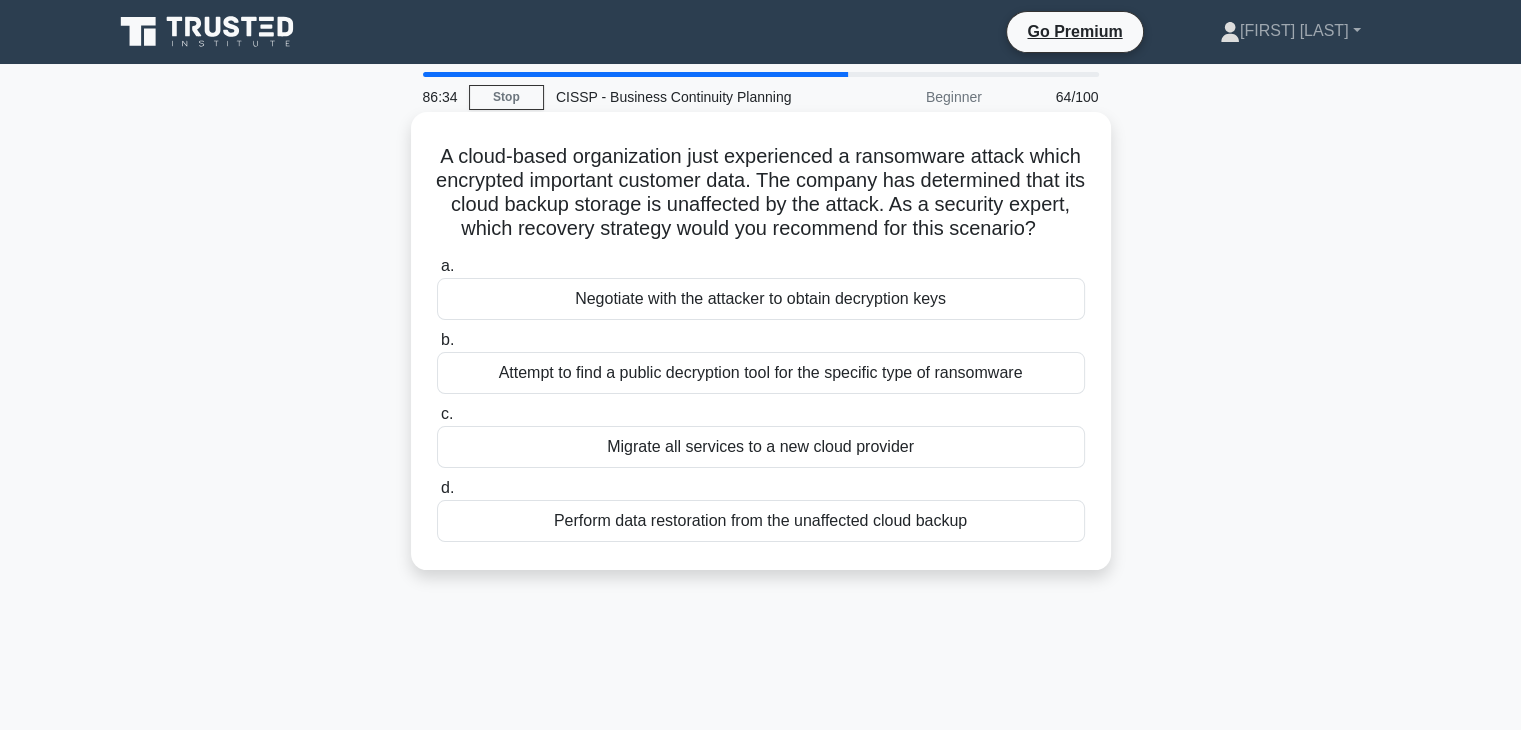 click on "Attempt to find a public decryption tool for the specific type of ransomware" at bounding box center (761, 373) 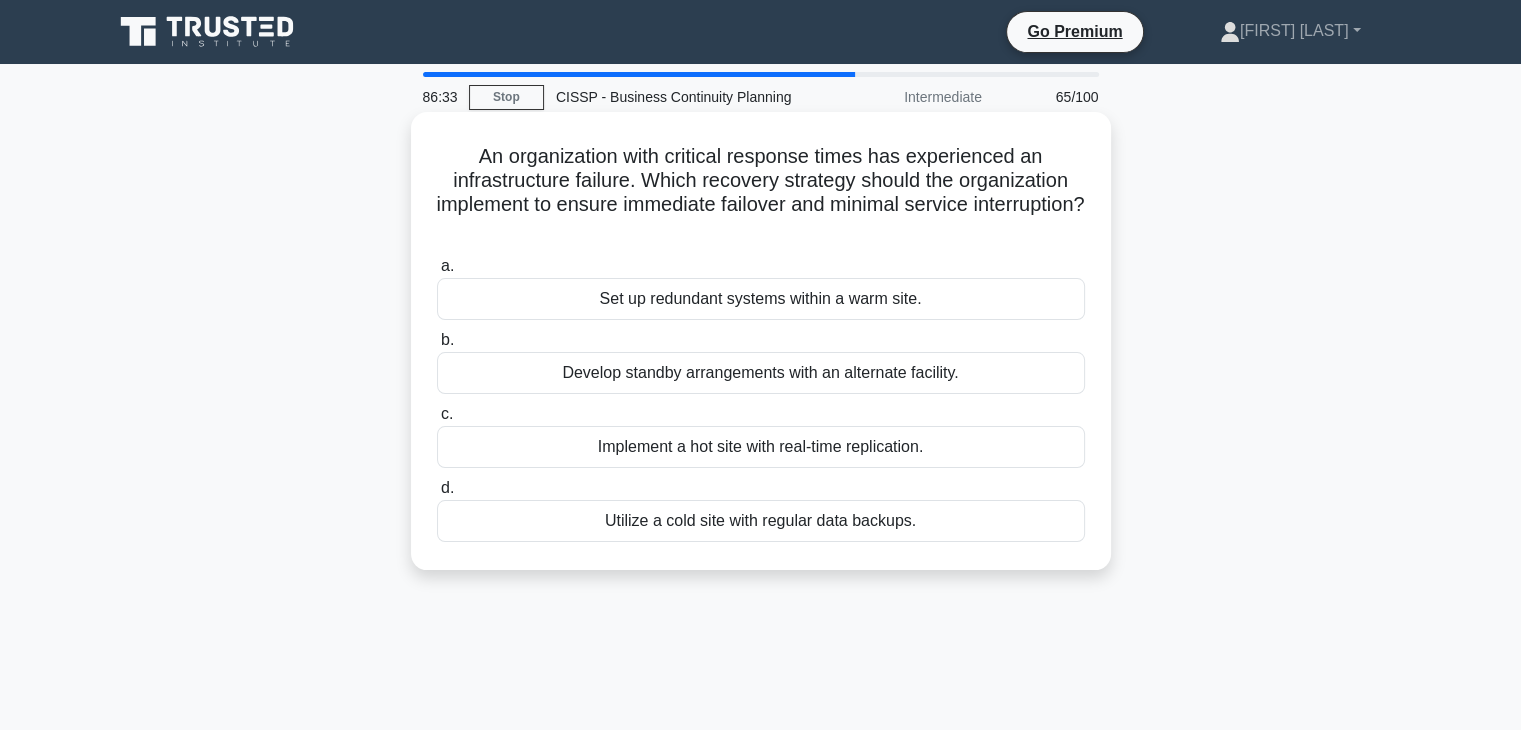 click on "Develop standby arrangements with an alternate facility." at bounding box center [761, 373] 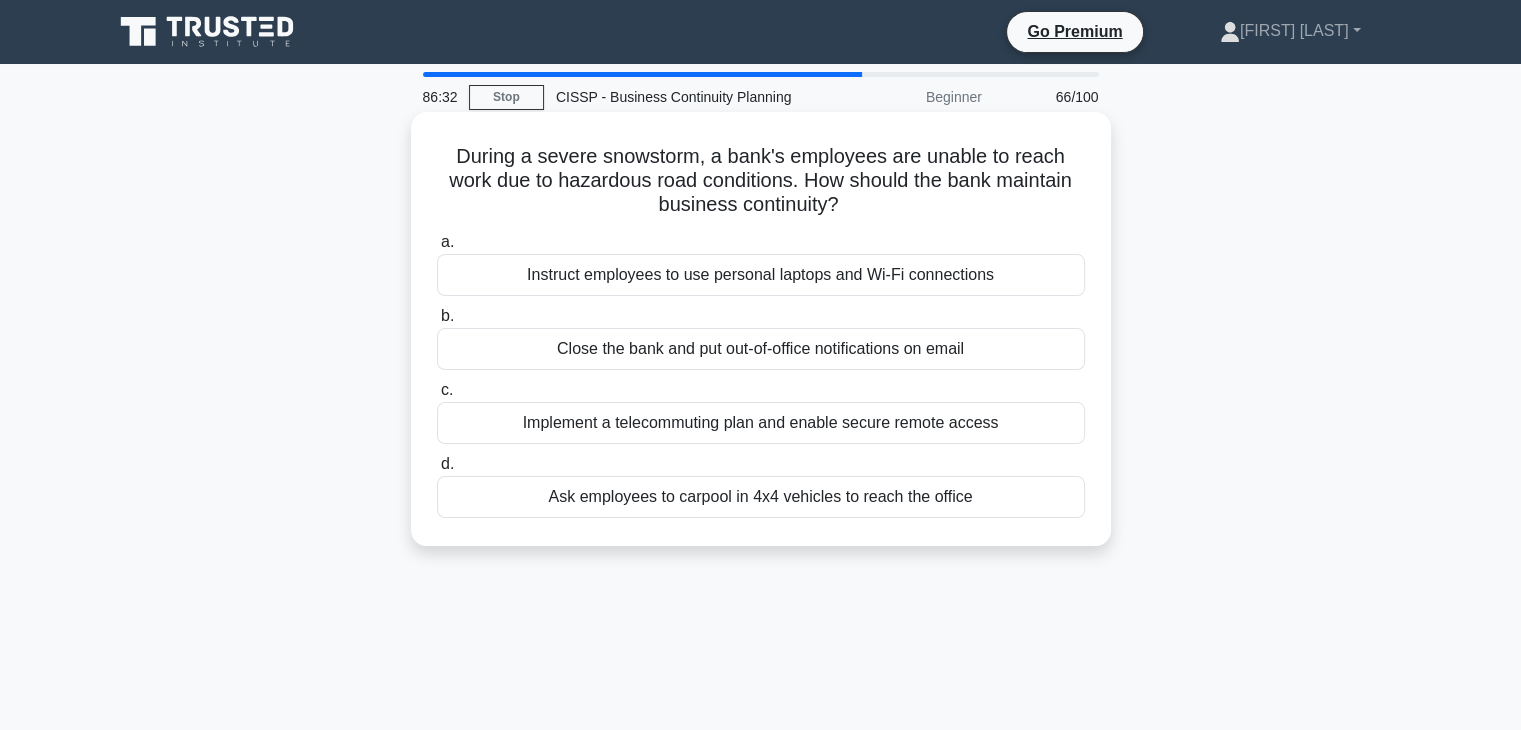 click on "Implement a telecommuting plan and enable secure remote access" at bounding box center [761, 423] 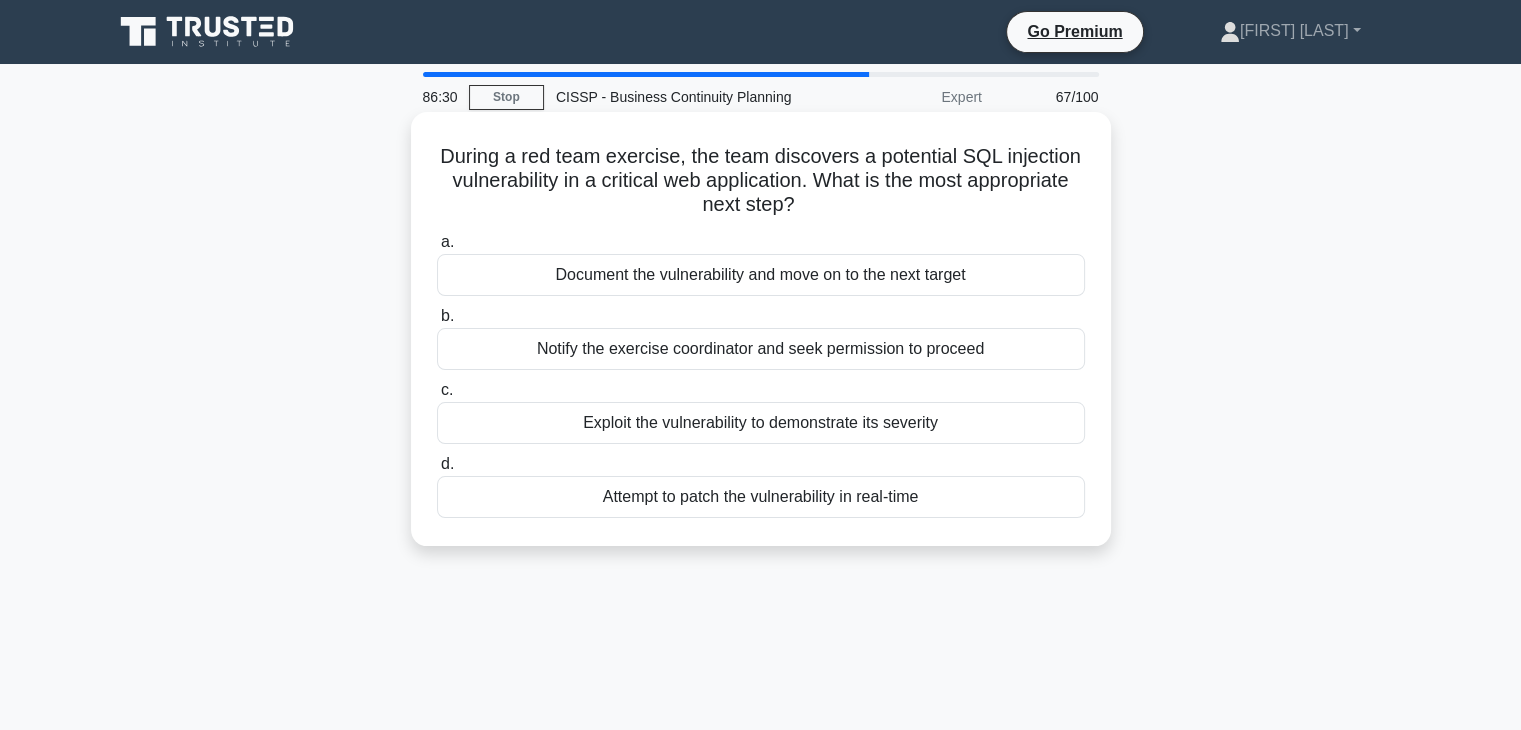 click on "Notify the exercise coordinator and seek permission to proceed" at bounding box center [761, 349] 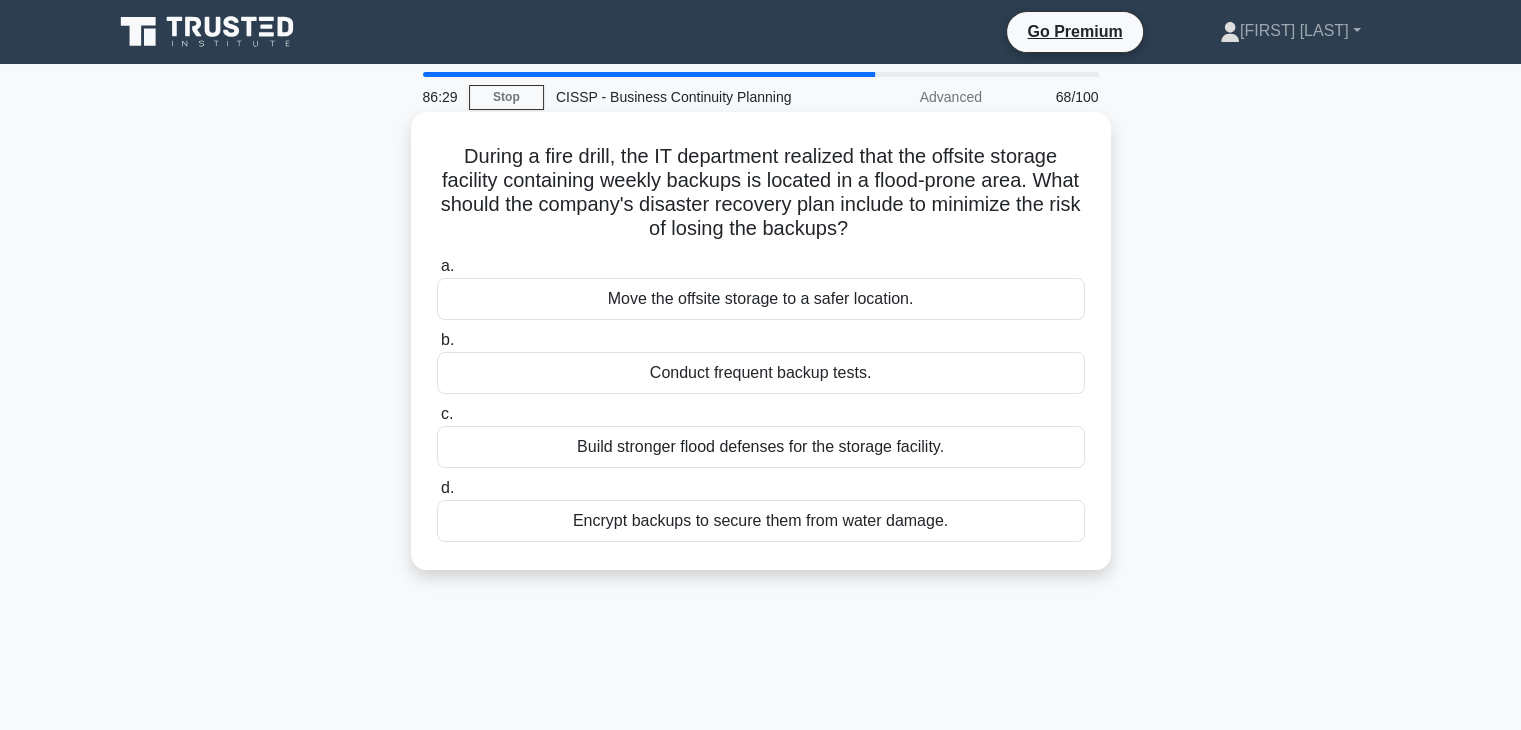 click on "Move the offsite storage to a safer location." at bounding box center (761, 299) 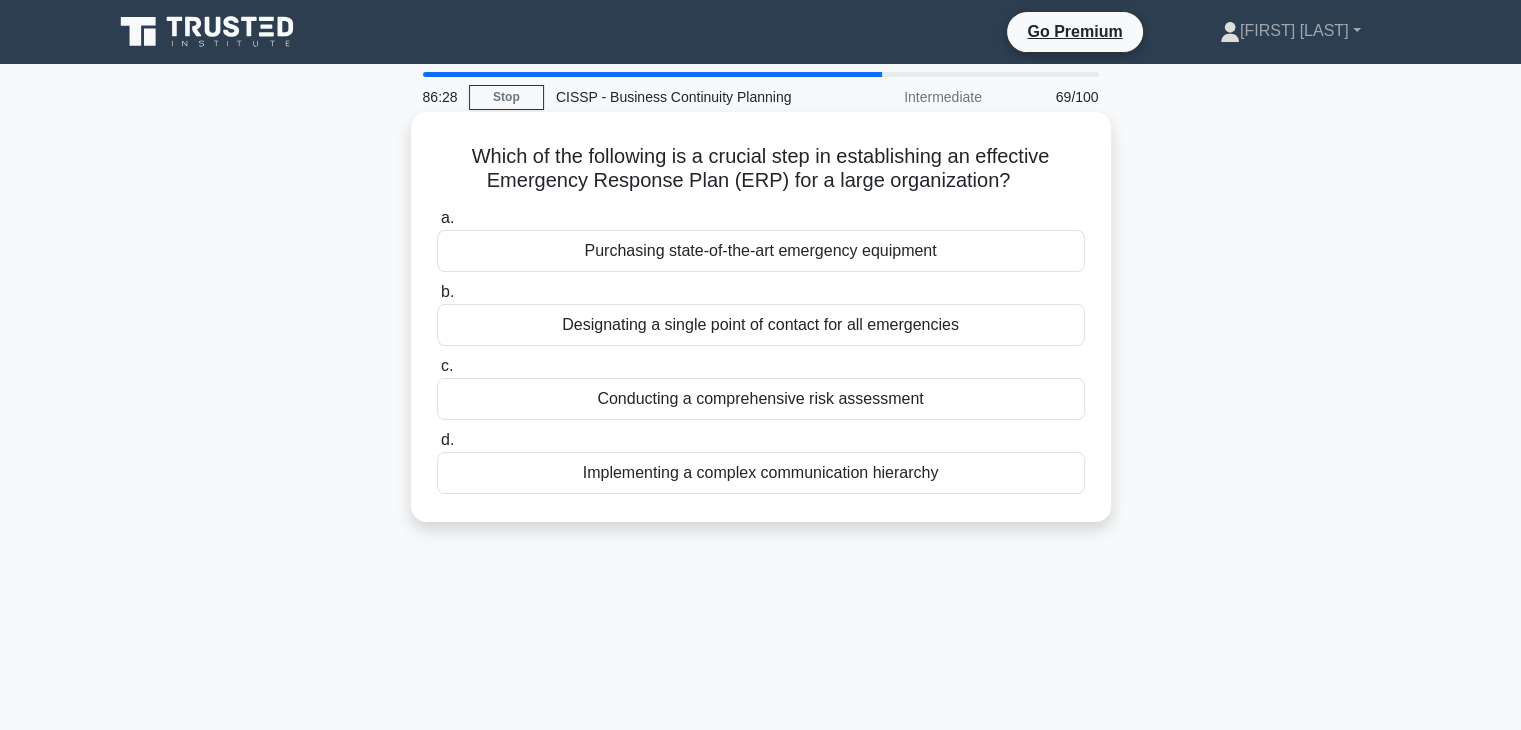 click on "Designating a single point of contact for all emergencies" at bounding box center [761, 325] 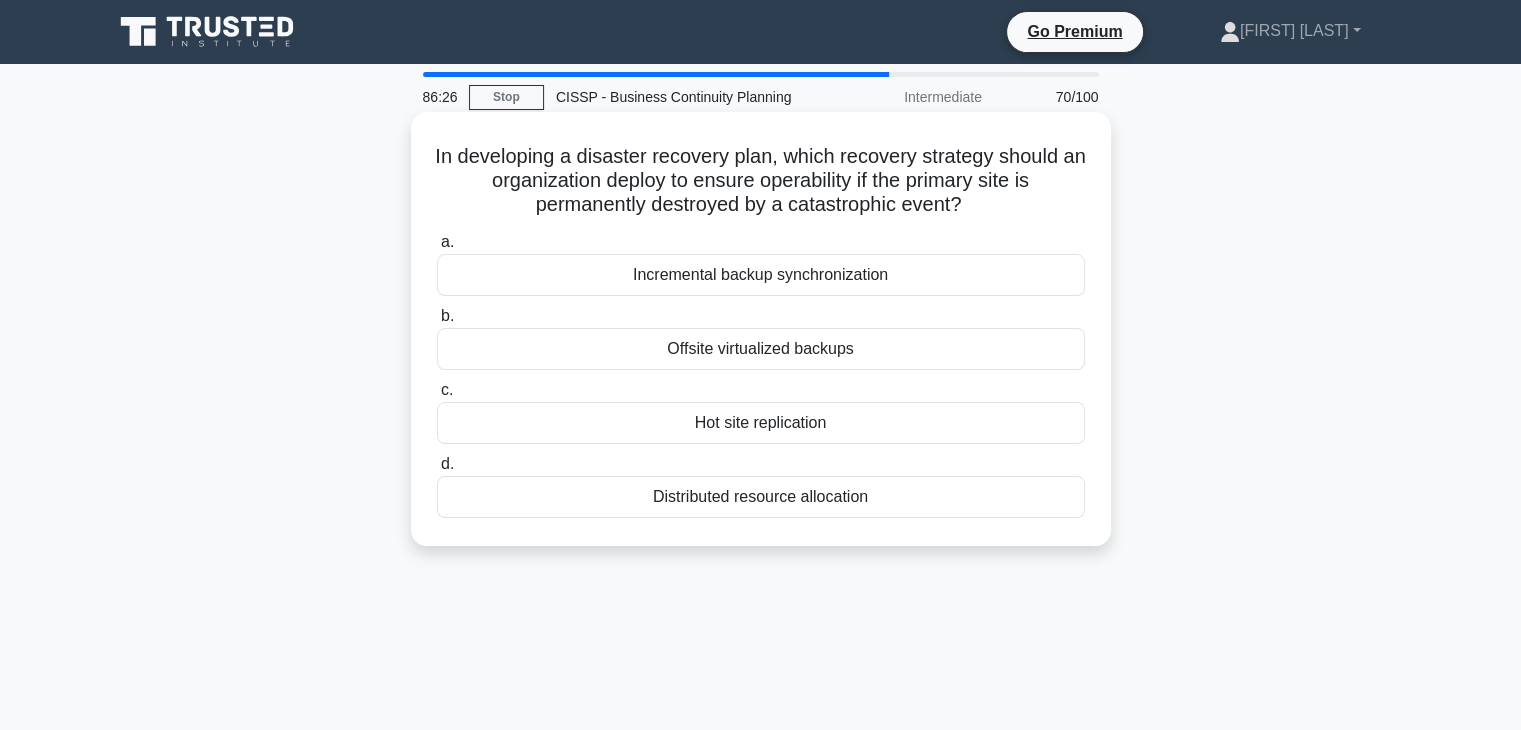 click on "Offsite virtualized backups" at bounding box center [761, 349] 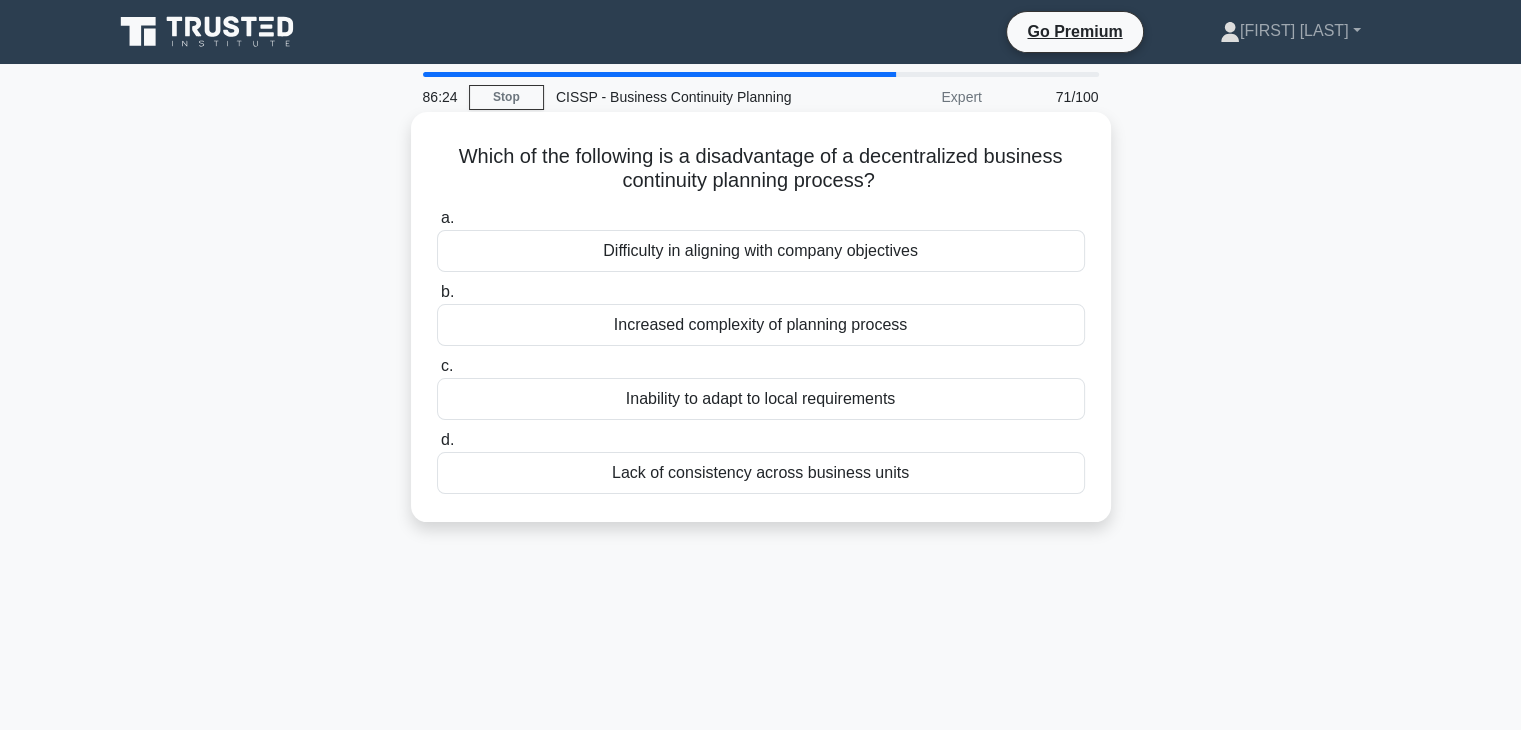 click on "Difficulty in aligning with company objectives" at bounding box center [761, 251] 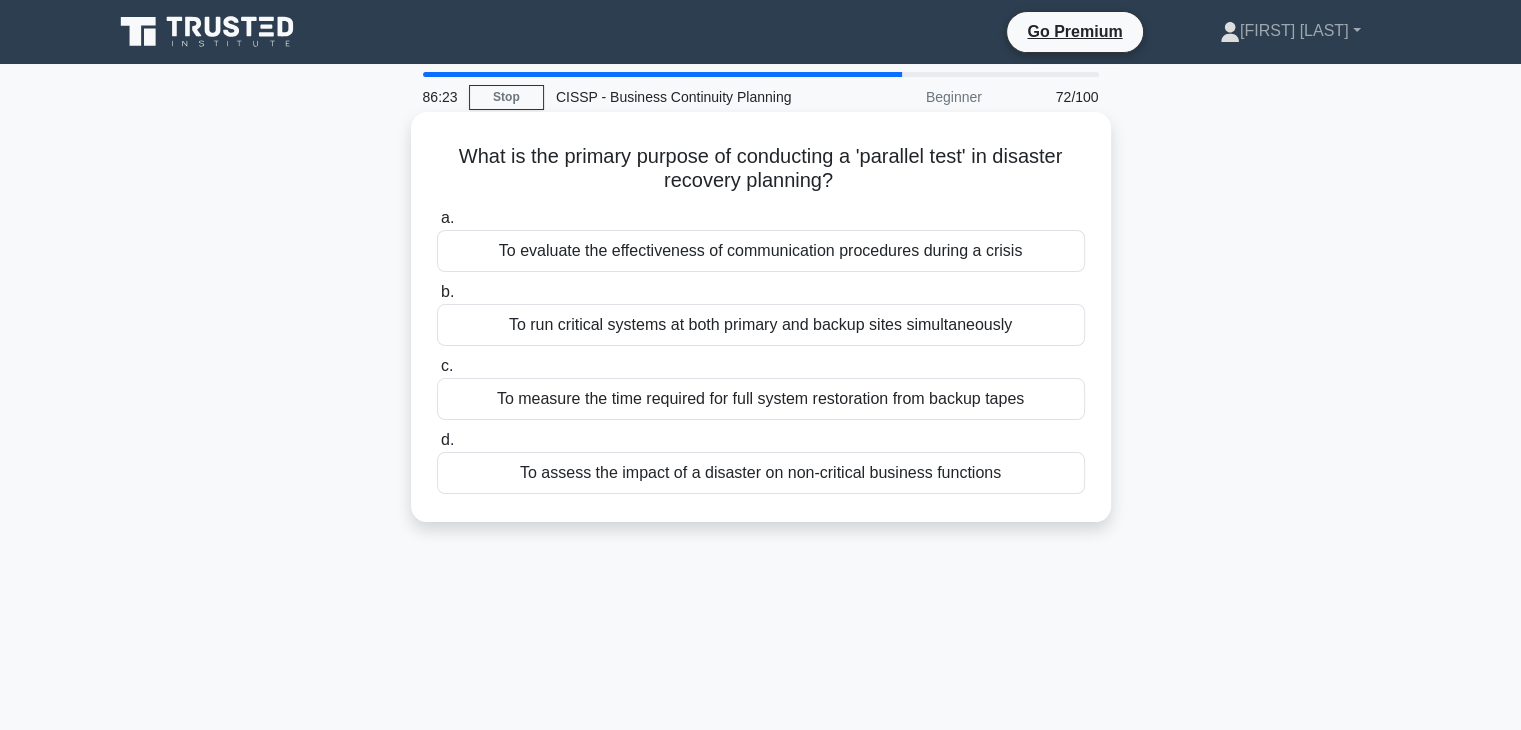 click on "To evaluate the effectiveness of communication procedures during a crisis" at bounding box center (761, 251) 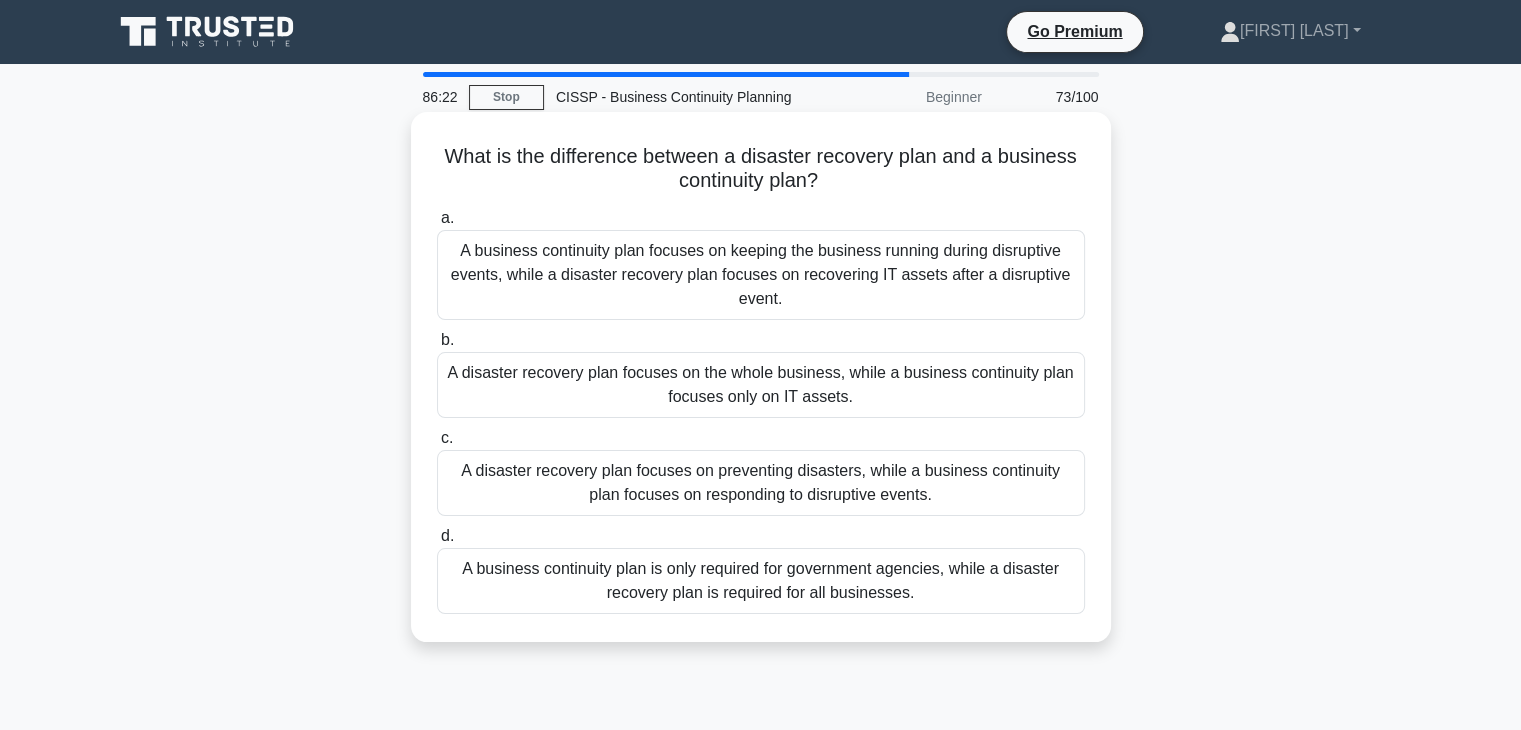 click on "A business continuity plan focuses on keeping the business running during disruptive events, while a disaster recovery plan focuses on recovering IT assets after a disruptive event." at bounding box center (761, 275) 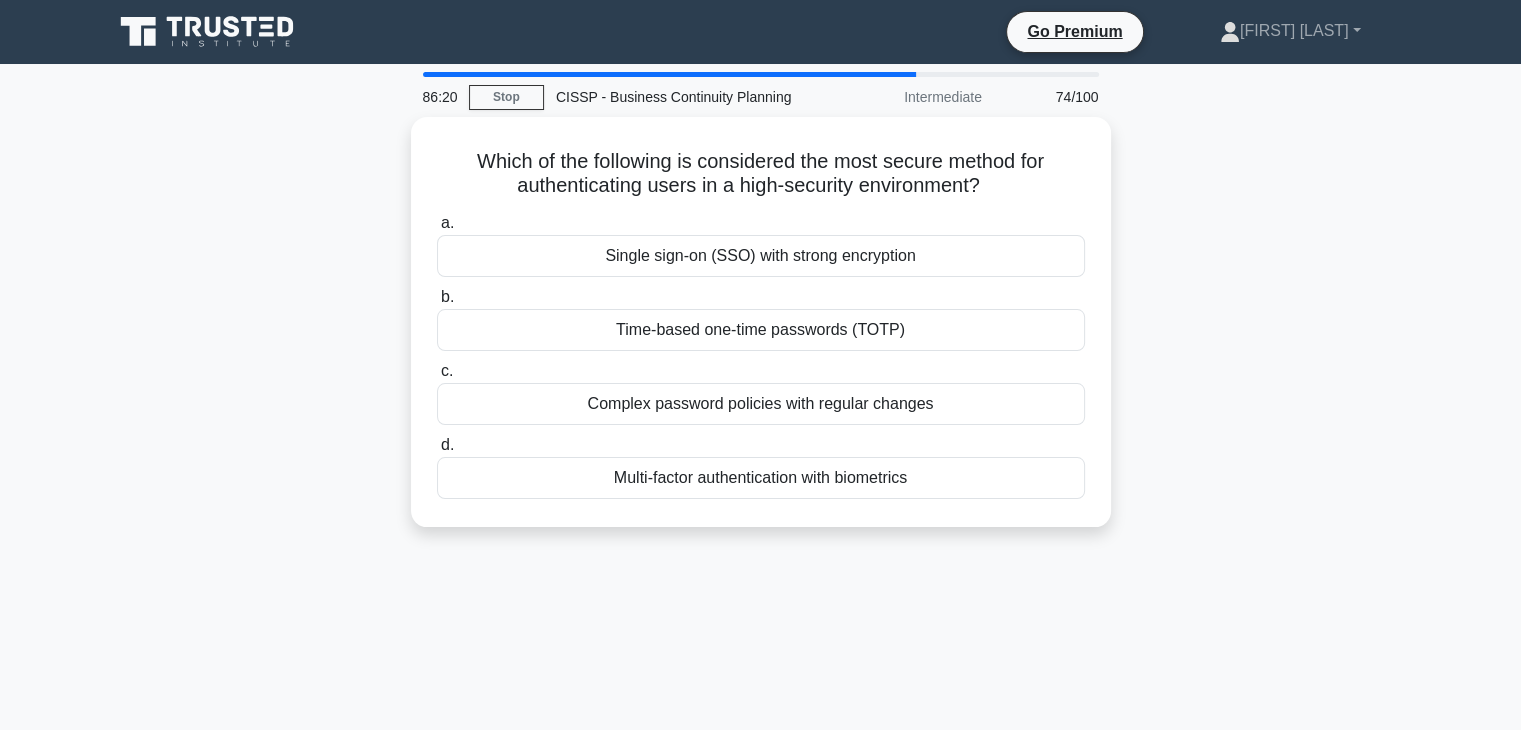 click on "Single sign-on (SSO) with strong encryption" at bounding box center [761, 256] 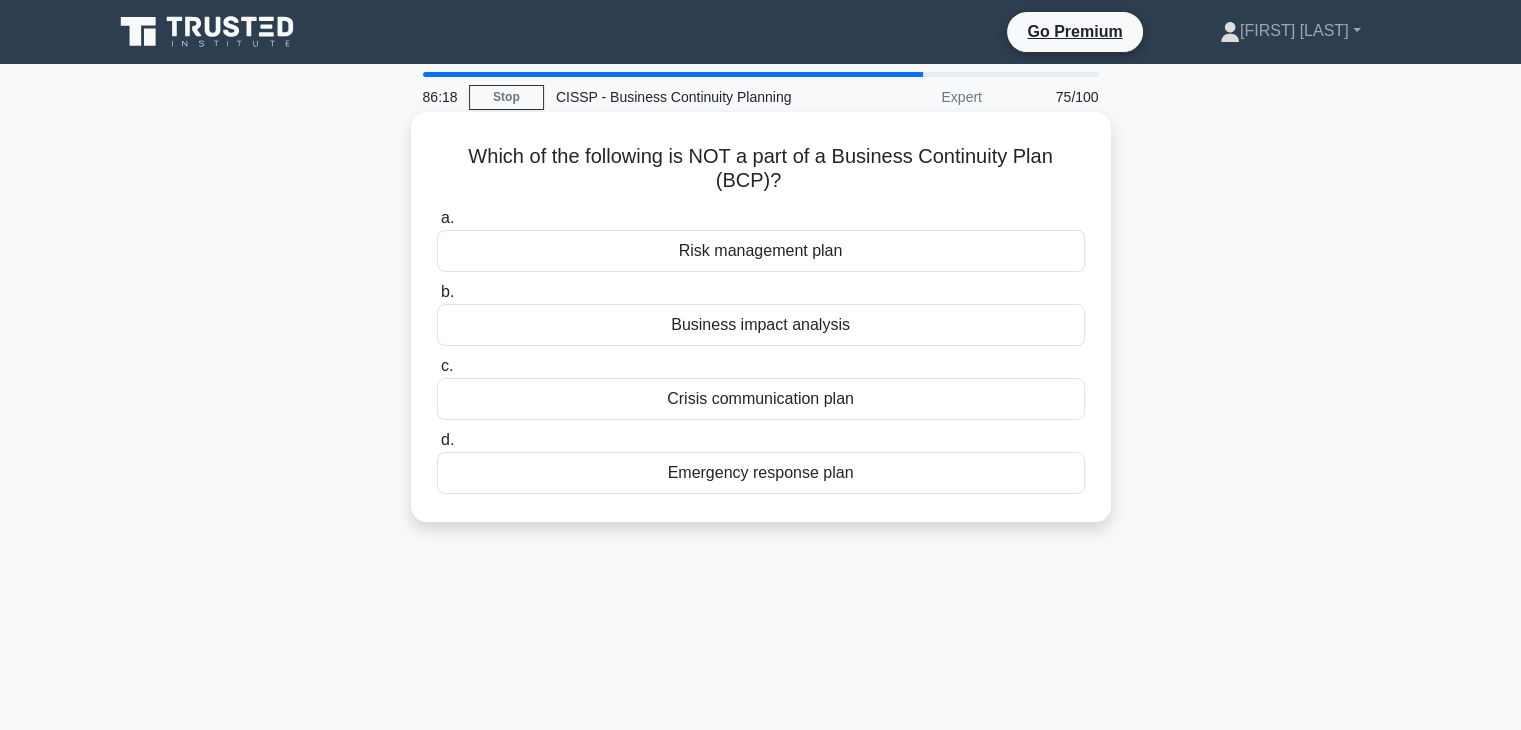 click on "Business impact analysis" at bounding box center (761, 325) 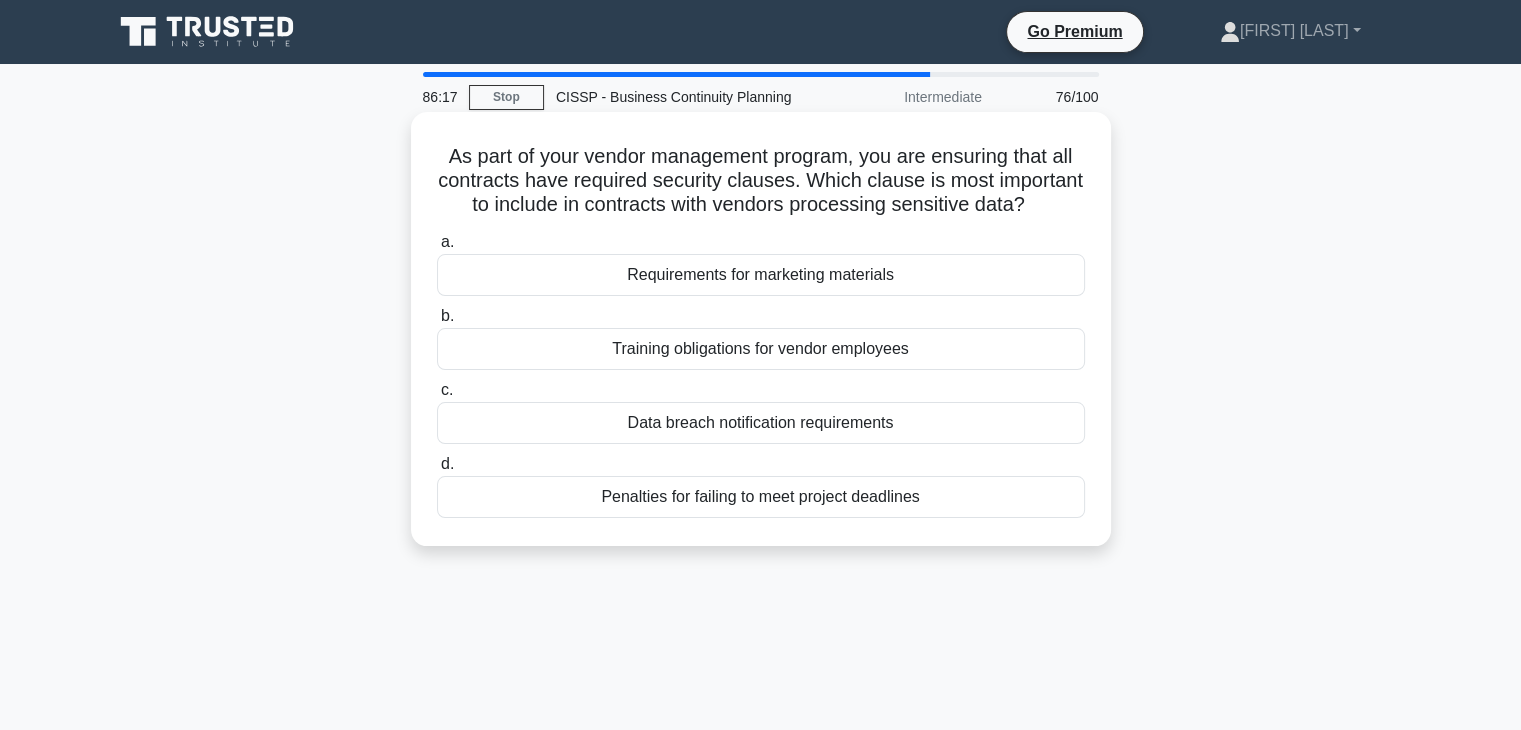 click on "Training obligations for vendor employees" at bounding box center [761, 349] 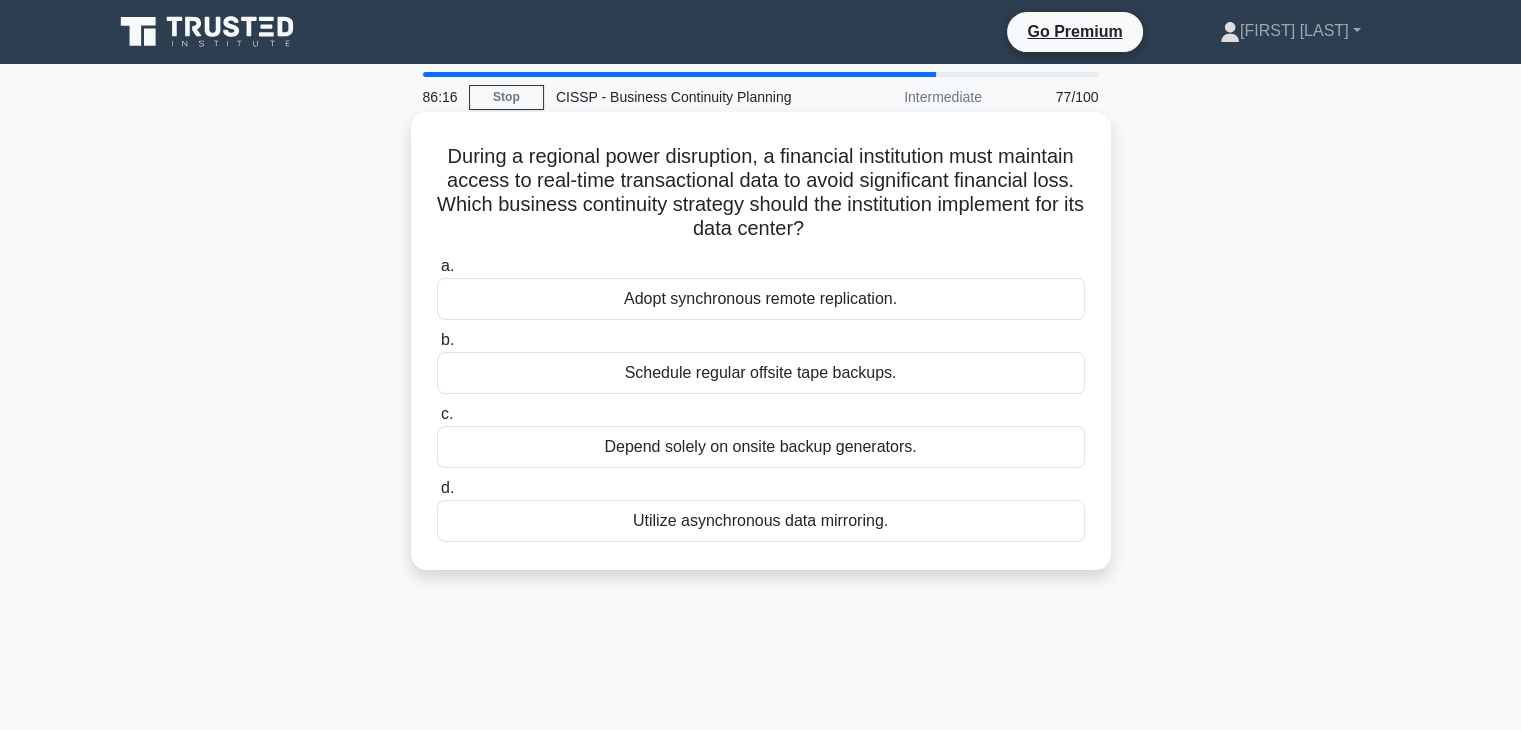 click on "Schedule regular offsite tape backups." at bounding box center (761, 373) 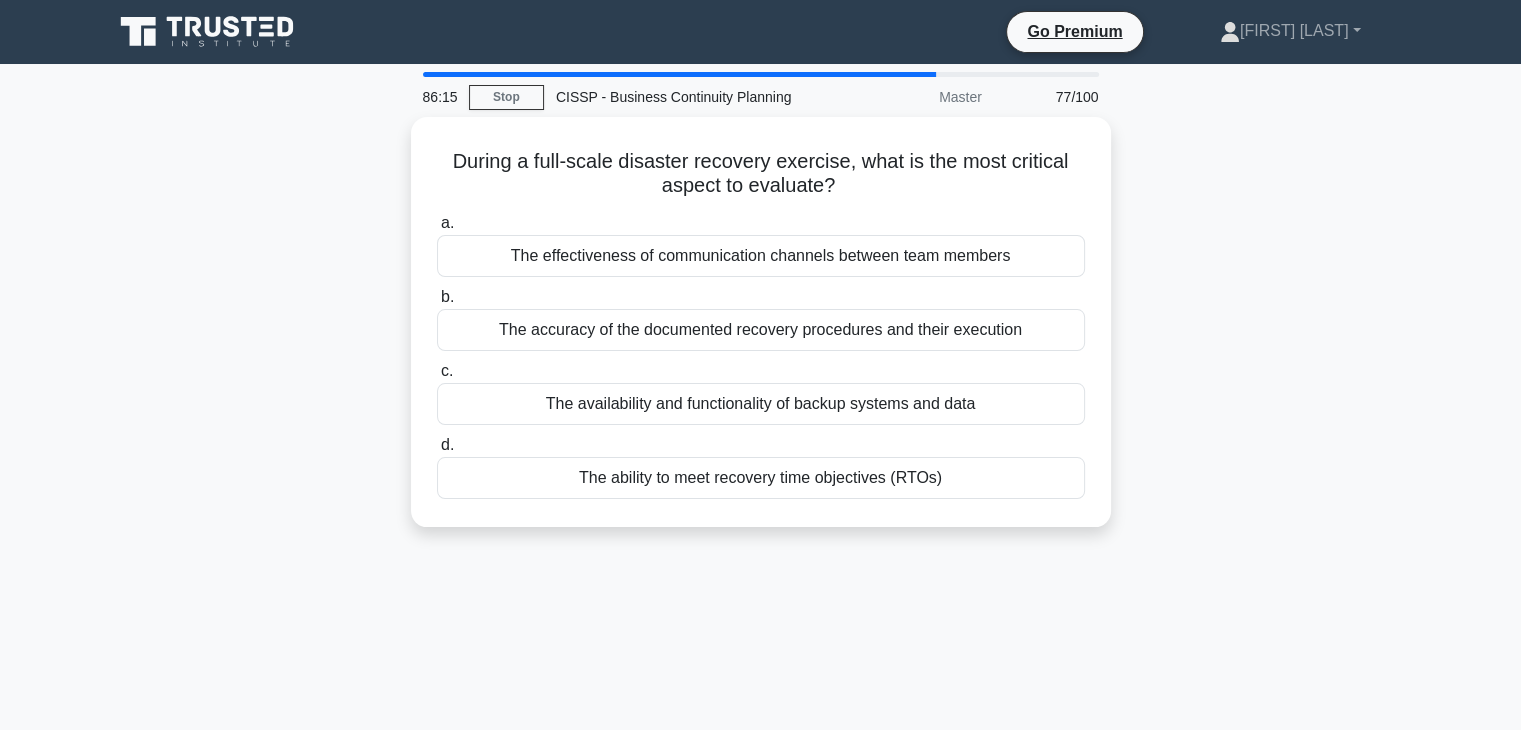 click on "c.
The availability and functionality of backup systems and data" at bounding box center (761, 392) 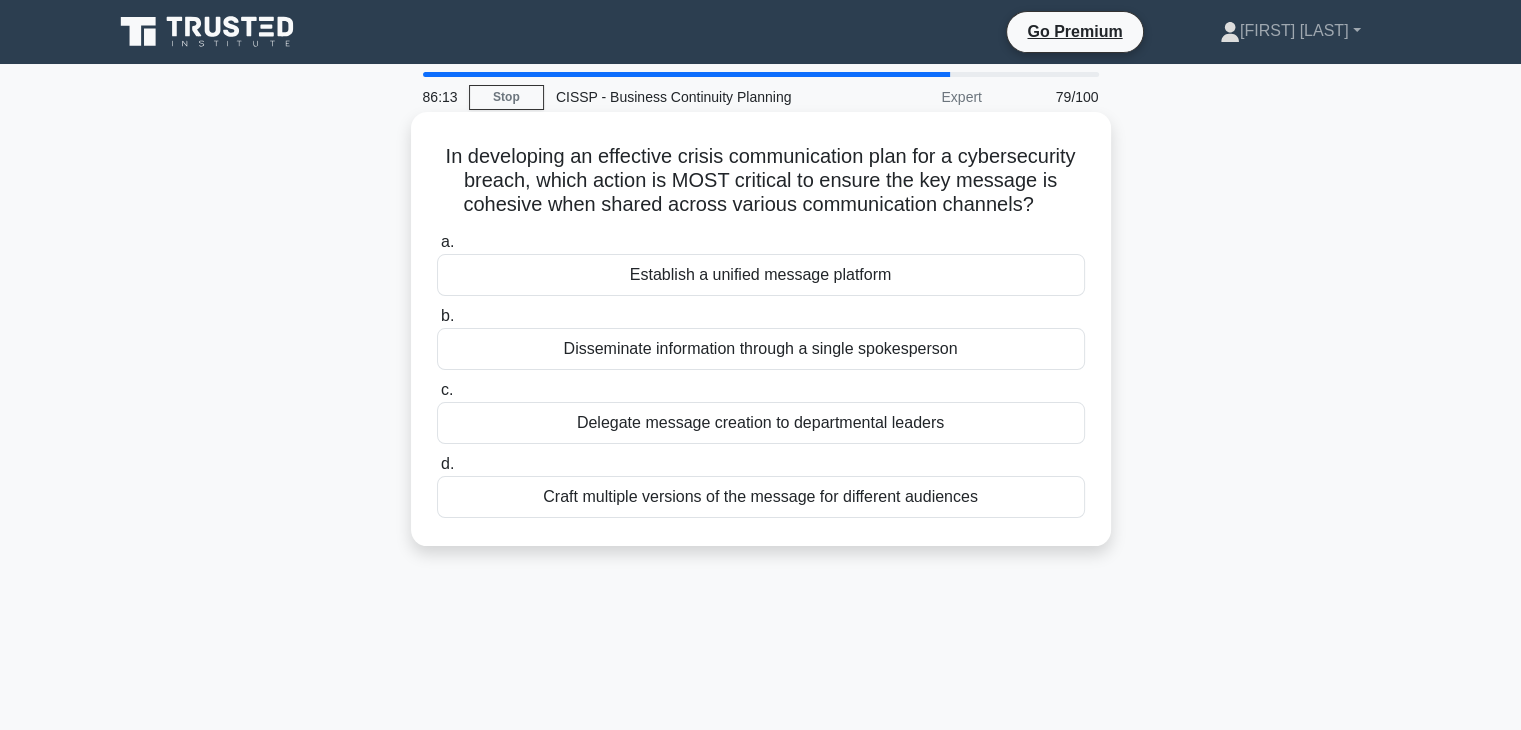 click on "Disseminate information through a single spokesperson" at bounding box center (761, 349) 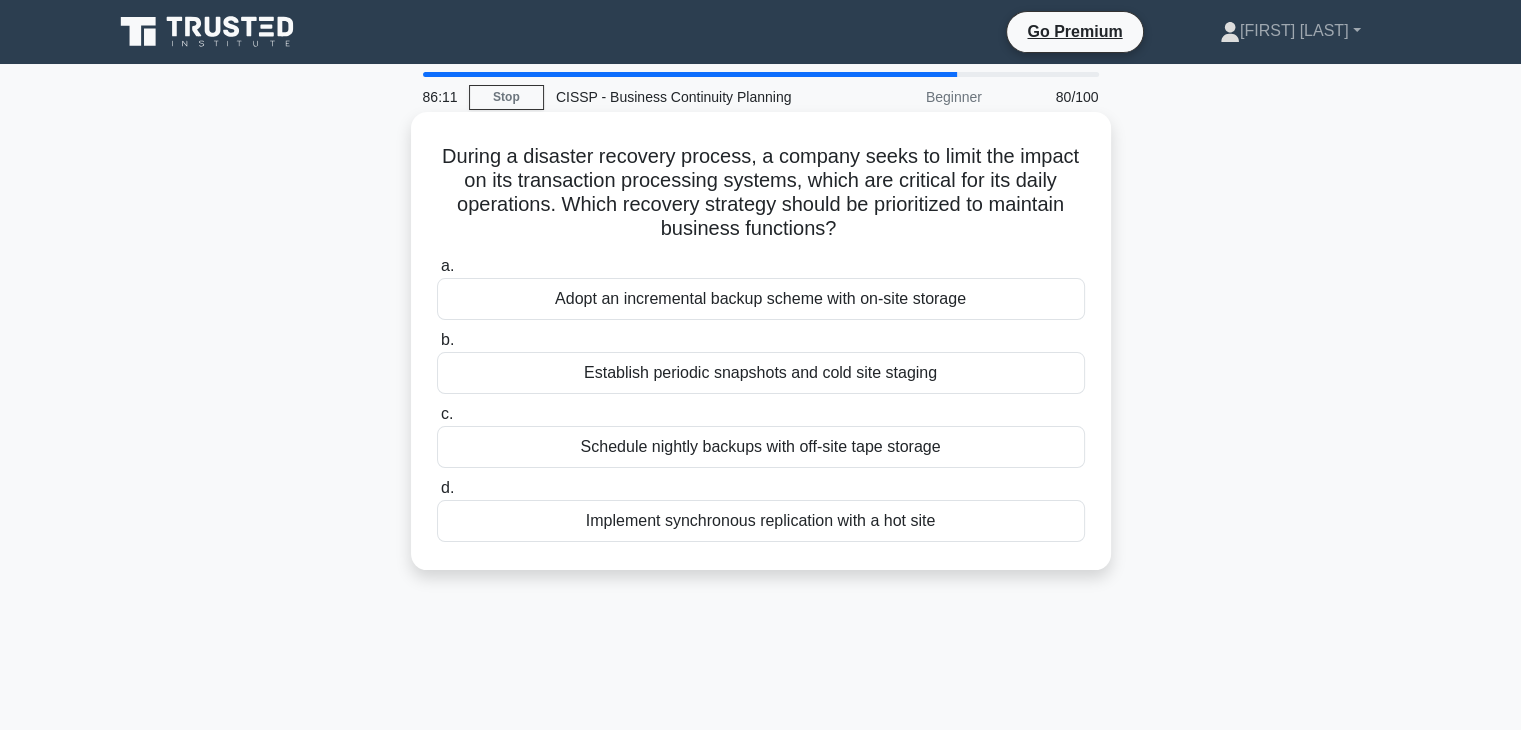 click on "Adopt an incremental backup scheme with on-site storage" at bounding box center (761, 299) 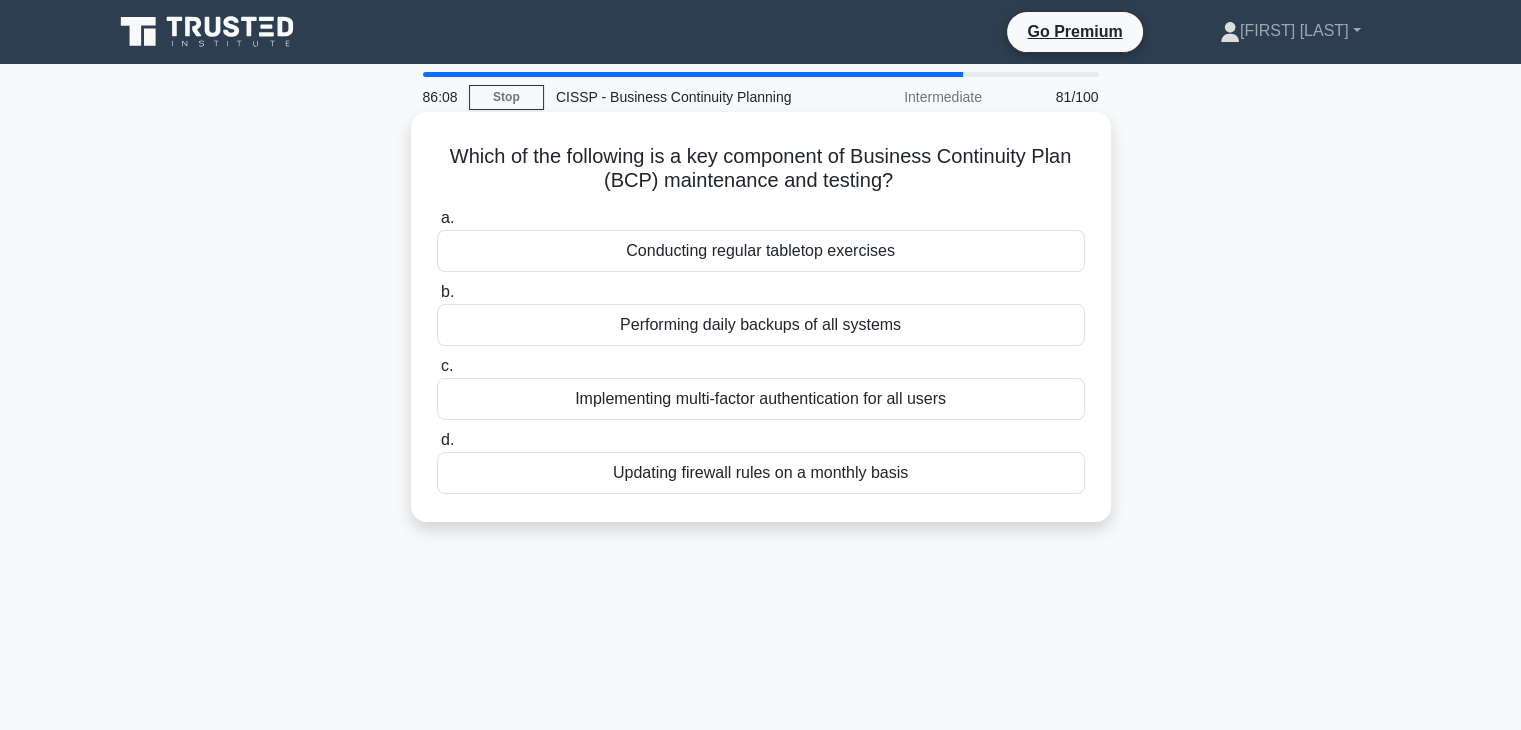 click on "Implementing multi-factor authentication for all users" at bounding box center (761, 399) 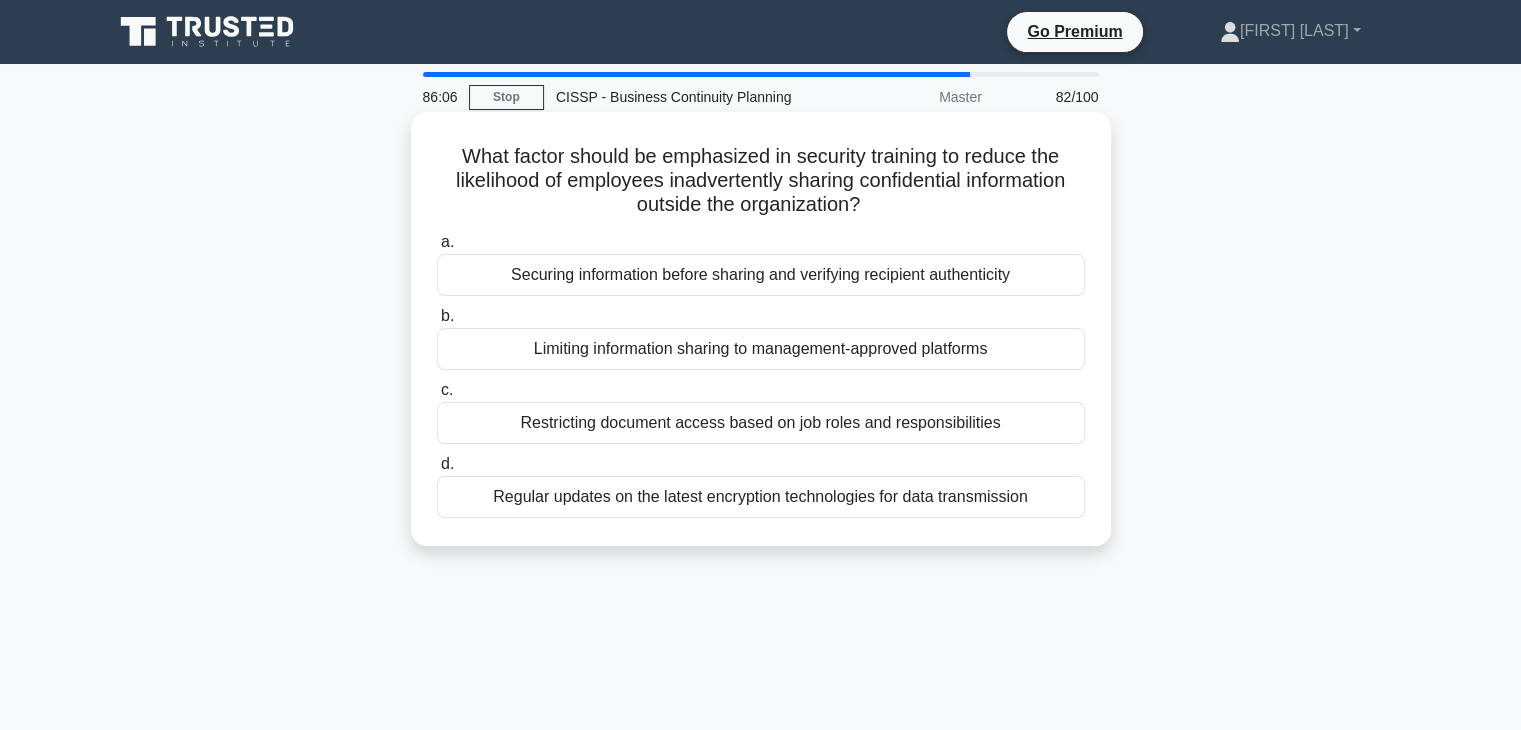 click on "Restricting document access based on job roles and responsibilities" at bounding box center (761, 423) 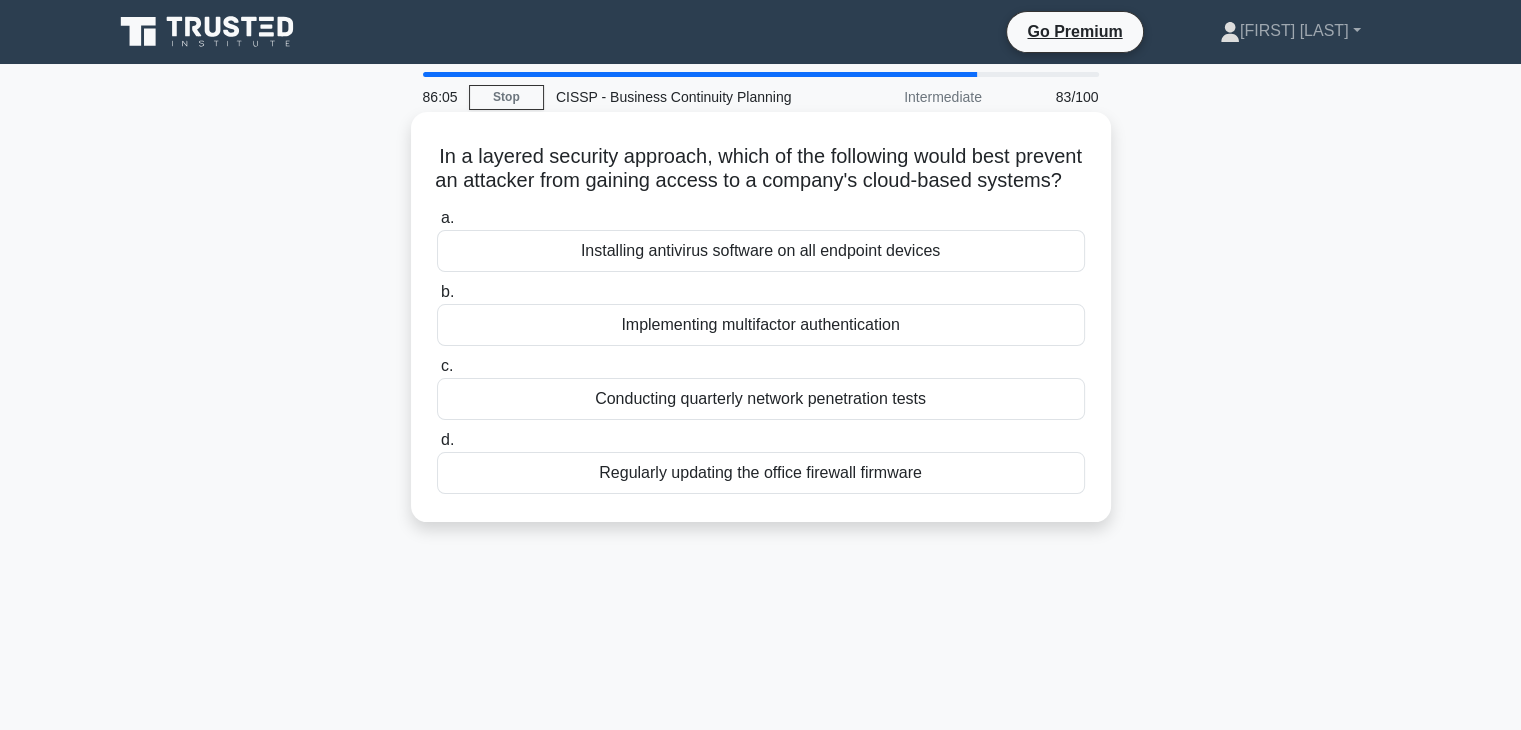 click on "Conducting quarterly network penetration tests" at bounding box center [761, 399] 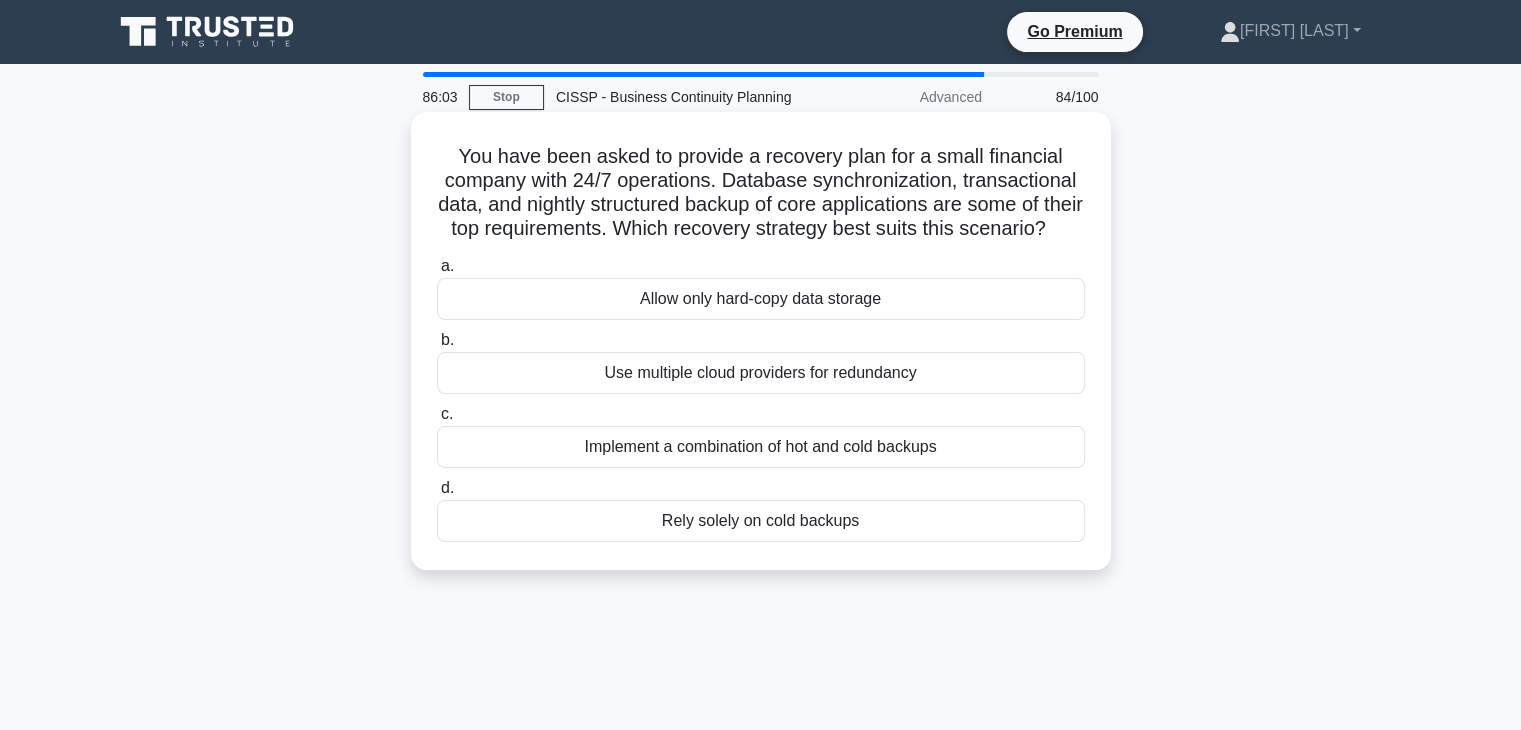 click on "Use multiple cloud providers for redundancy" at bounding box center (761, 373) 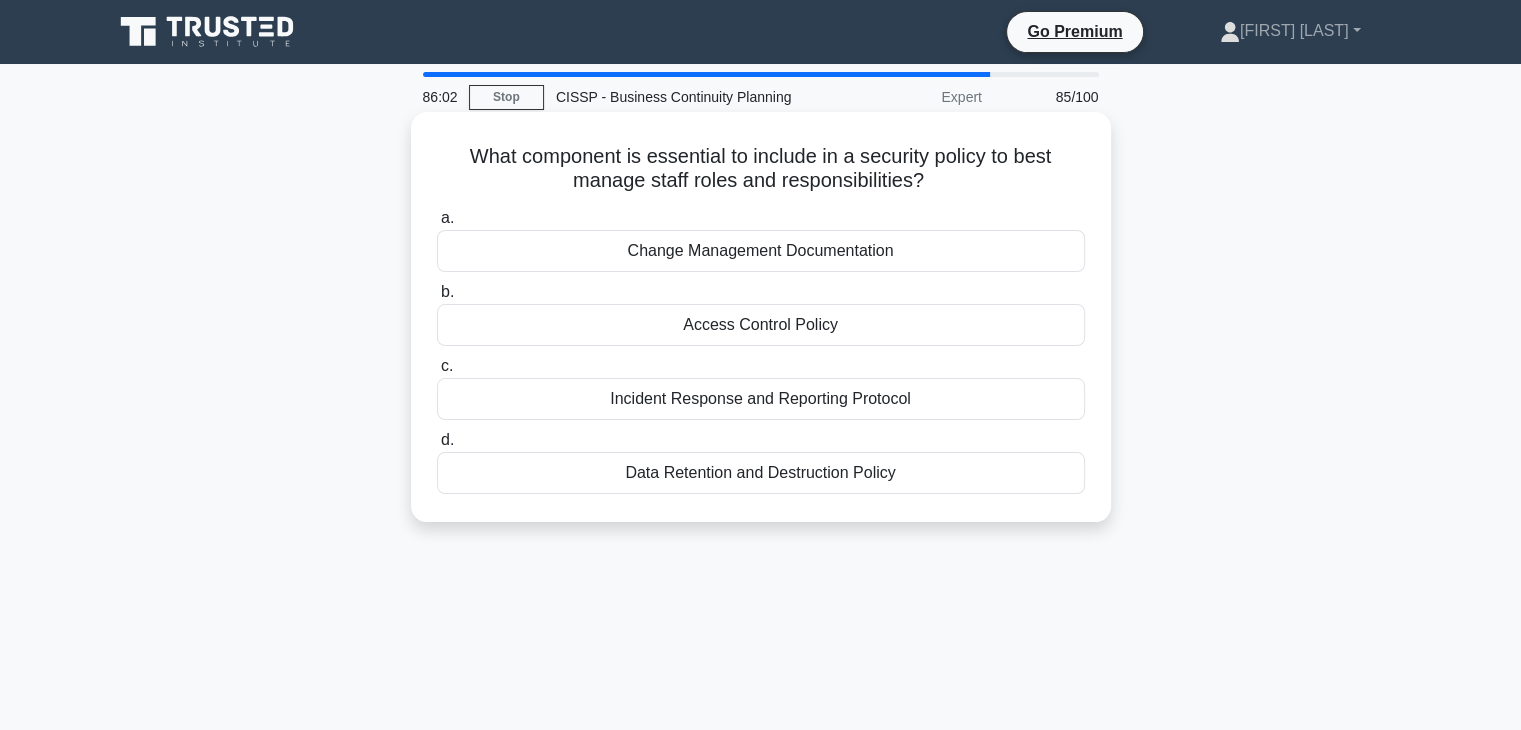 click on "Incident Response and Reporting Protocol" at bounding box center [761, 399] 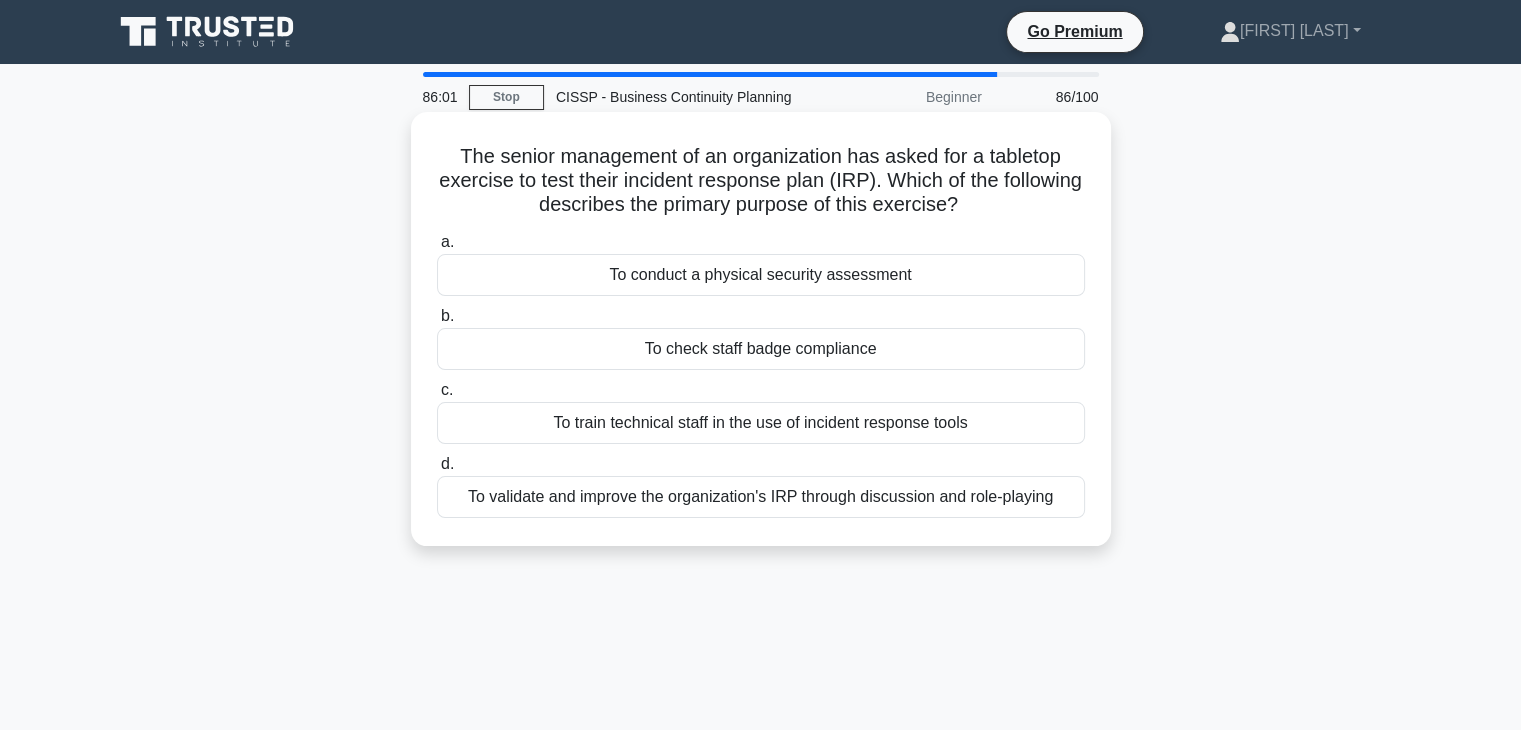 click on "To train technical staff in the use of incident response tools" at bounding box center (761, 423) 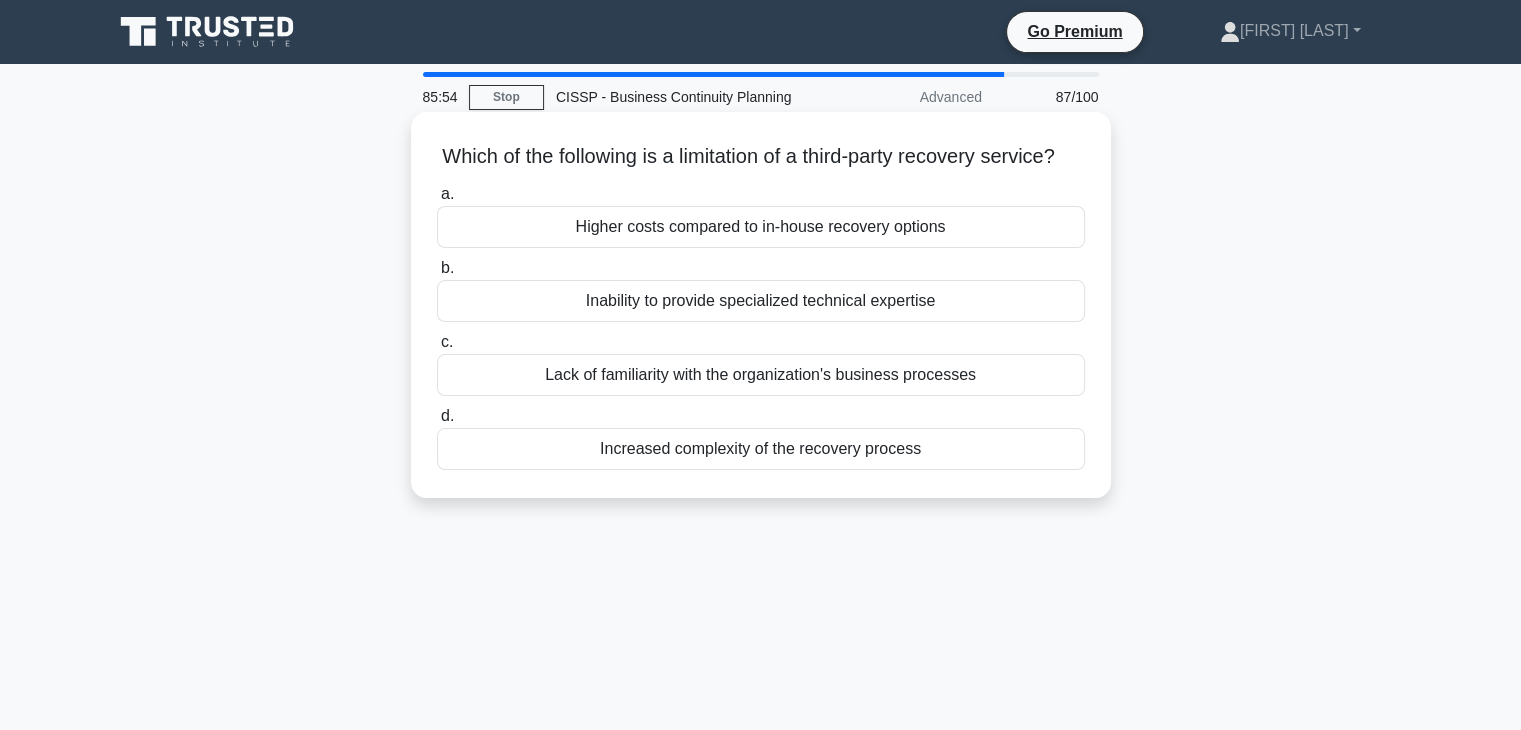 click on "Lack of familiarity with the organization's business processes" at bounding box center (761, 375) 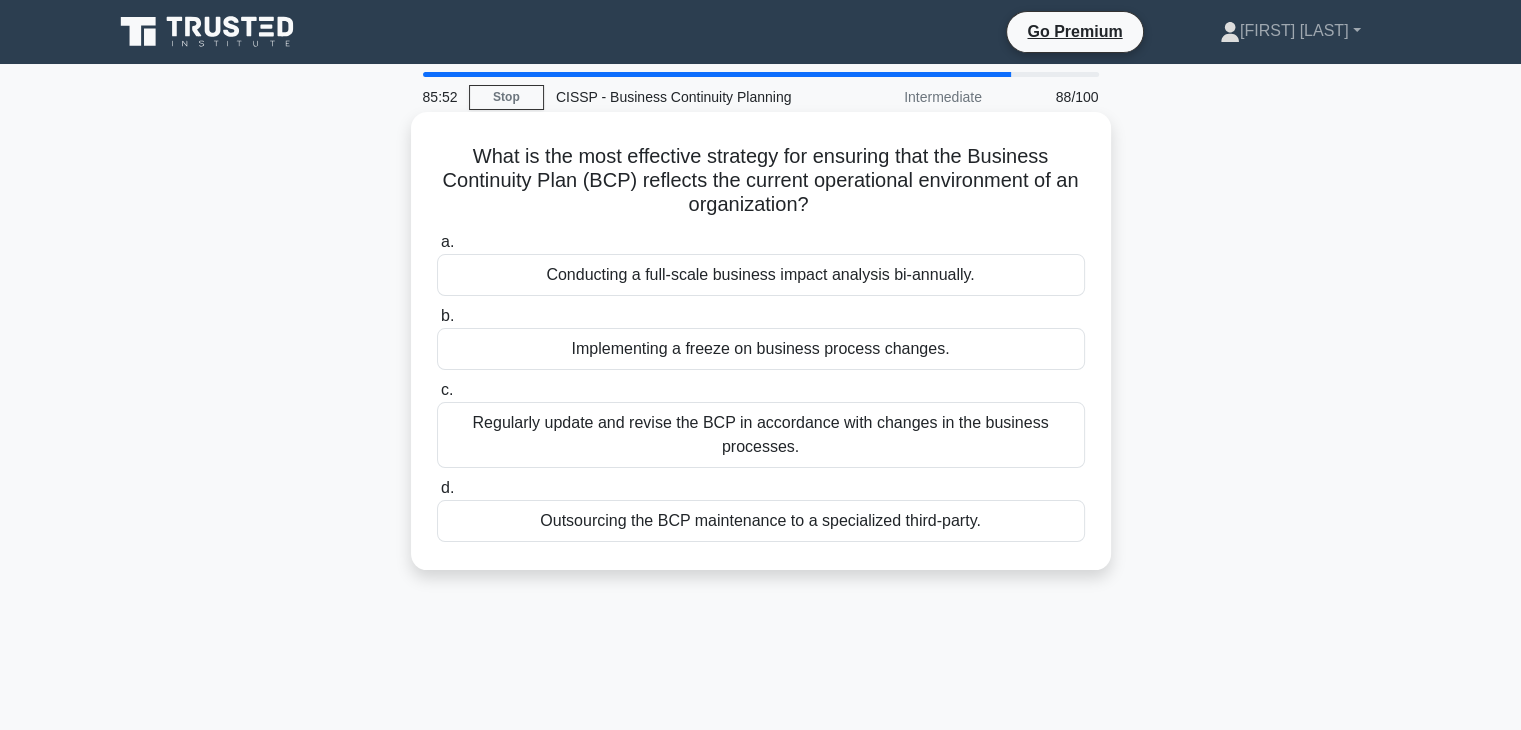click on "Regularly update and revise the BCP in accordance with changes in the business processes." at bounding box center (761, 435) 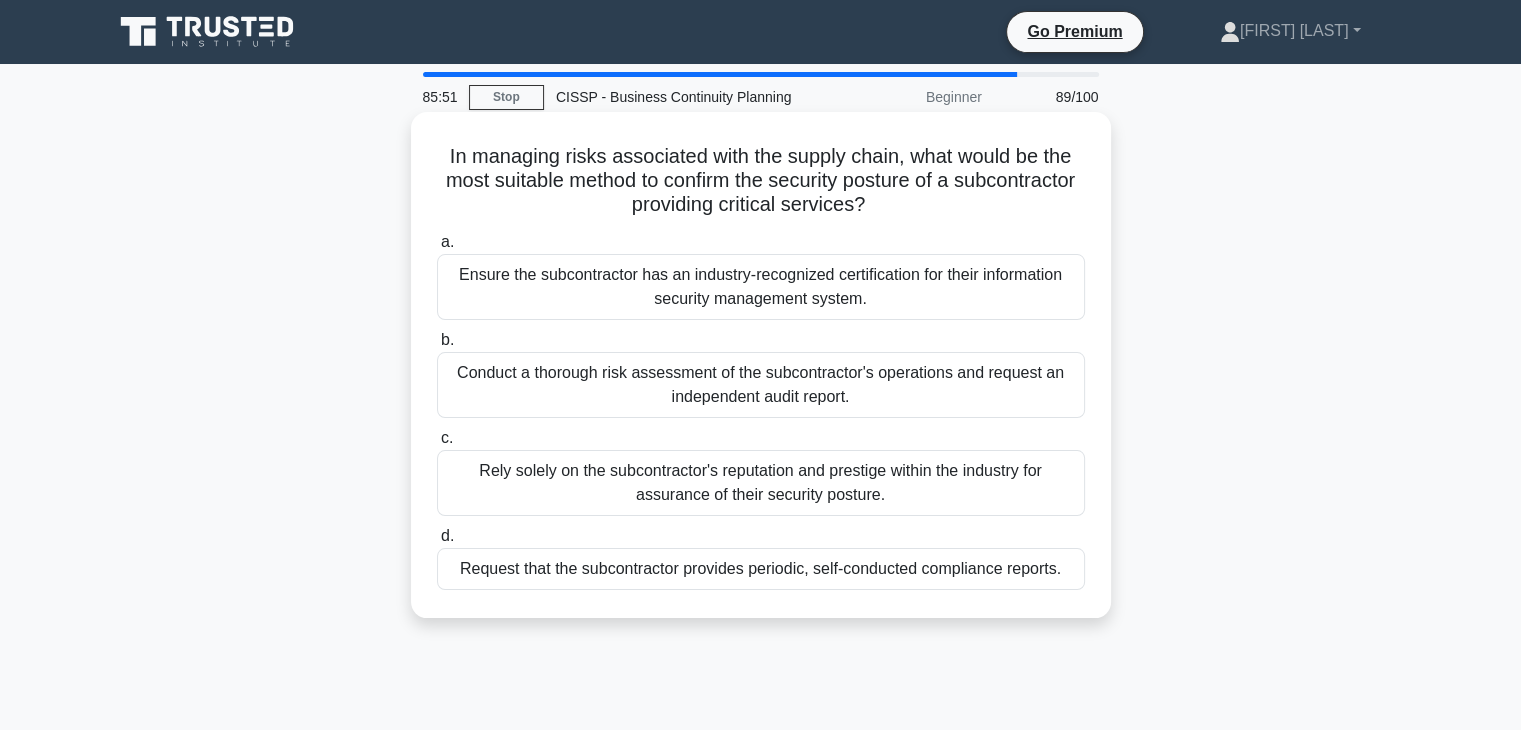 click on "Conduct a thorough risk assessment of the subcontractor's operations and request an independent audit report." at bounding box center [761, 385] 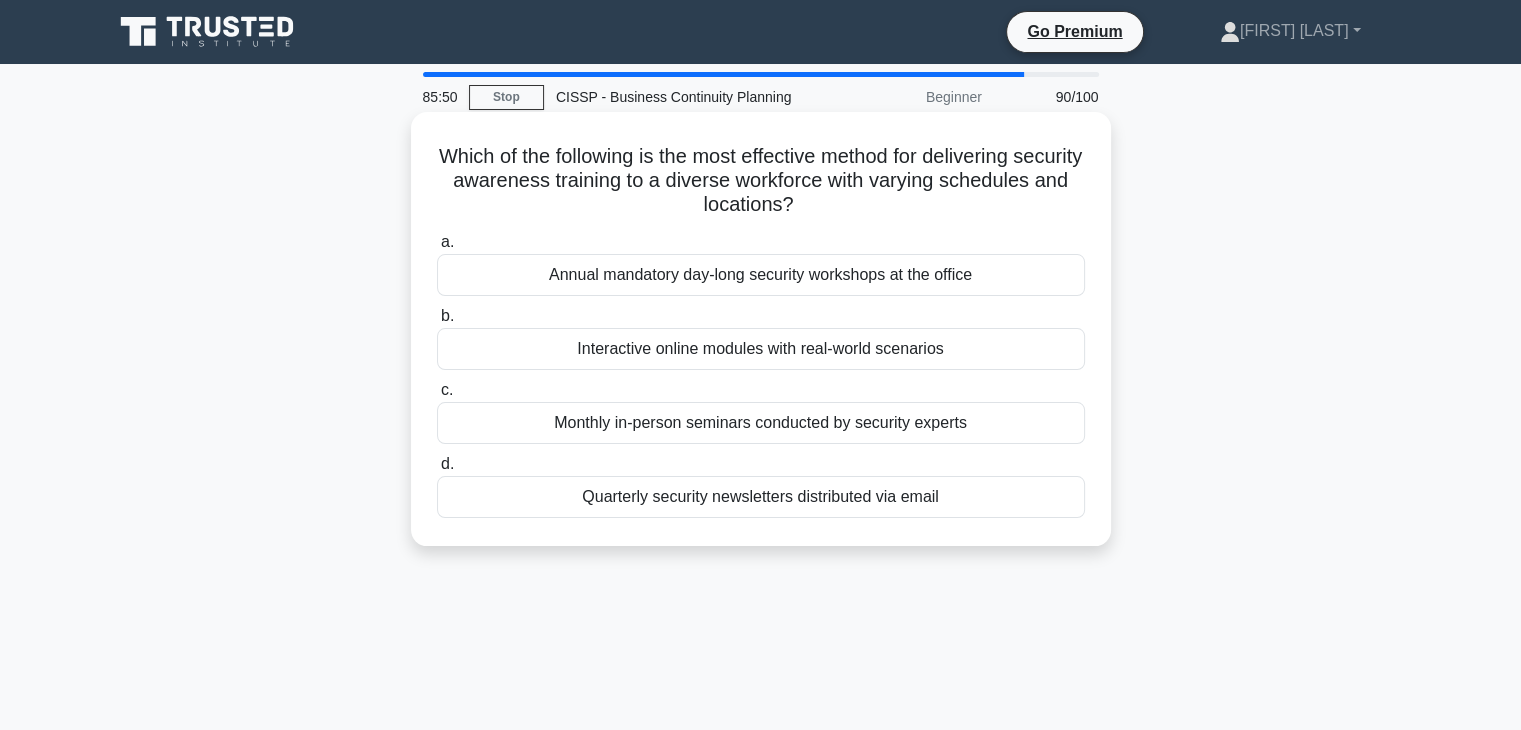 click on "Monthly in-person seminars conducted by security experts" at bounding box center [761, 423] 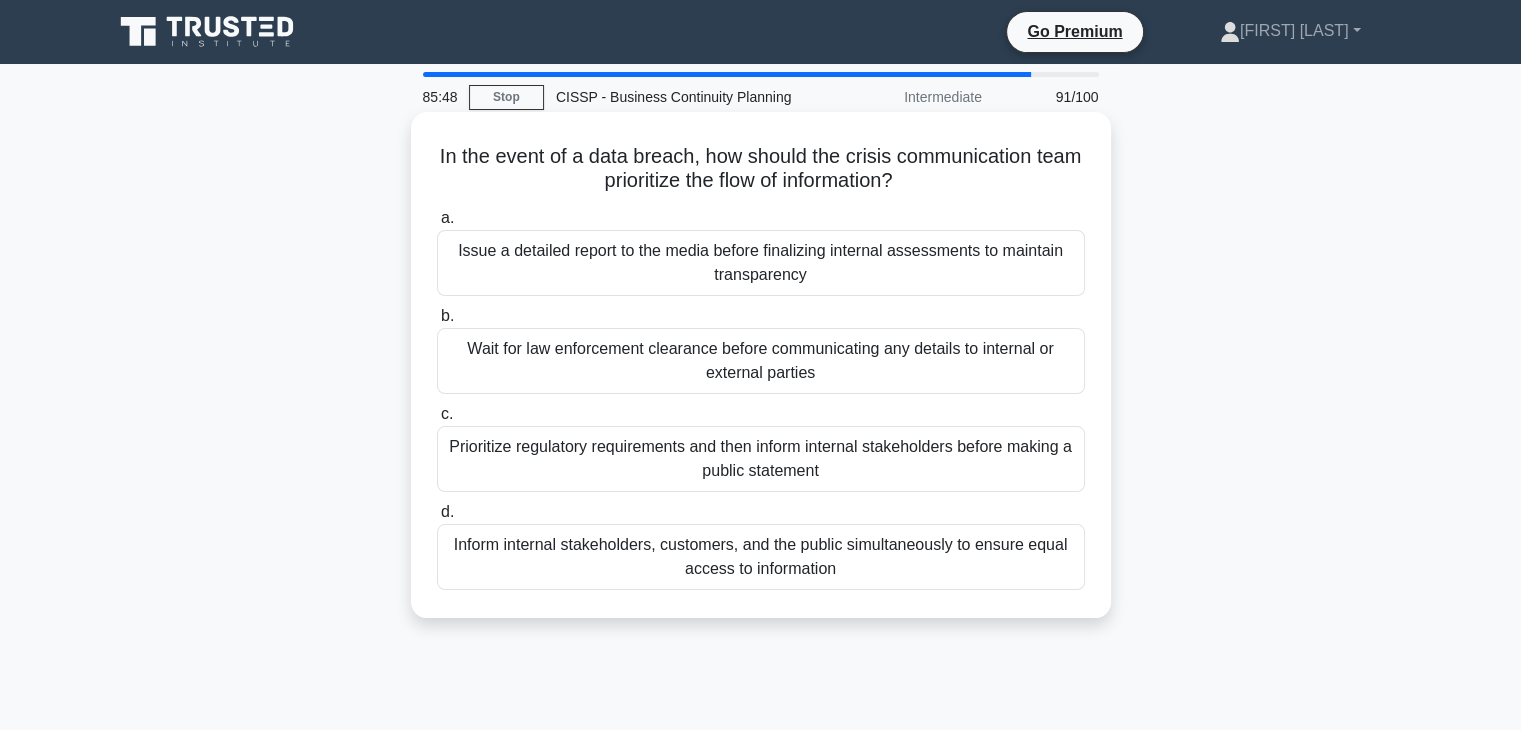 click on "Prioritize regulatory requirements and then inform internal stakeholders before making a public statement" at bounding box center (761, 459) 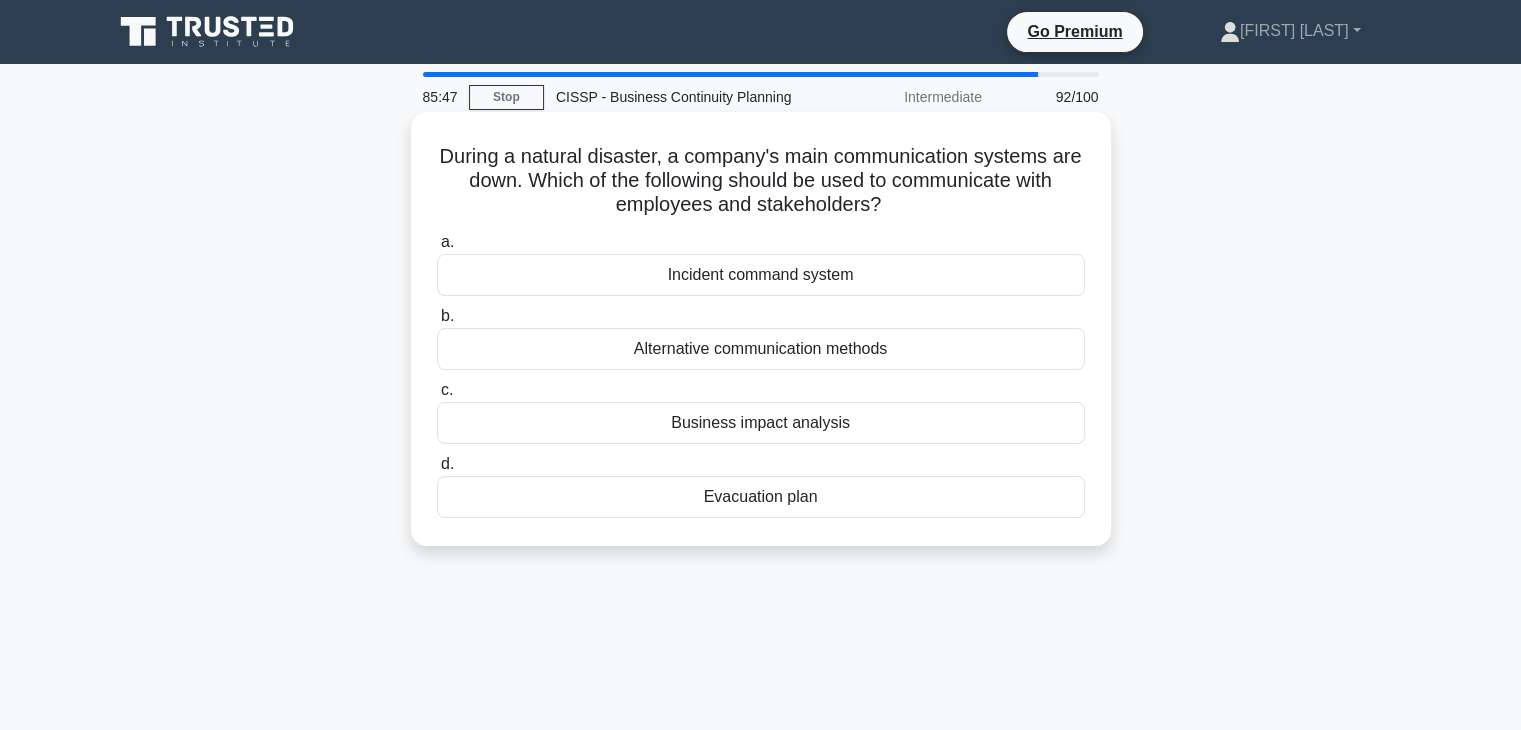 click on "Alternative communication methods" at bounding box center (761, 349) 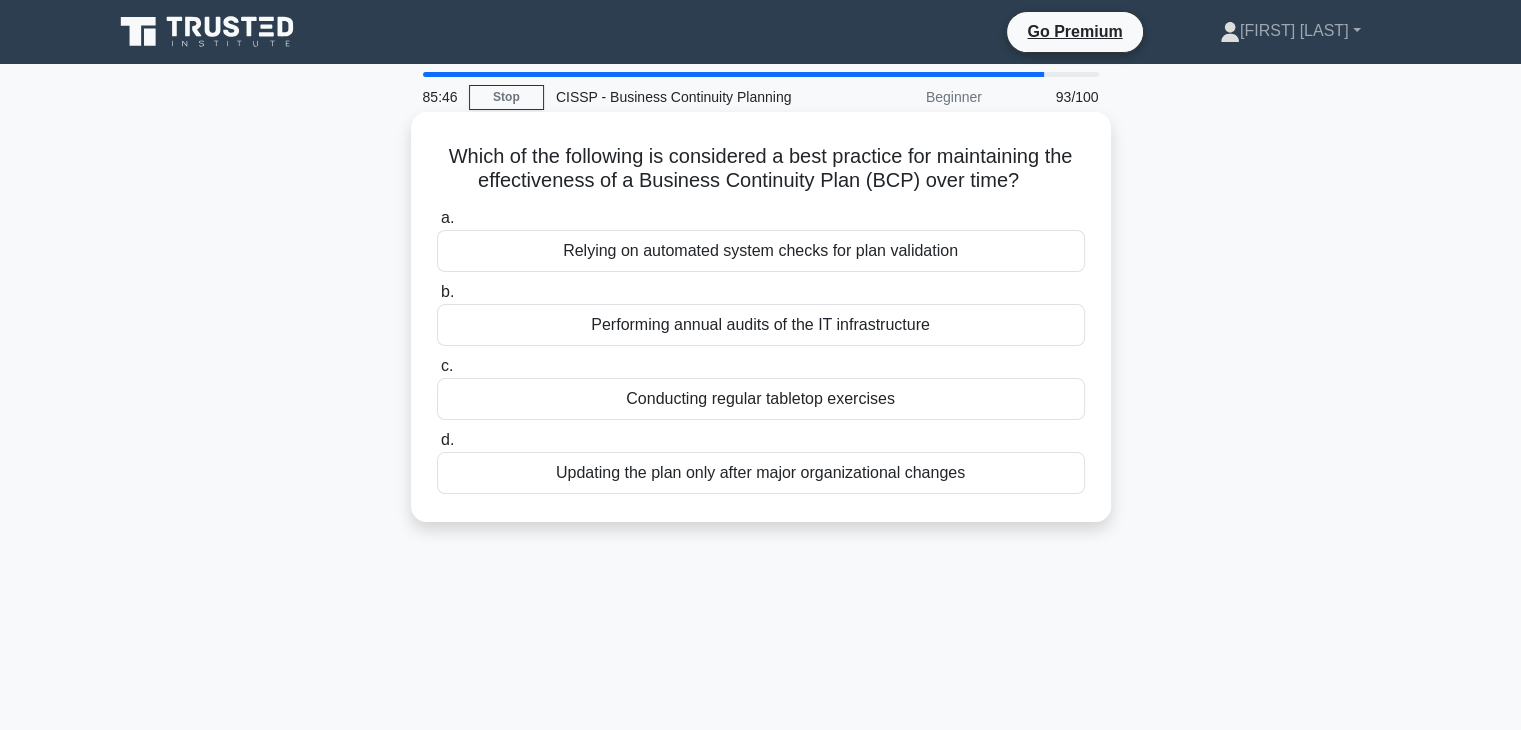 click on "Relying on automated system checks for plan validation" at bounding box center [761, 251] 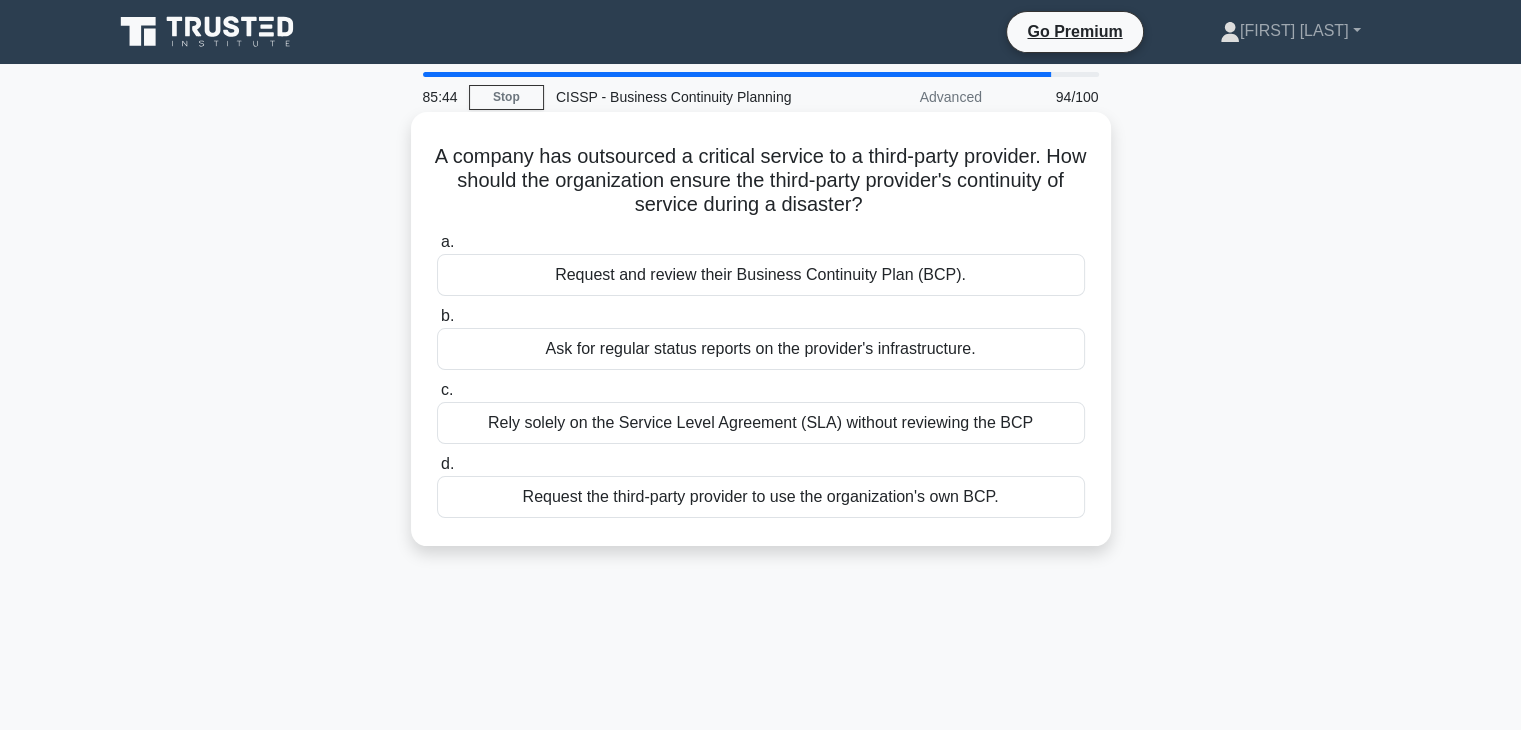 click on "Ask for regular status reports on the provider's infrastructure." at bounding box center (761, 349) 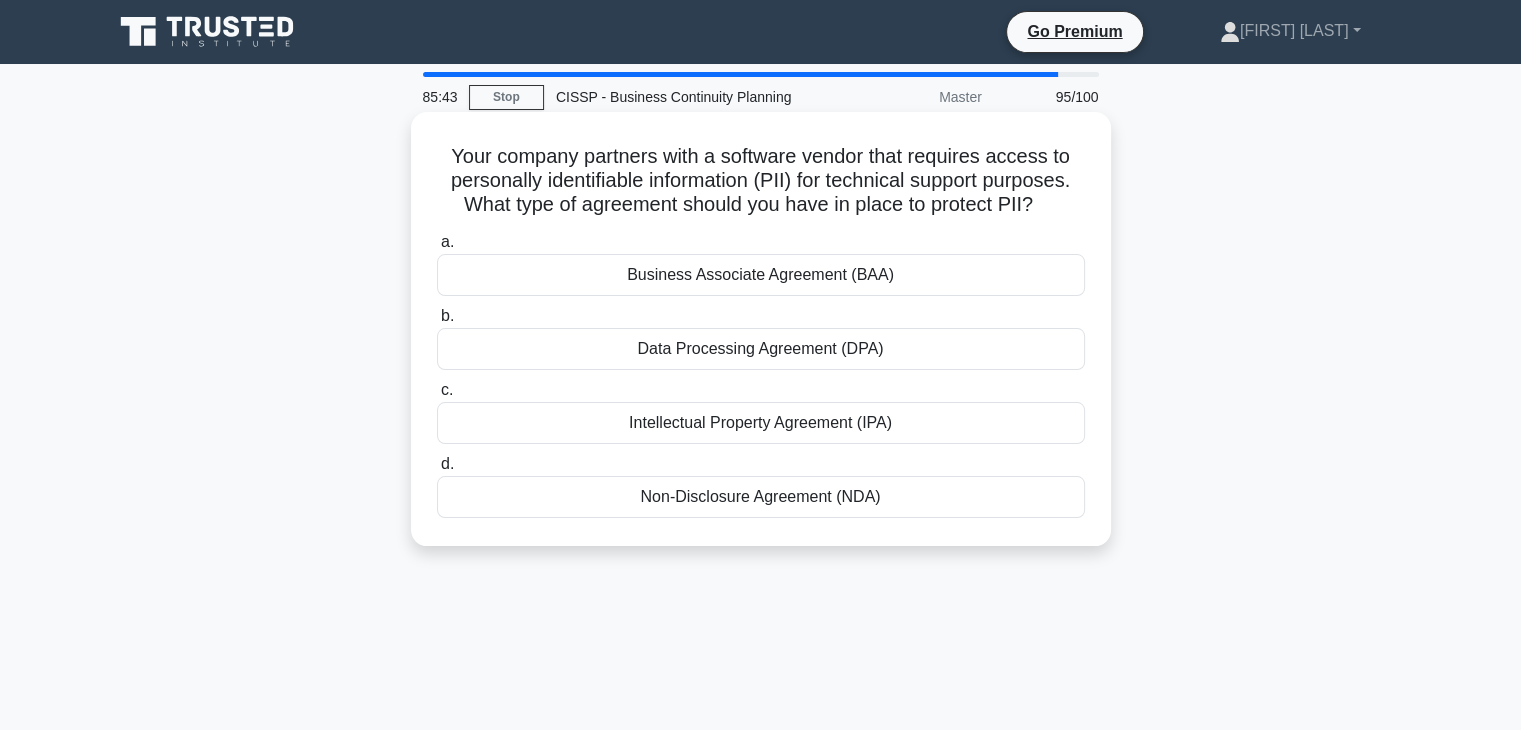 click on "Business Associate Agreement (BAA)" at bounding box center (761, 275) 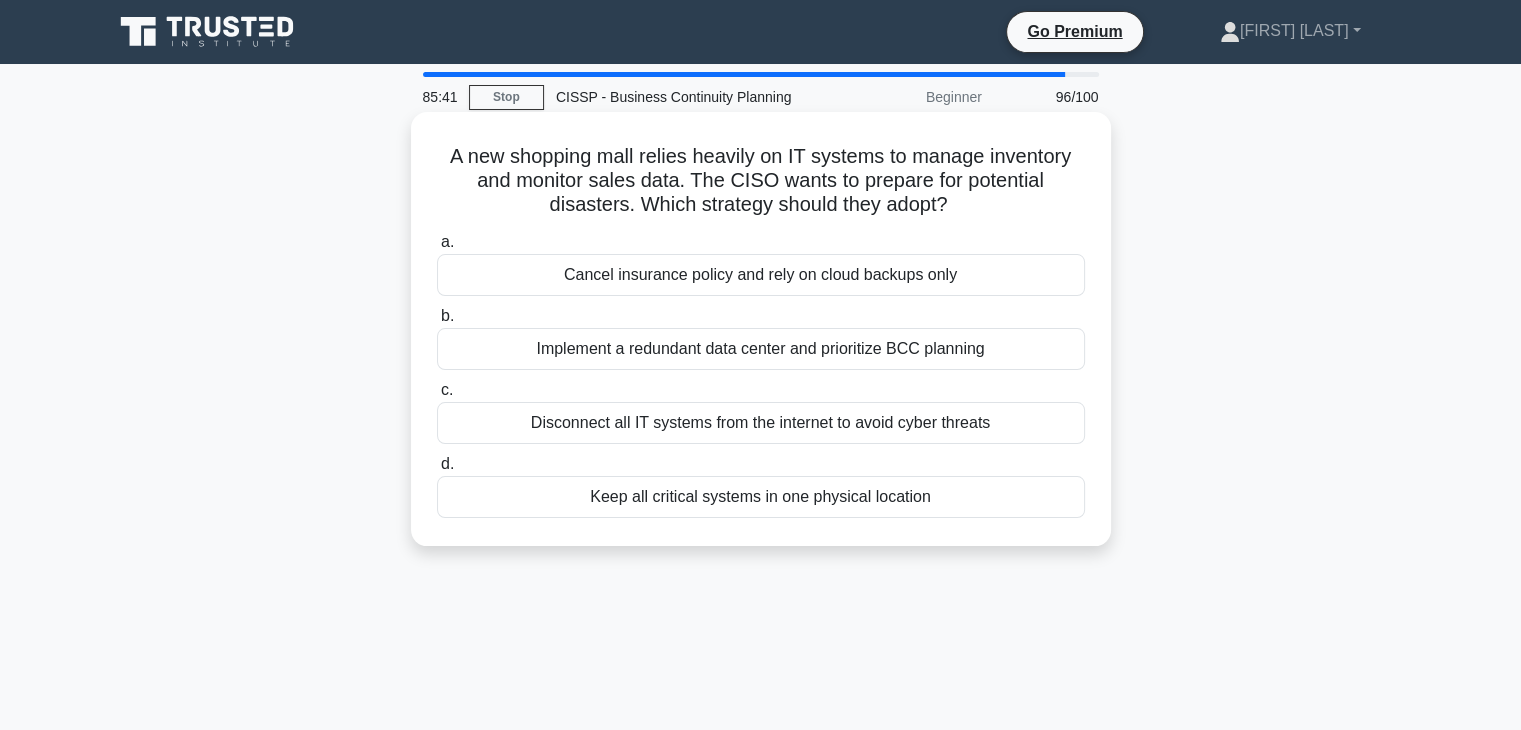 click on "Implement a redundant data center and prioritize BCC planning" at bounding box center (761, 349) 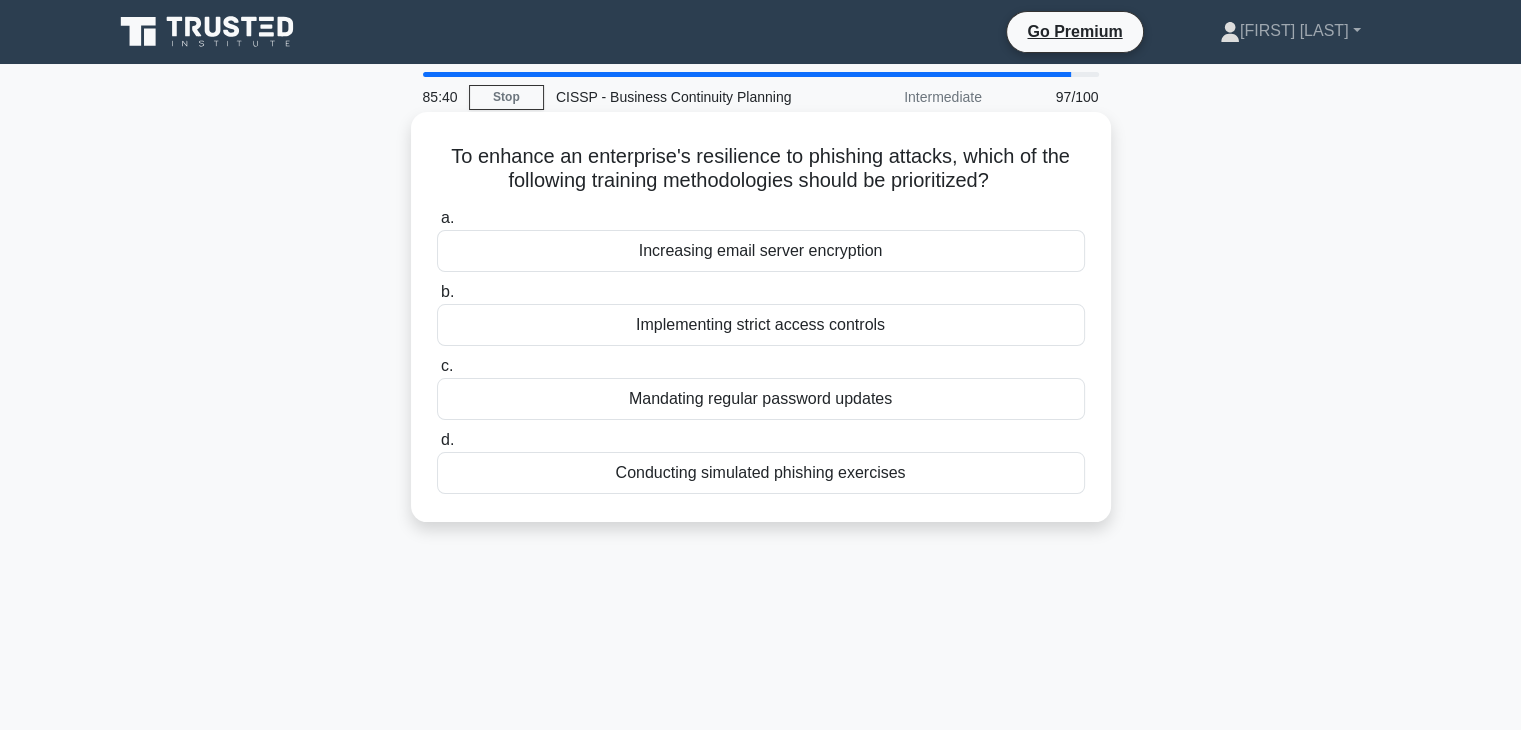 click on "Mandating regular password updates" at bounding box center (761, 399) 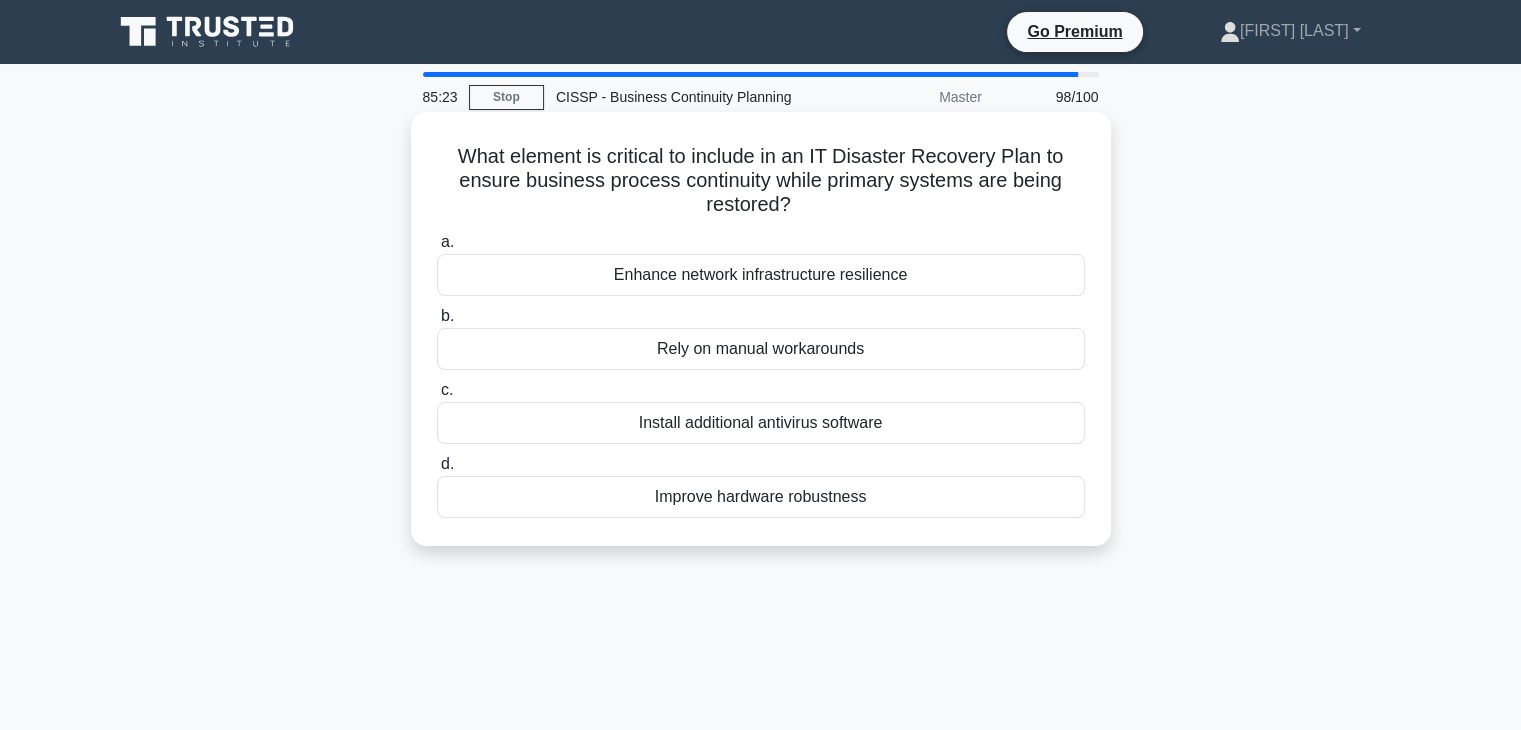click on "a.
Enhance network infrastructure resilience
b.
Rely on manual workarounds
c. d." at bounding box center [761, 374] 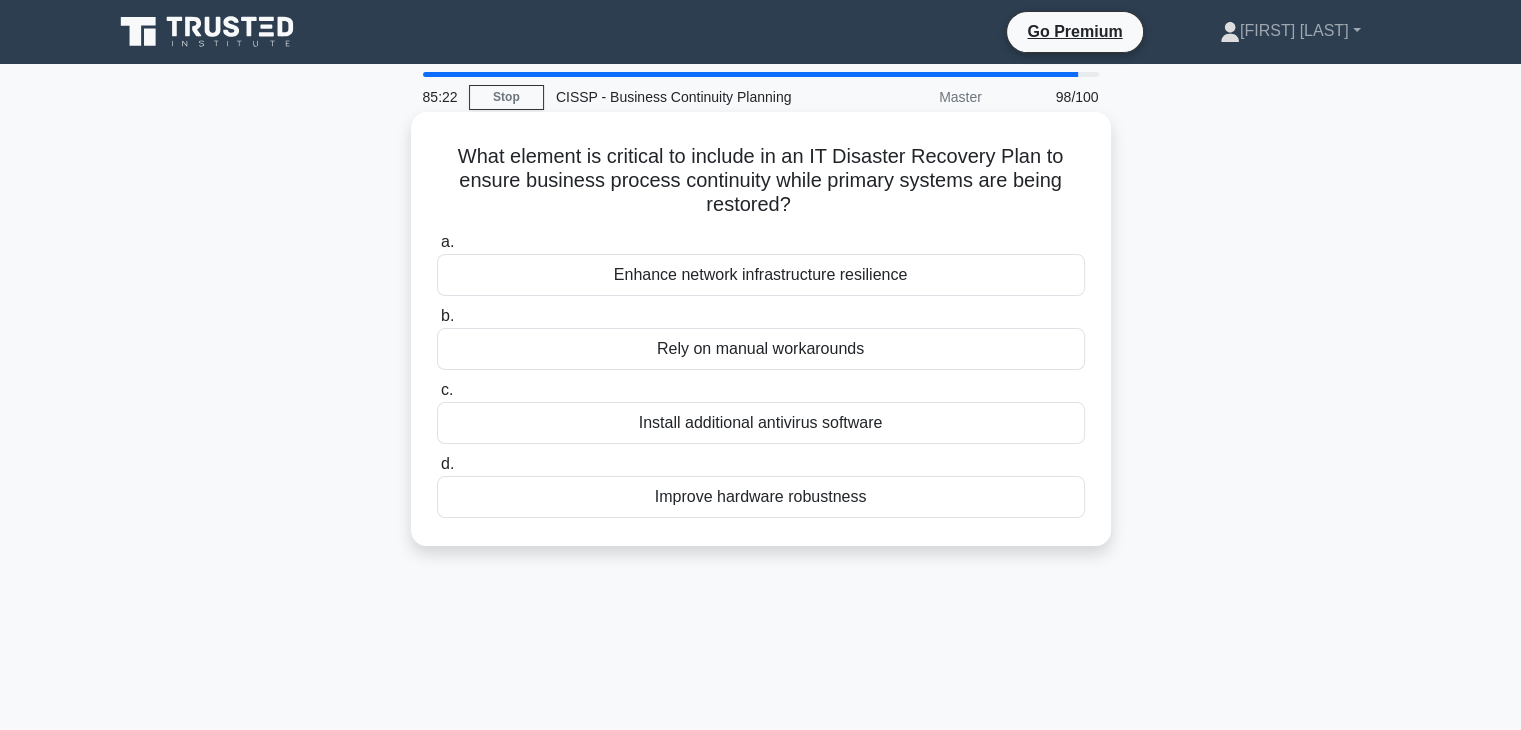 click on "Enhance network infrastructure resilience" at bounding box center [761, 275] 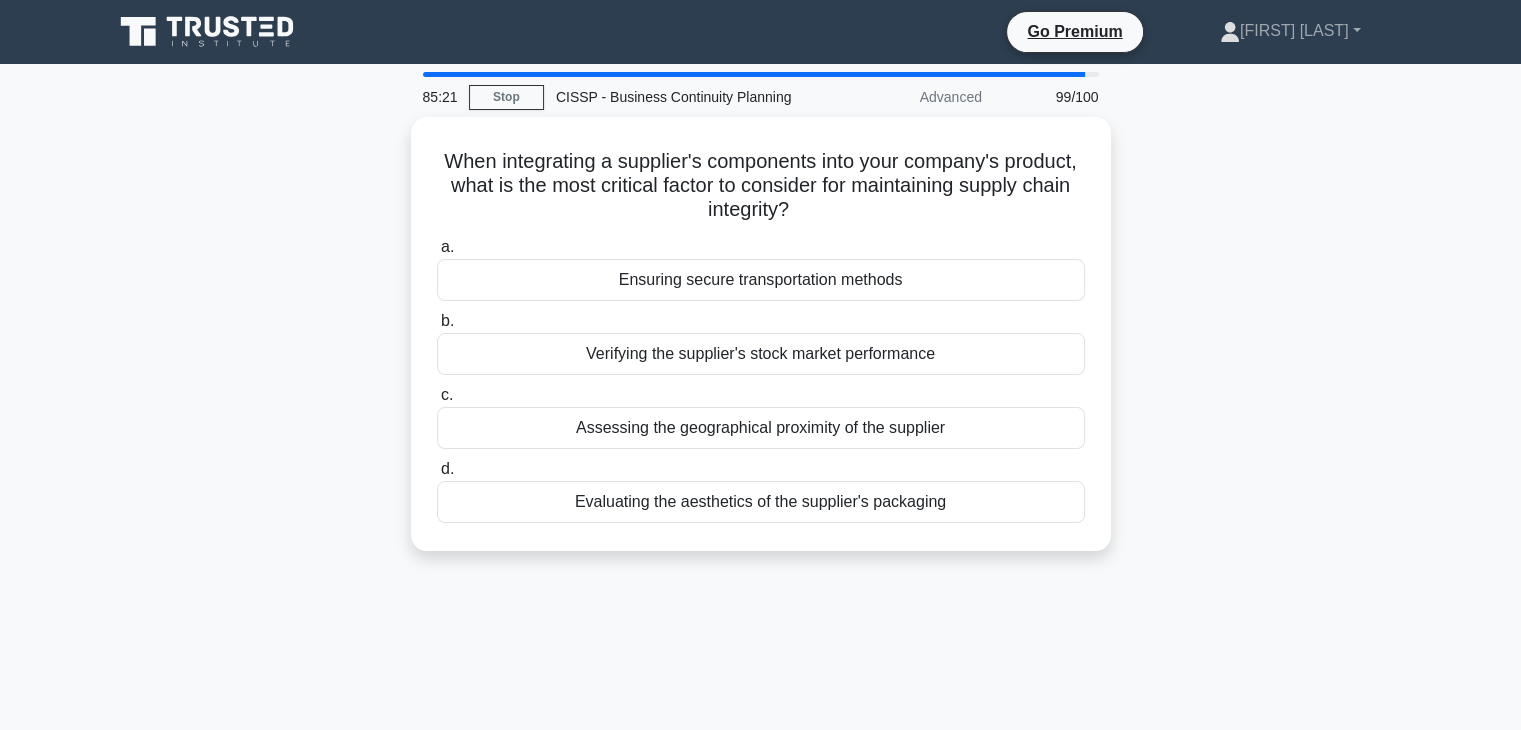 click on "Ensuring secure transportation methods" at bounding box center [761, 280] 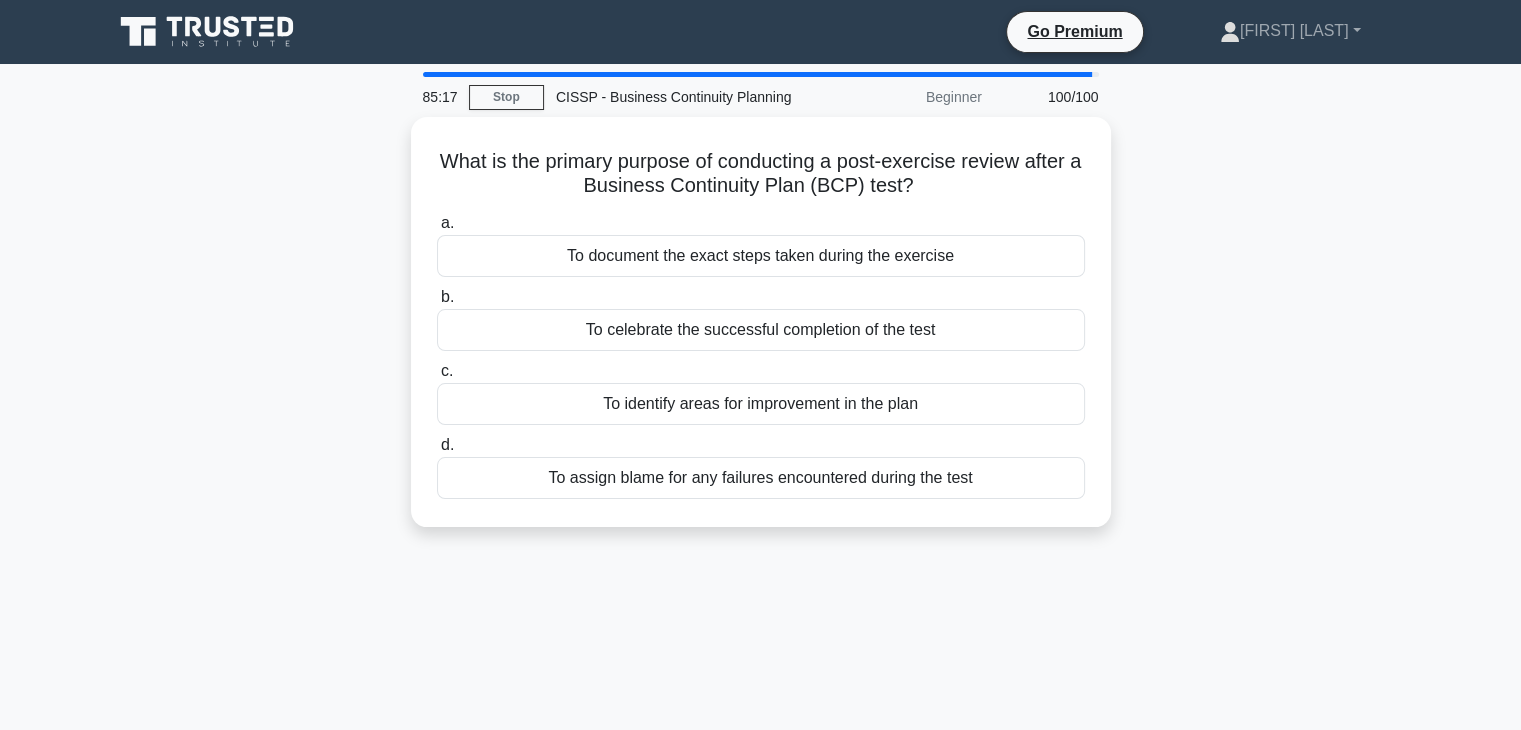 click on "a.
To document the exact steps taken during the exercise
b.
To celebrate the successful completion of the test
c. d." at bounding box center (761, 355) 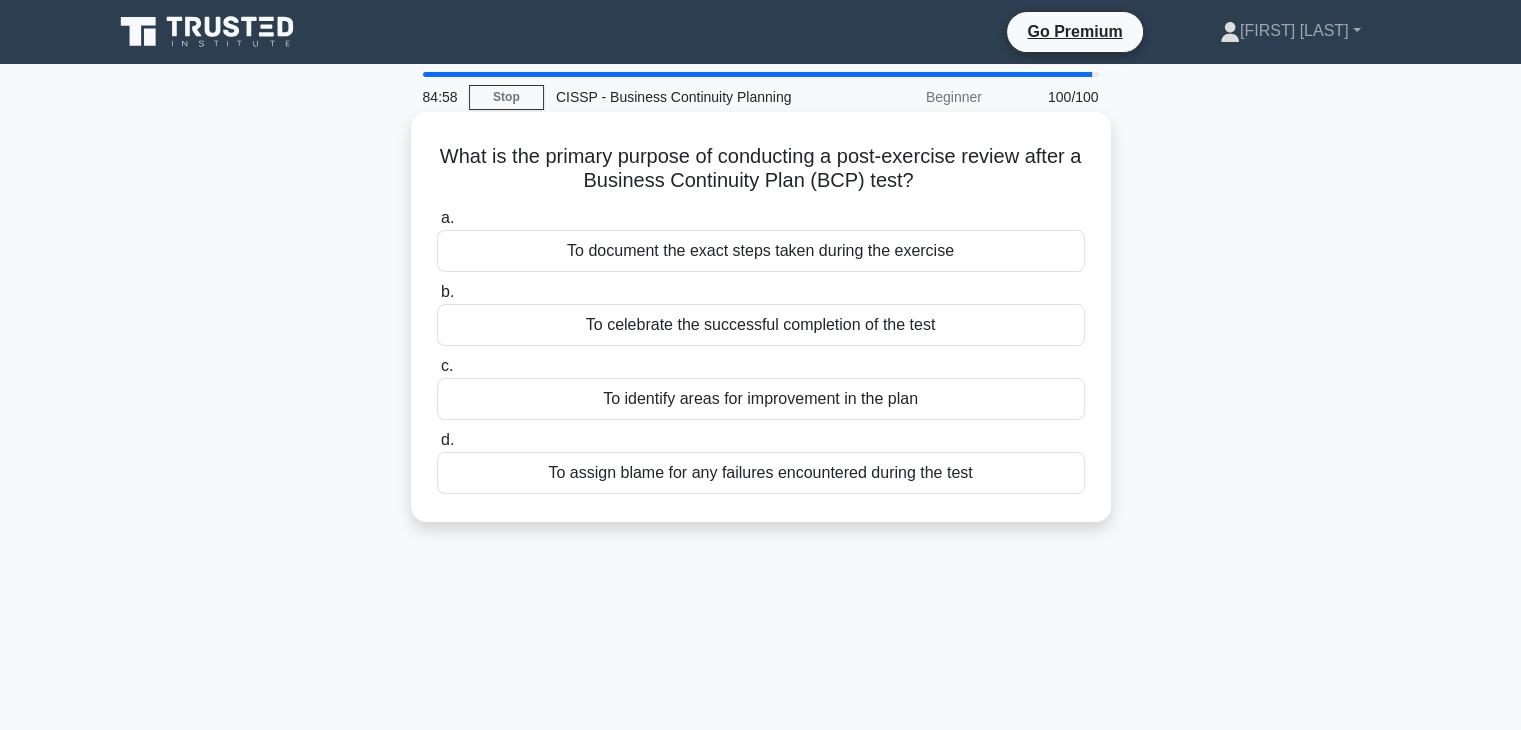 click on "To identify areas for improvement in the plan" at bounding box center (761, 399) 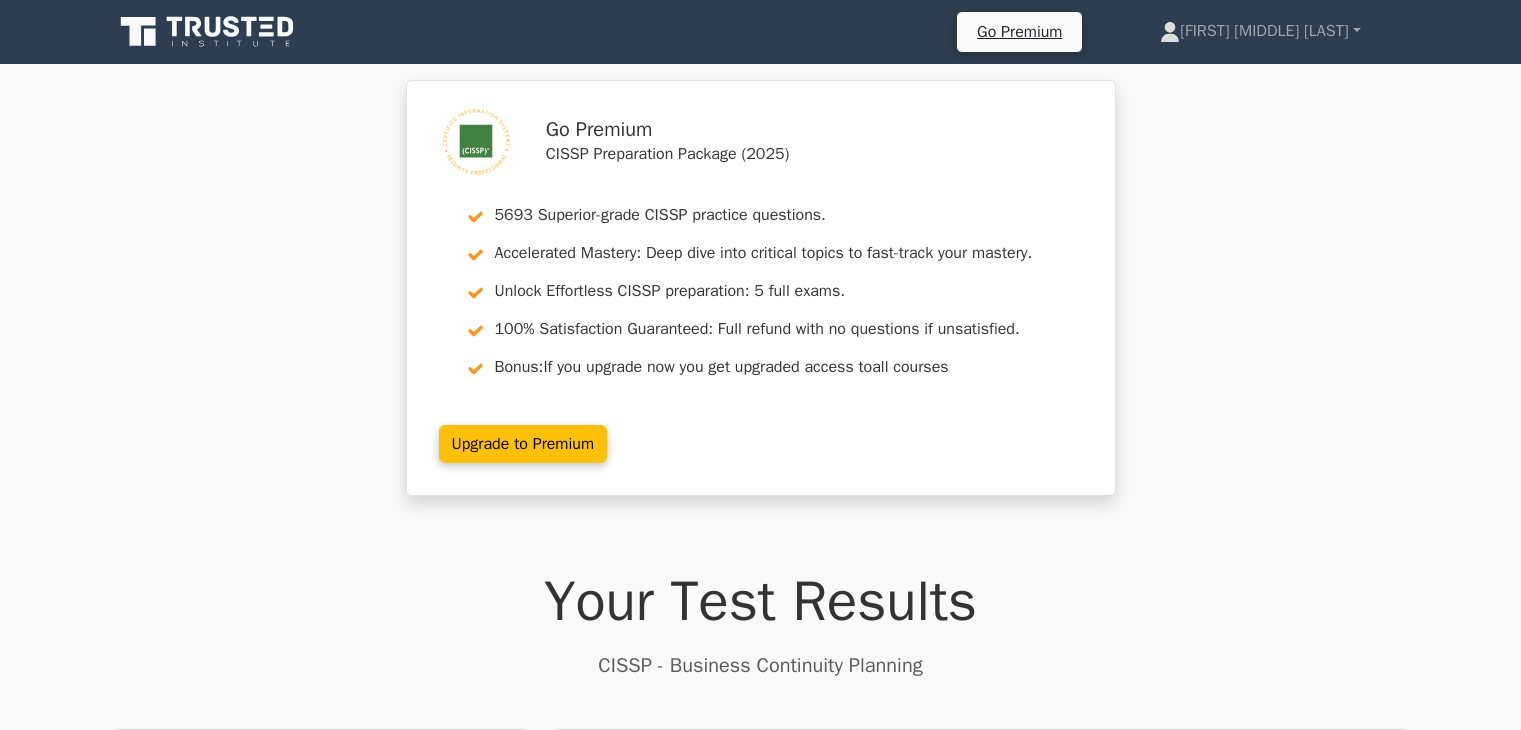 scroll, scrollTop: 0, scrollLeft: 0, axis: both 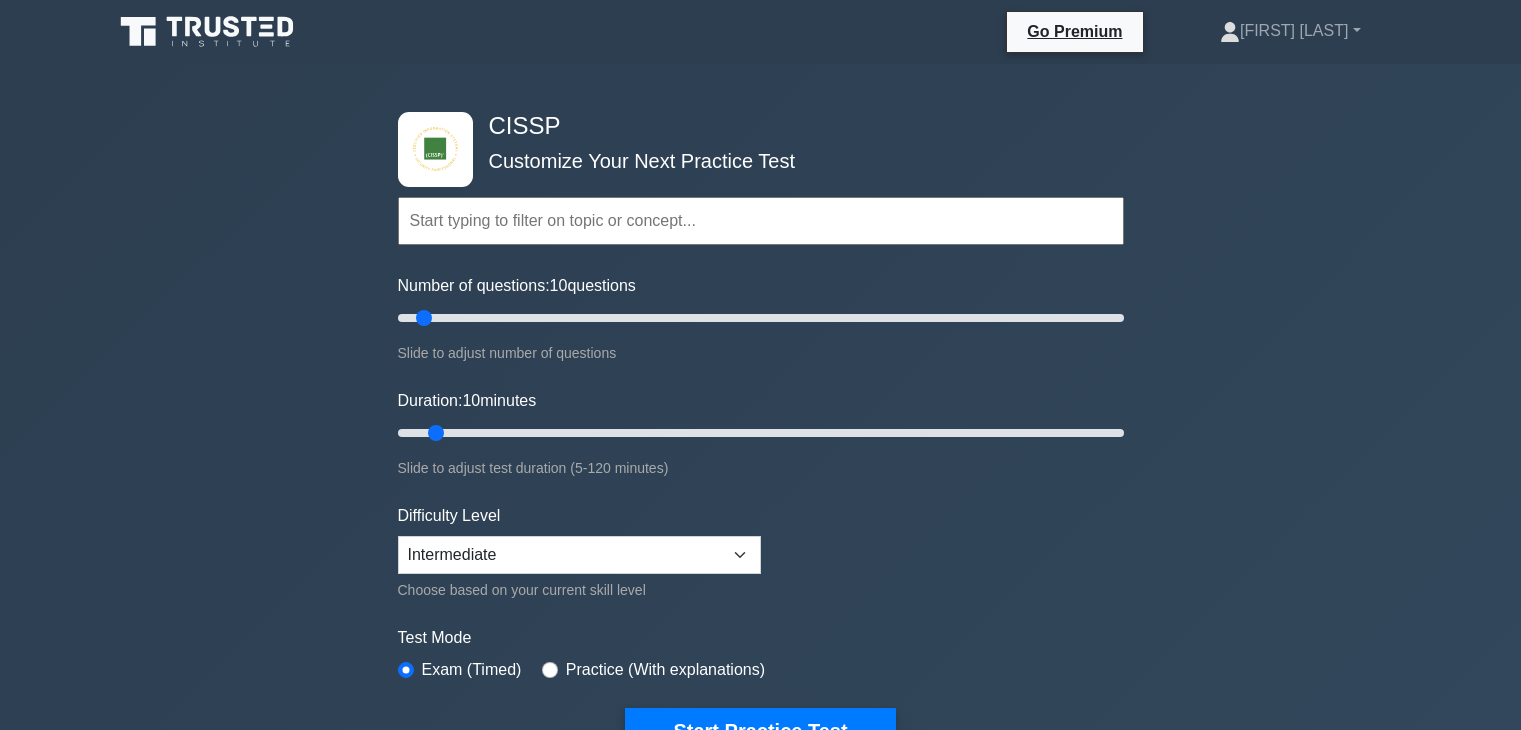 select on "intermediate" 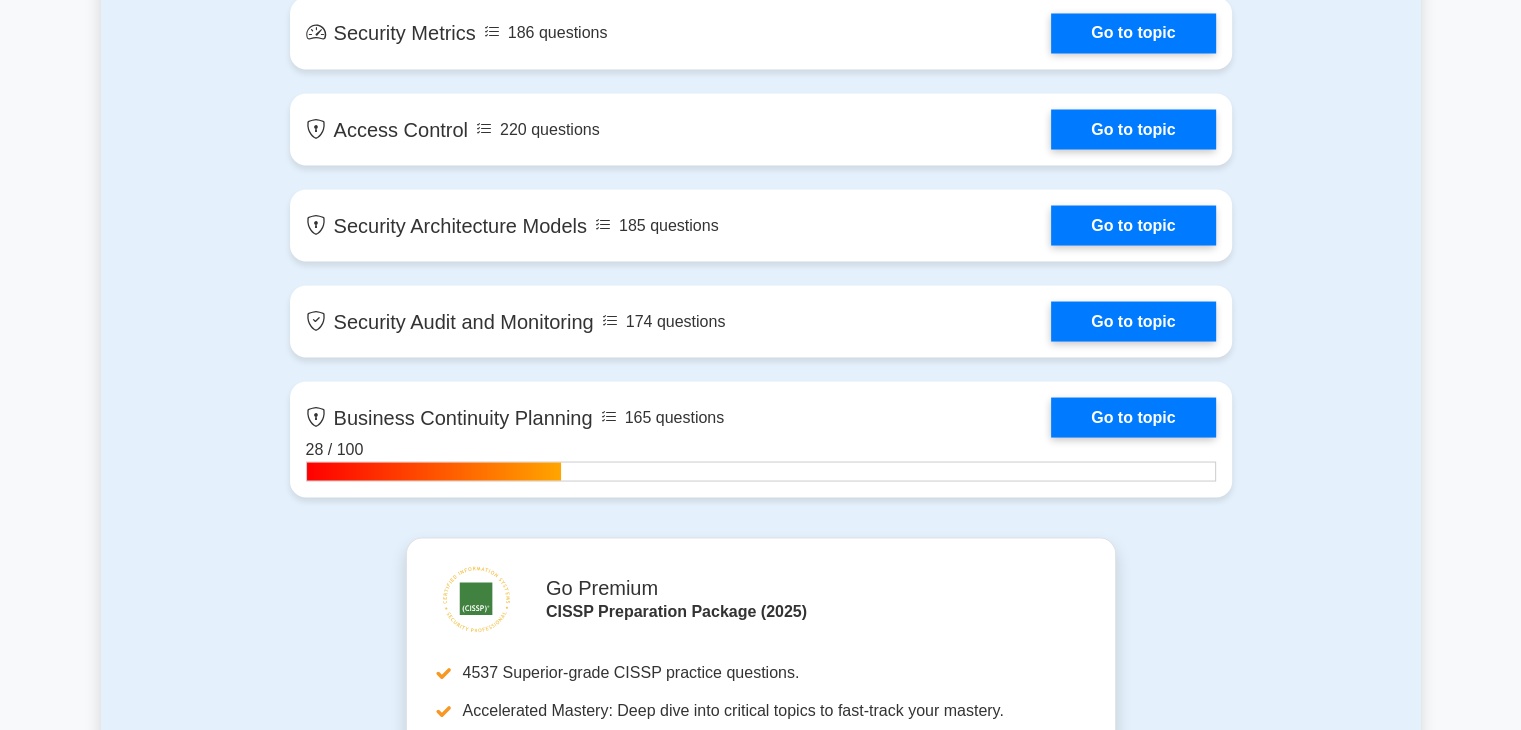 scroll, scrollTop: 0, scrollLeft: 0, axis: both 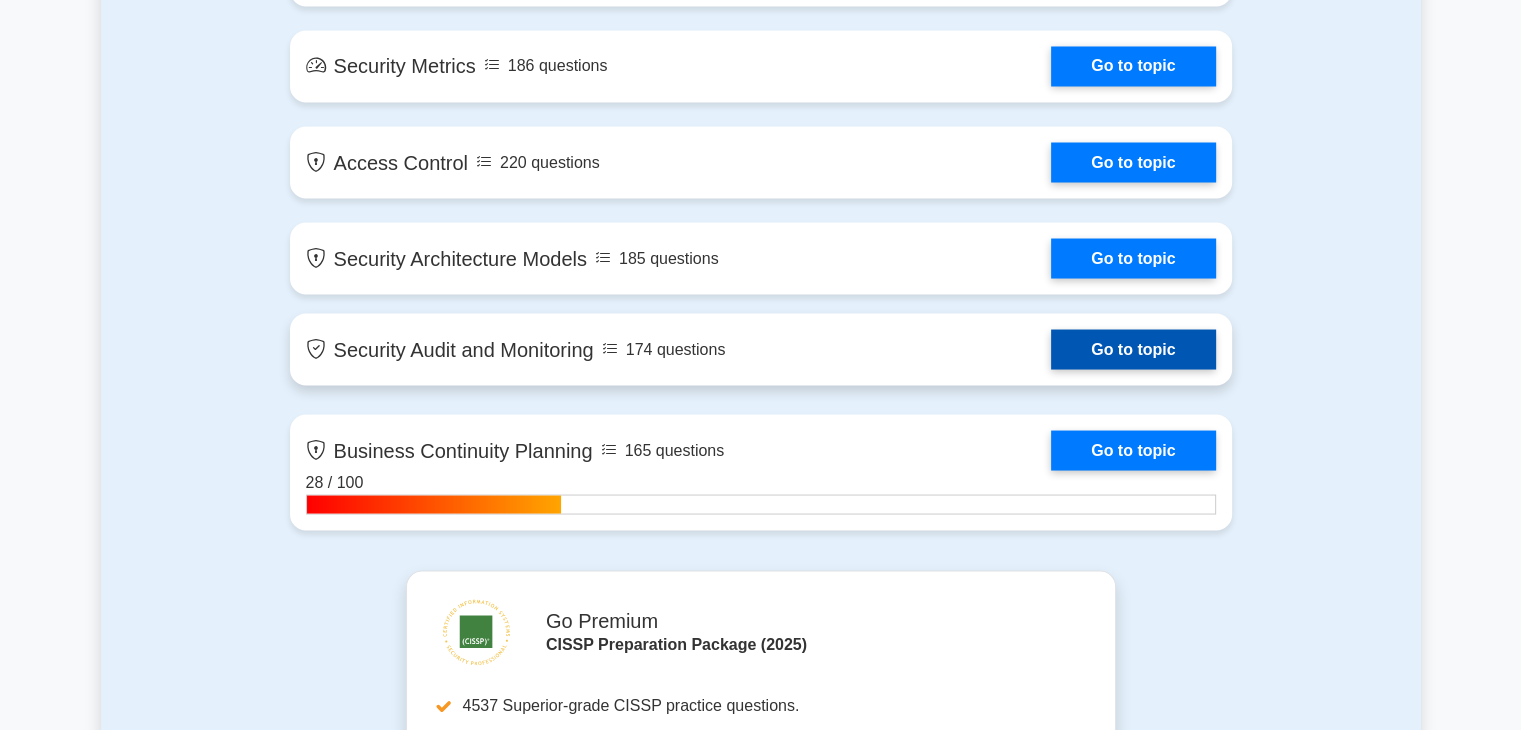 click on "Go to topic" at bounding box center (1133, 349) 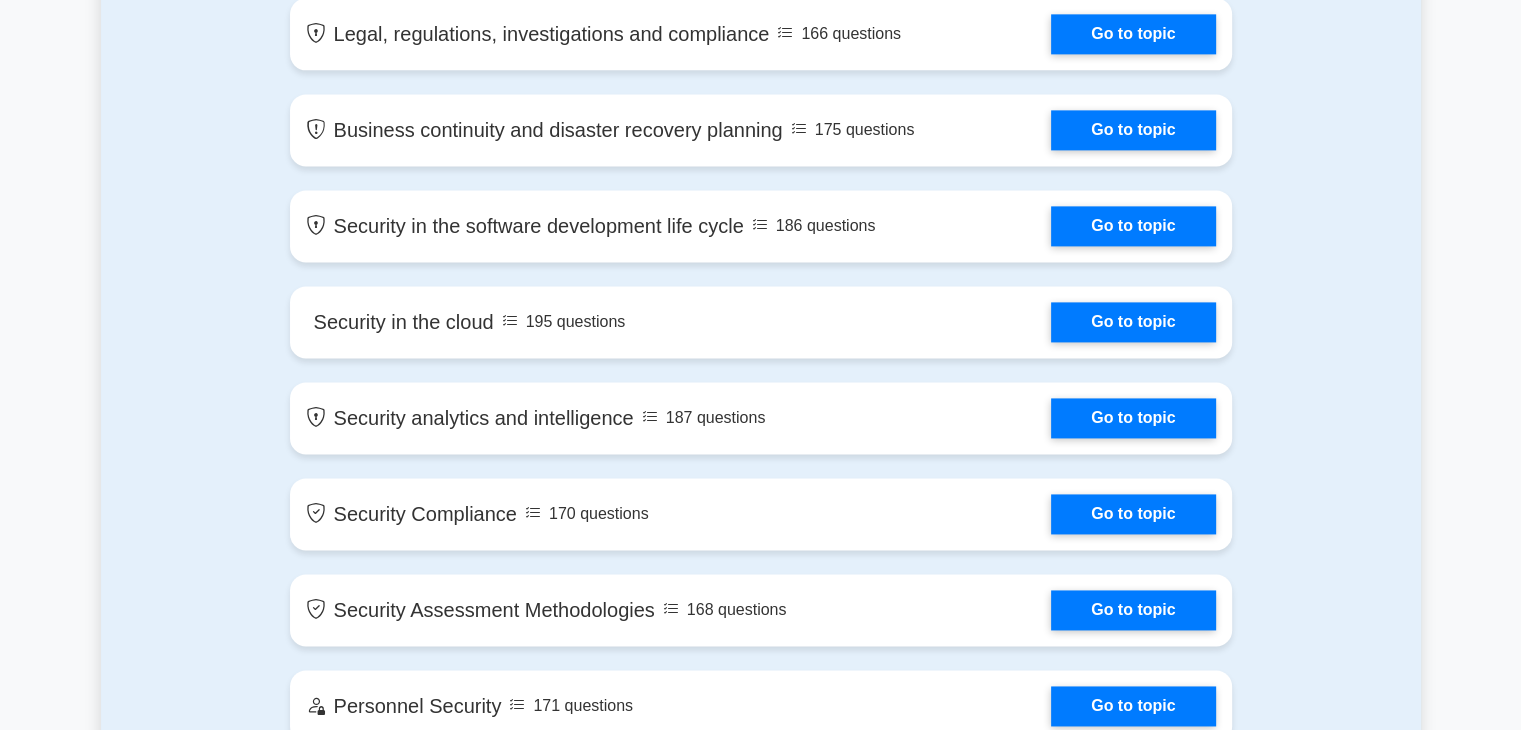 scroll, scrollTop: 2549, scrollLeft: 0, axis: vertical 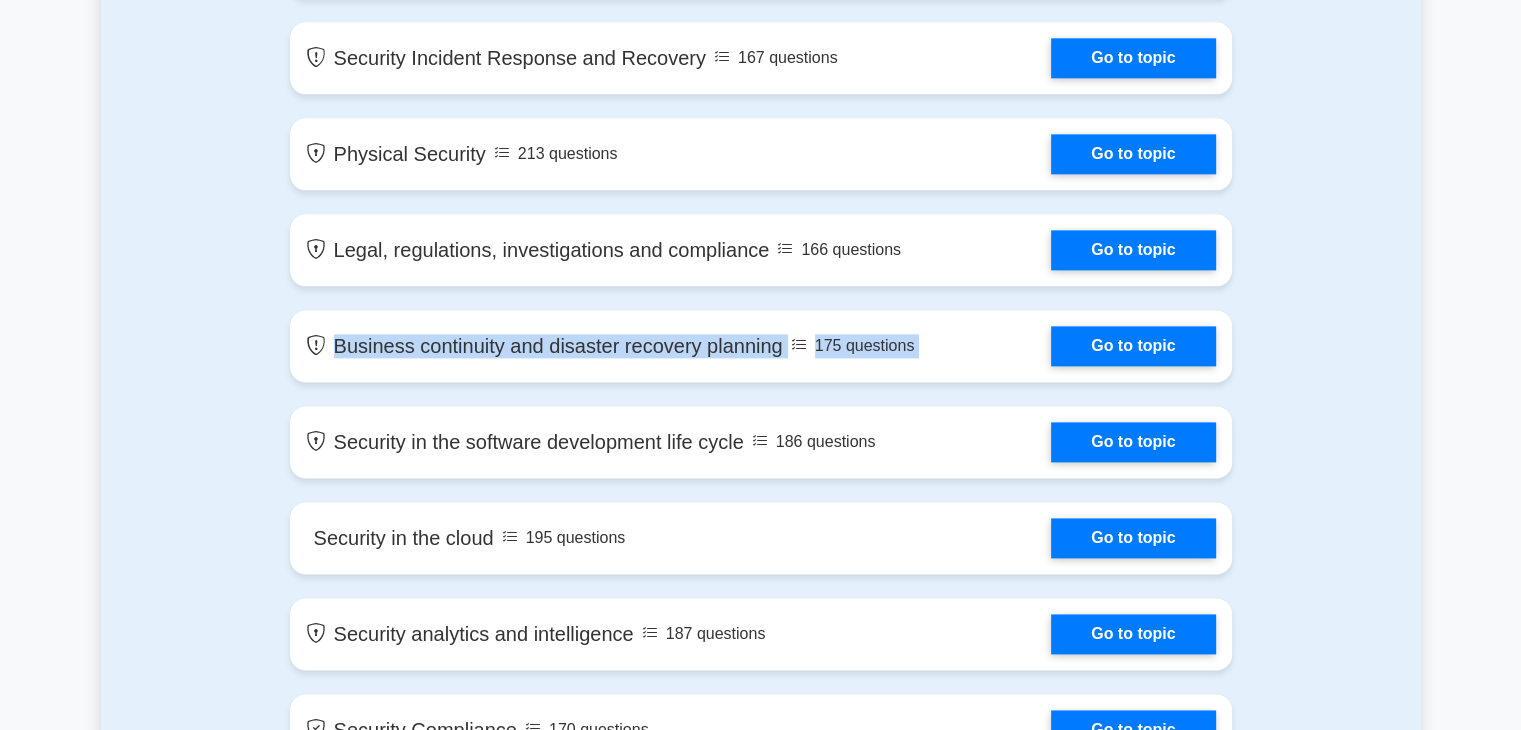 drag, startPoint x: 1515, startPoint y: 309, endPoint x: 1498, endPoint y: 219, distance: 91.591484 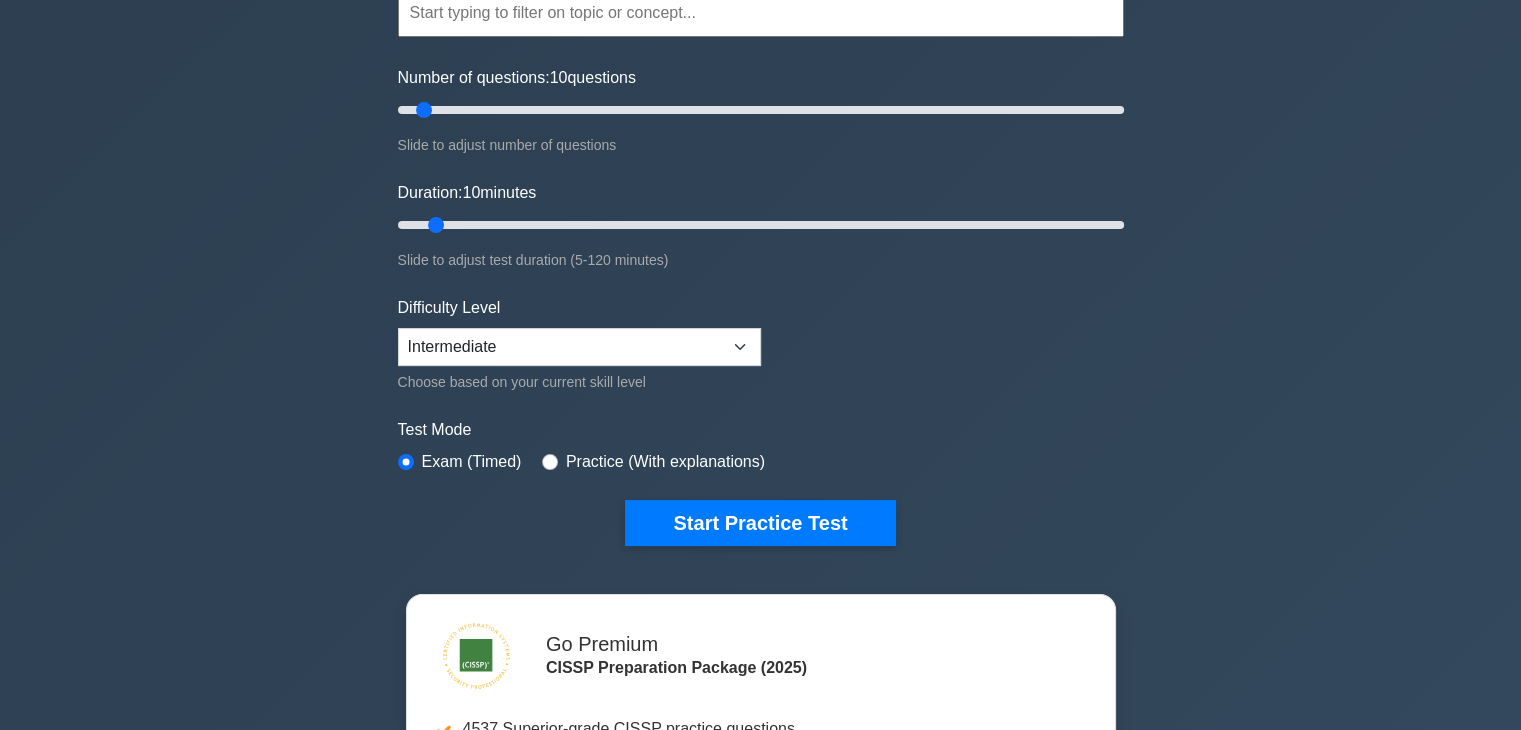 scroll, scrollTop: 0, scrollLeft: 0, axis: both 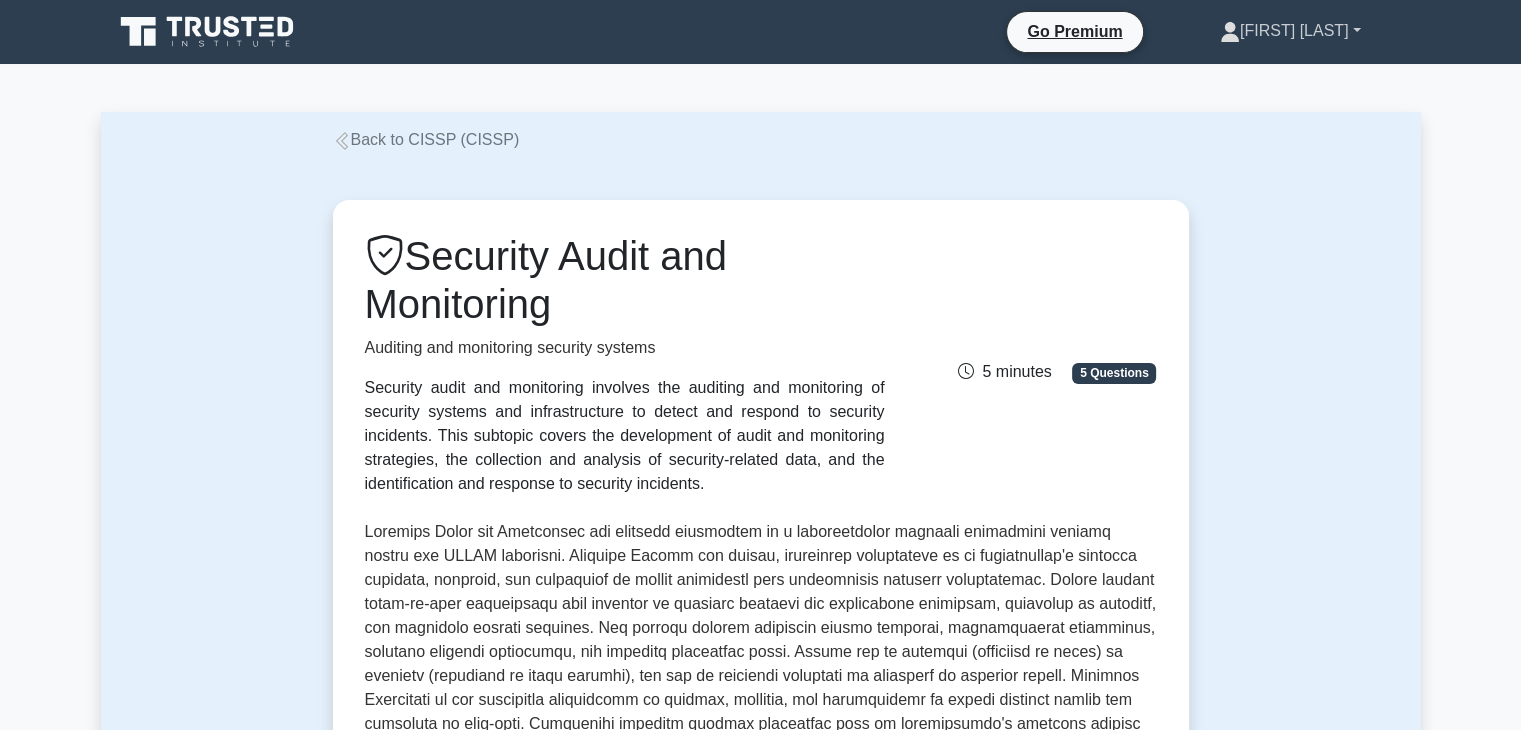 click on "[FIRST] [LAST]" at bounding box center [1290, 31] 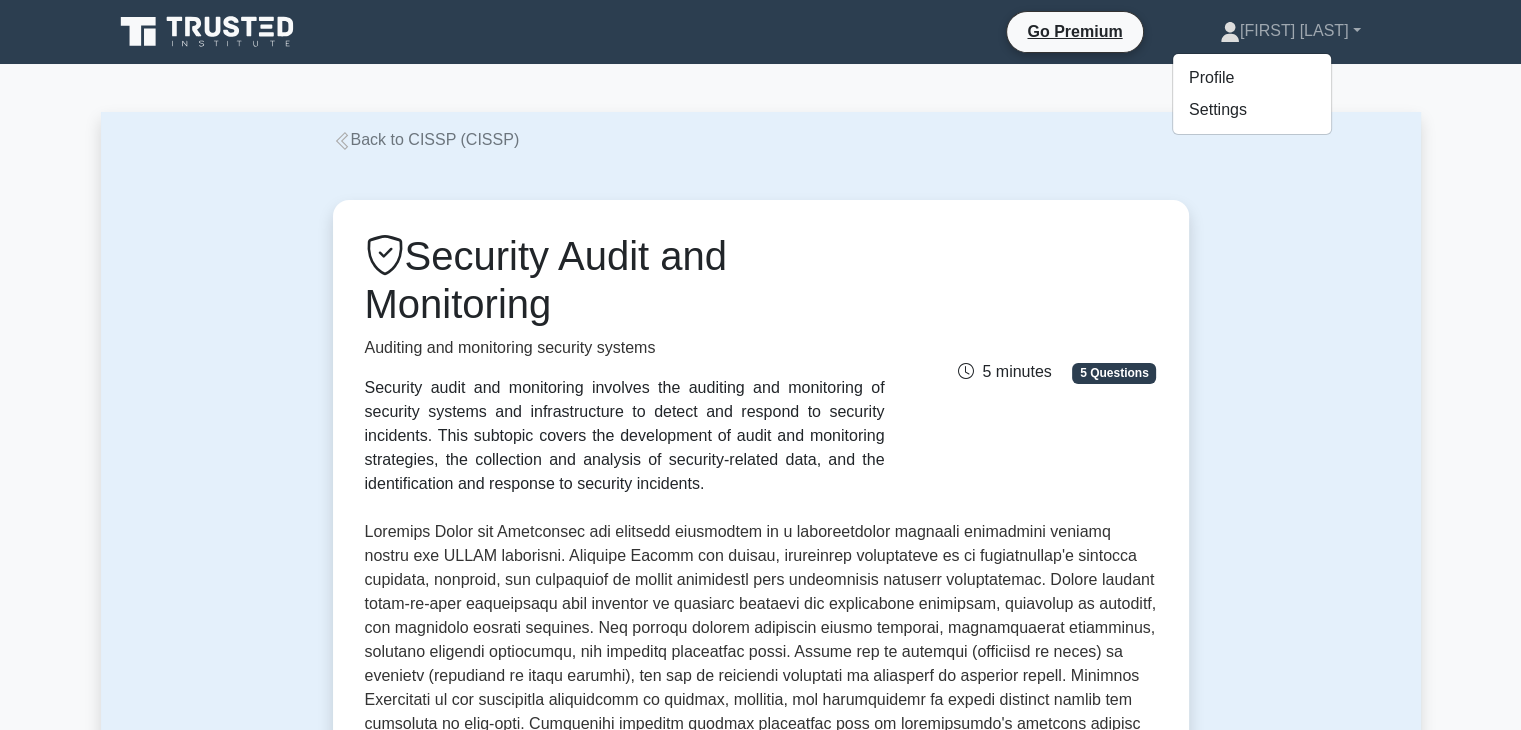 click on "Security Audit and Monitoring
Auditing and monitoring security systems
Security audit and monitoring involves the auditing and monitoring of security systems and infrastructure to detect and respond to security incidents. This subtopic covers the development of audit and monitoring strategies, the collection and analysis of security-related data, and the identification and response to security incidents.
5 minutes
5 Questions ," at bounding box center [761, 1490] 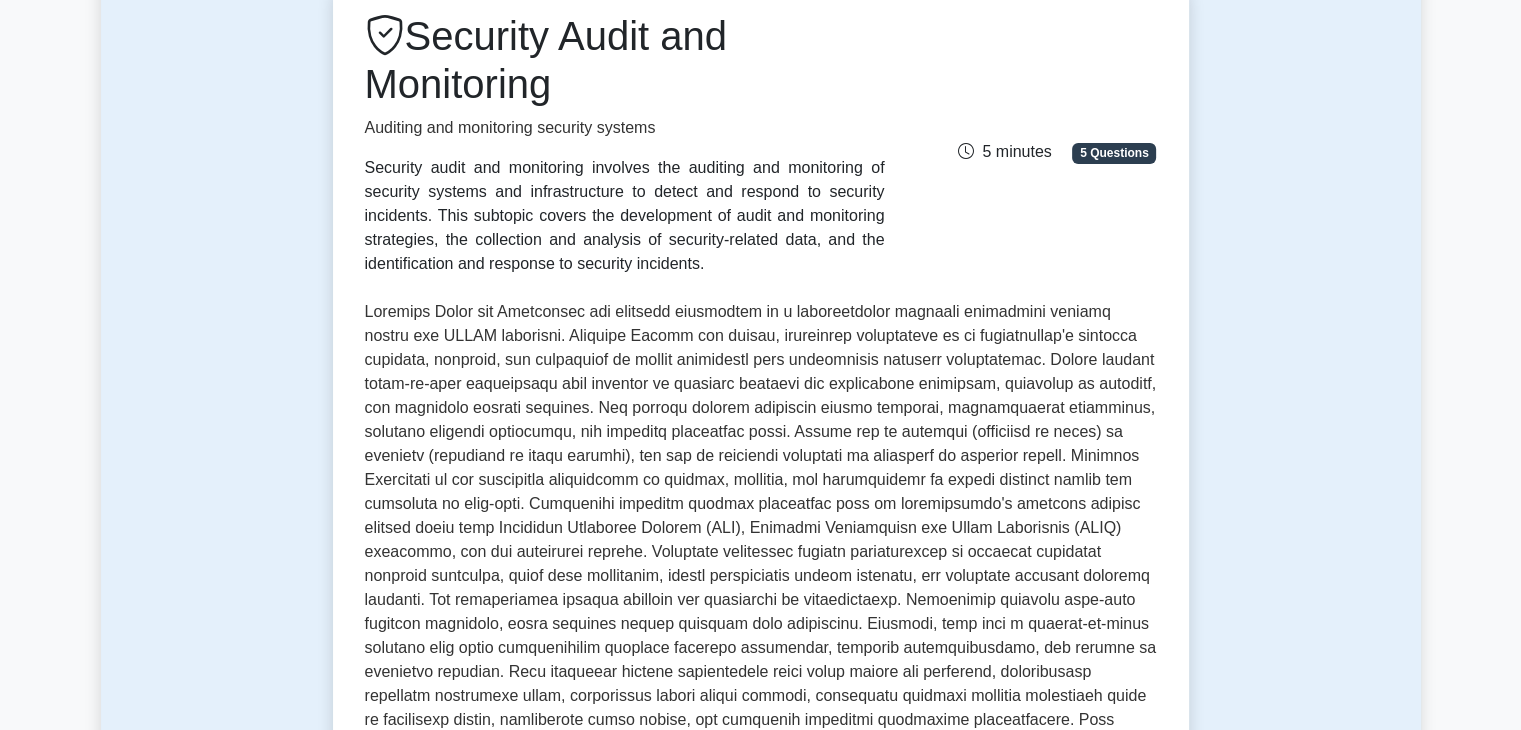 scroll, scrollTop: 0, scrollLeft: 0, axis: both 